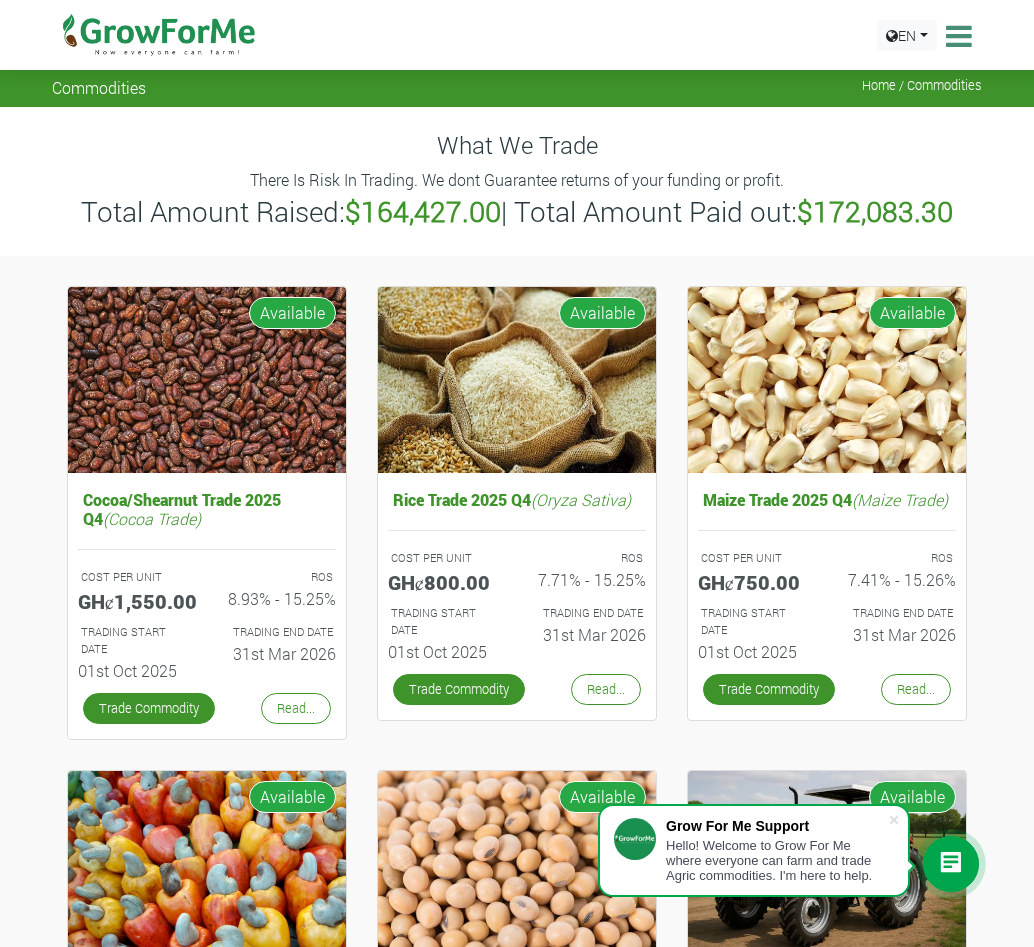 scroll, scrollTop: 300, scrollLeft: 0, axis: vertical 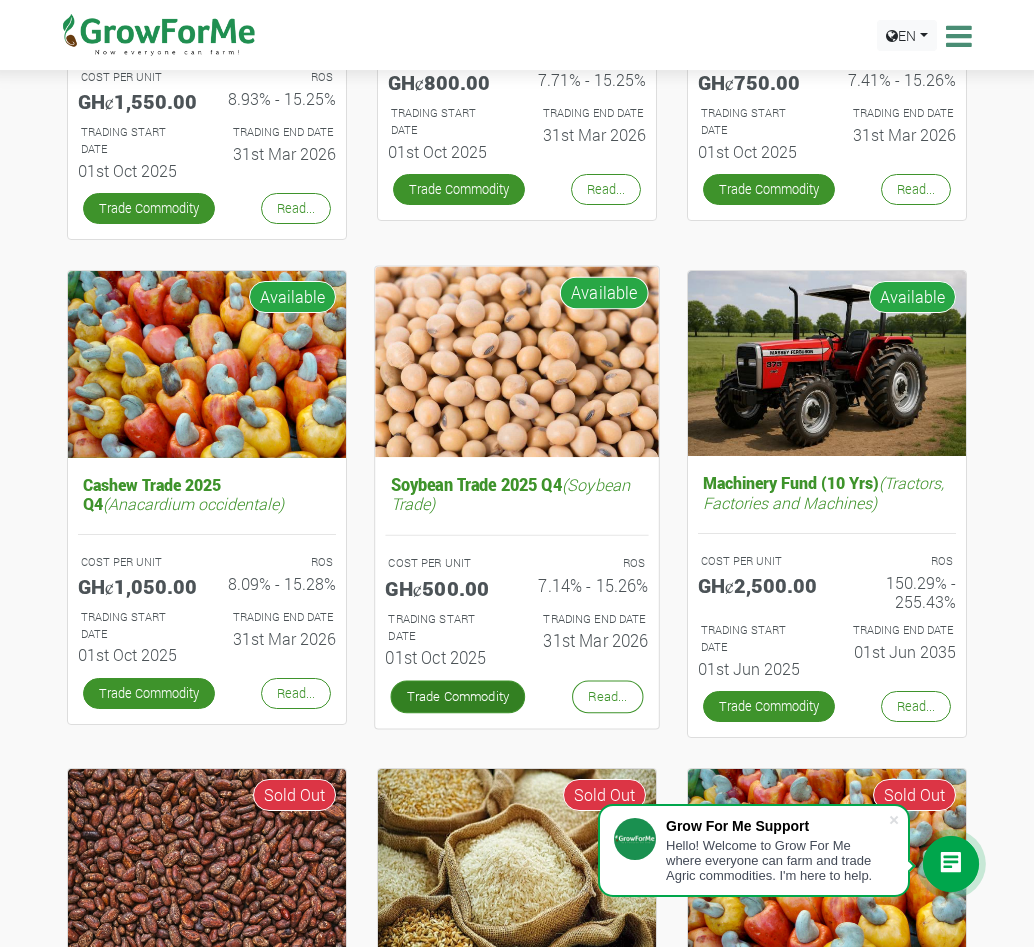 click on "Trade Commodity" at bounding box center [458, 697] 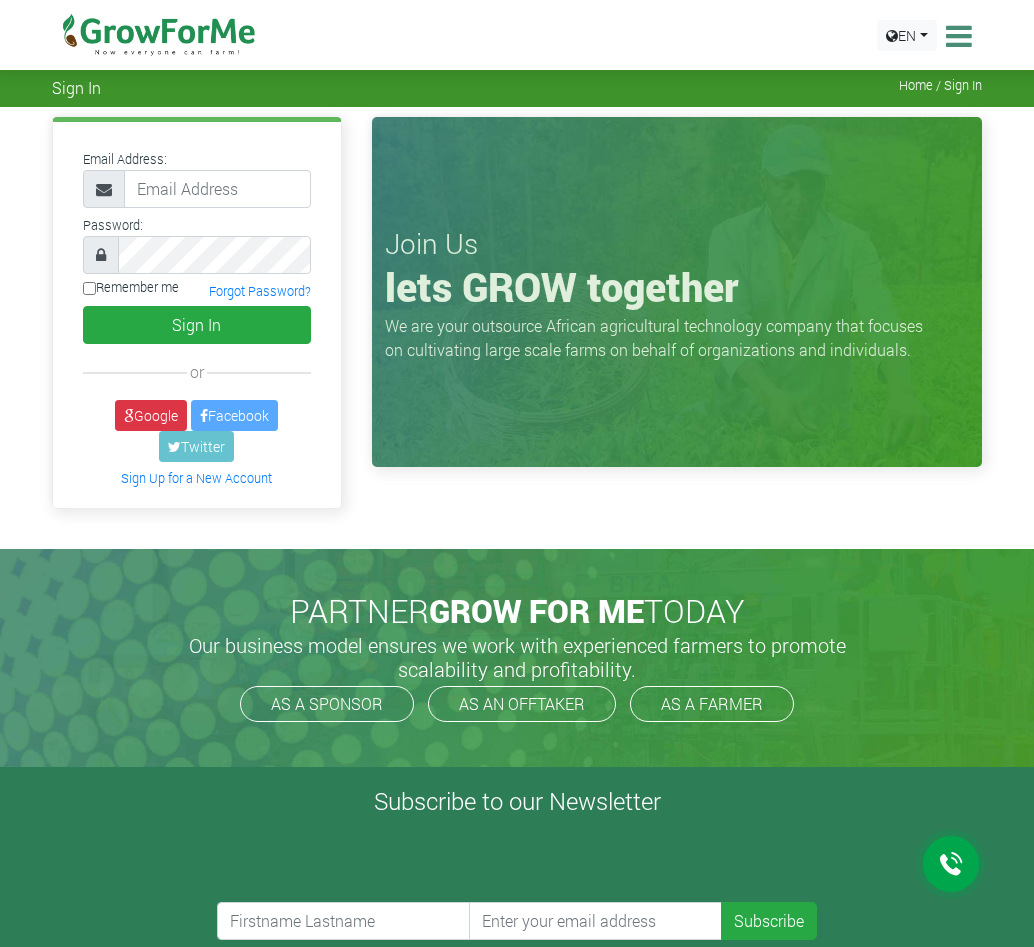 scroll, scrollTop: 0, scrollLeft: 0, axis: both 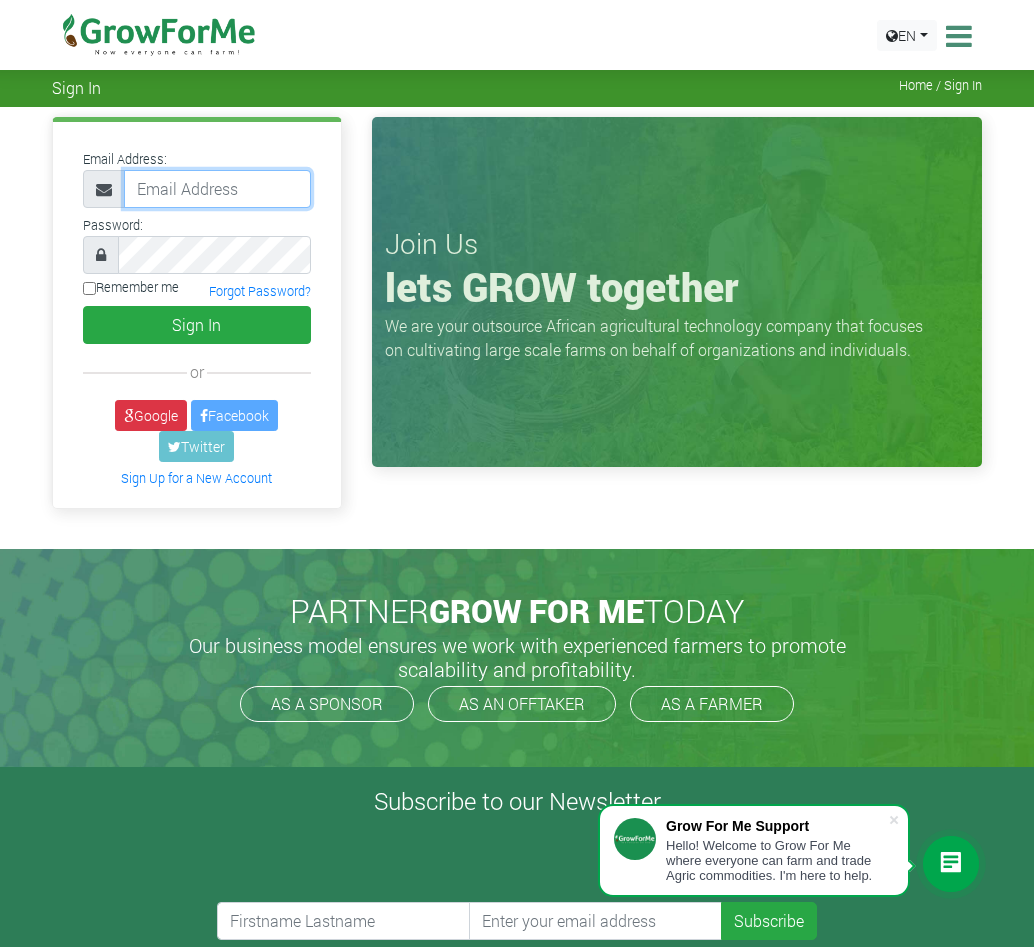 type on "abekubarfo@gmail.com" 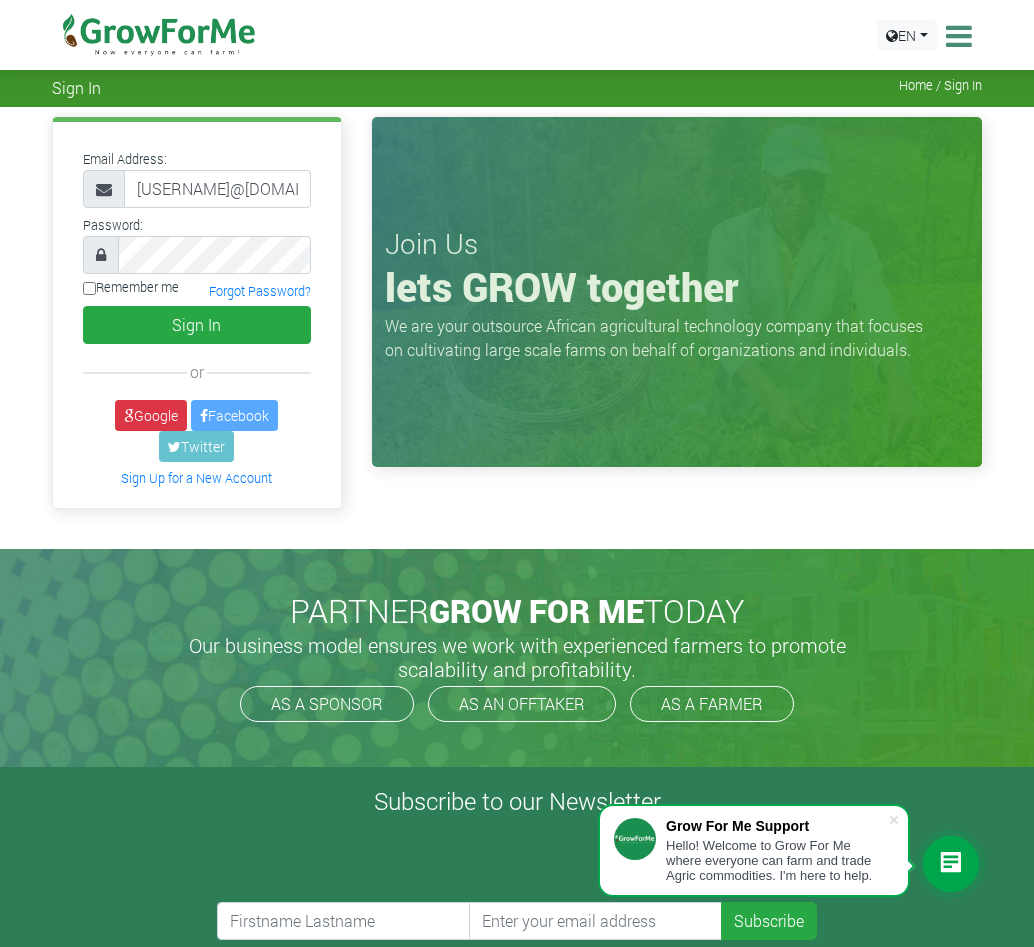 click at bounding box center (101, 255) 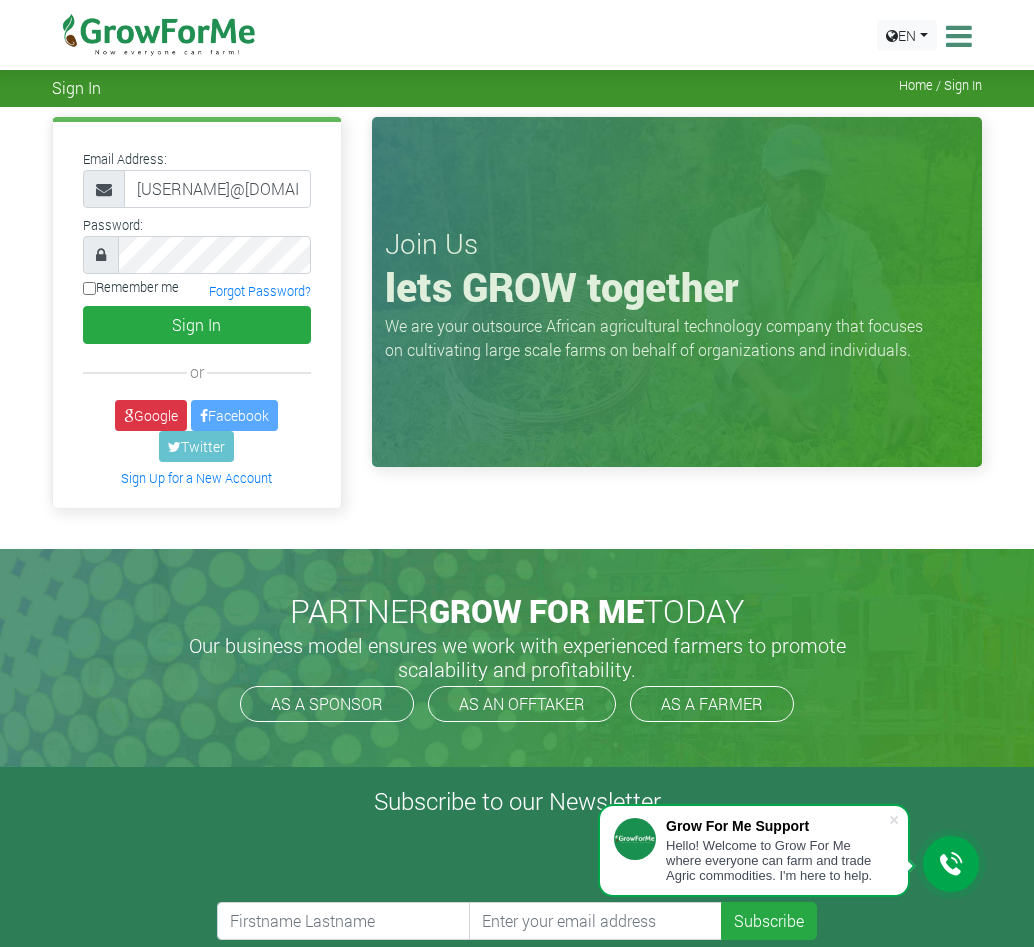 click at bounding box center [101, 255] 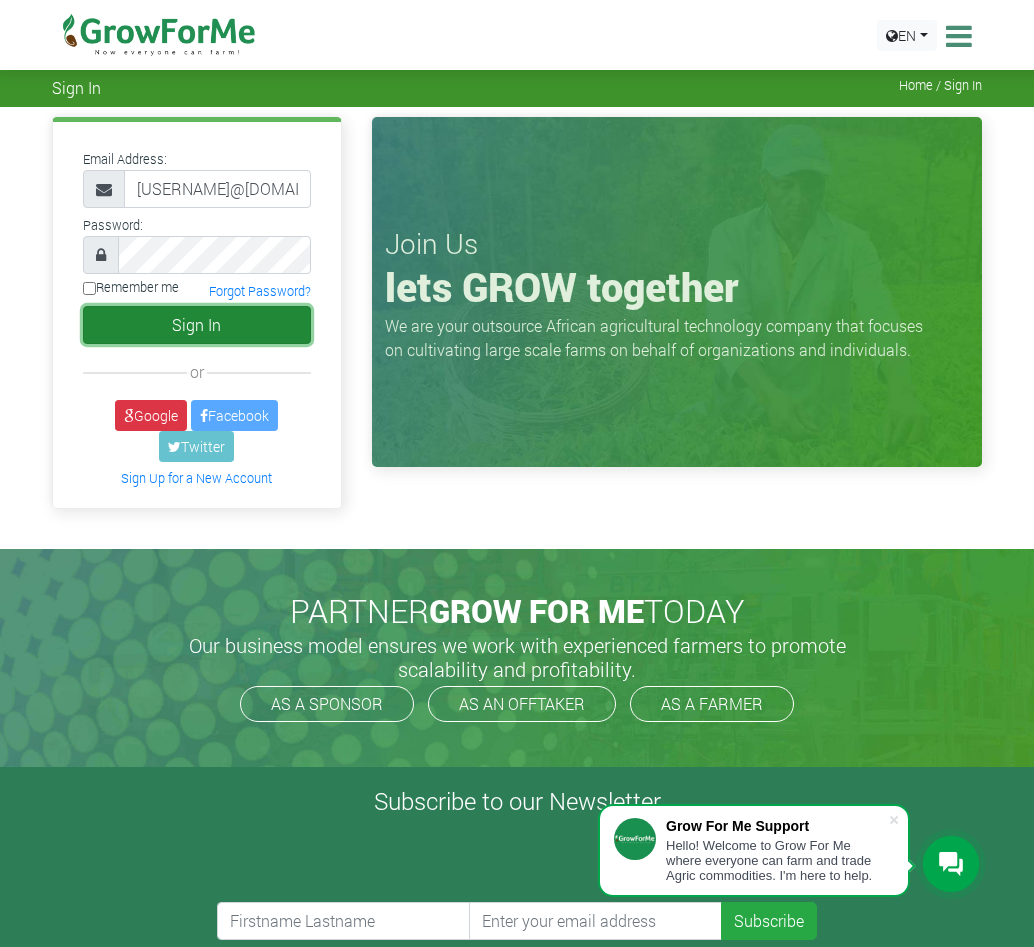 click on "Sign In" at bounding box center [197, 325] 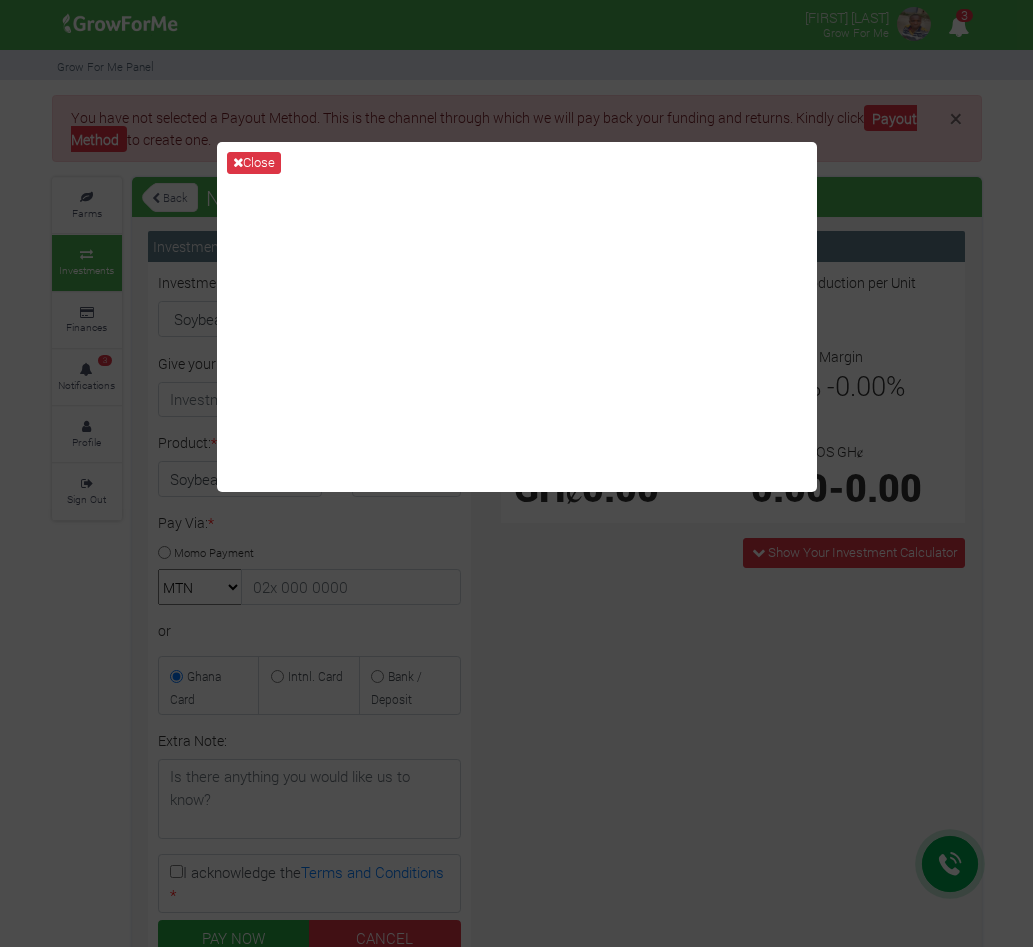 scroll, scrollTop: 0, scrollLeft: 0, axis: both 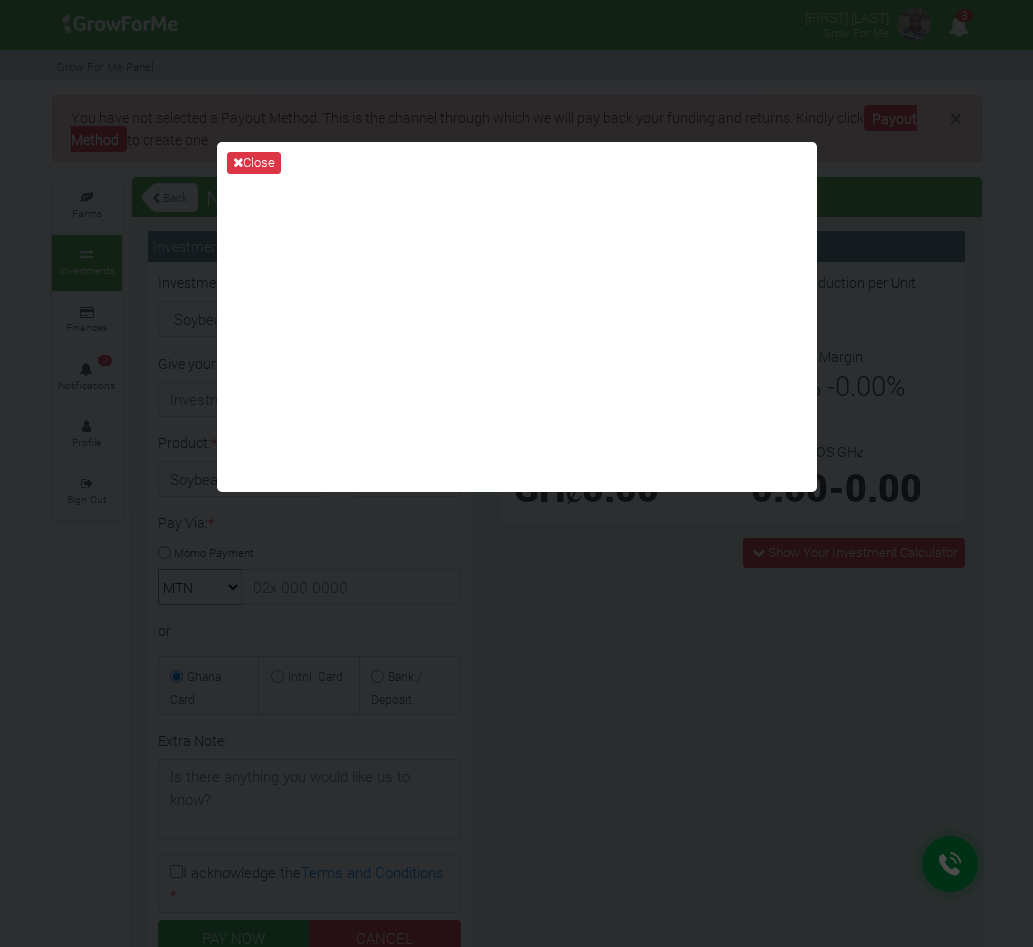 type on "1" 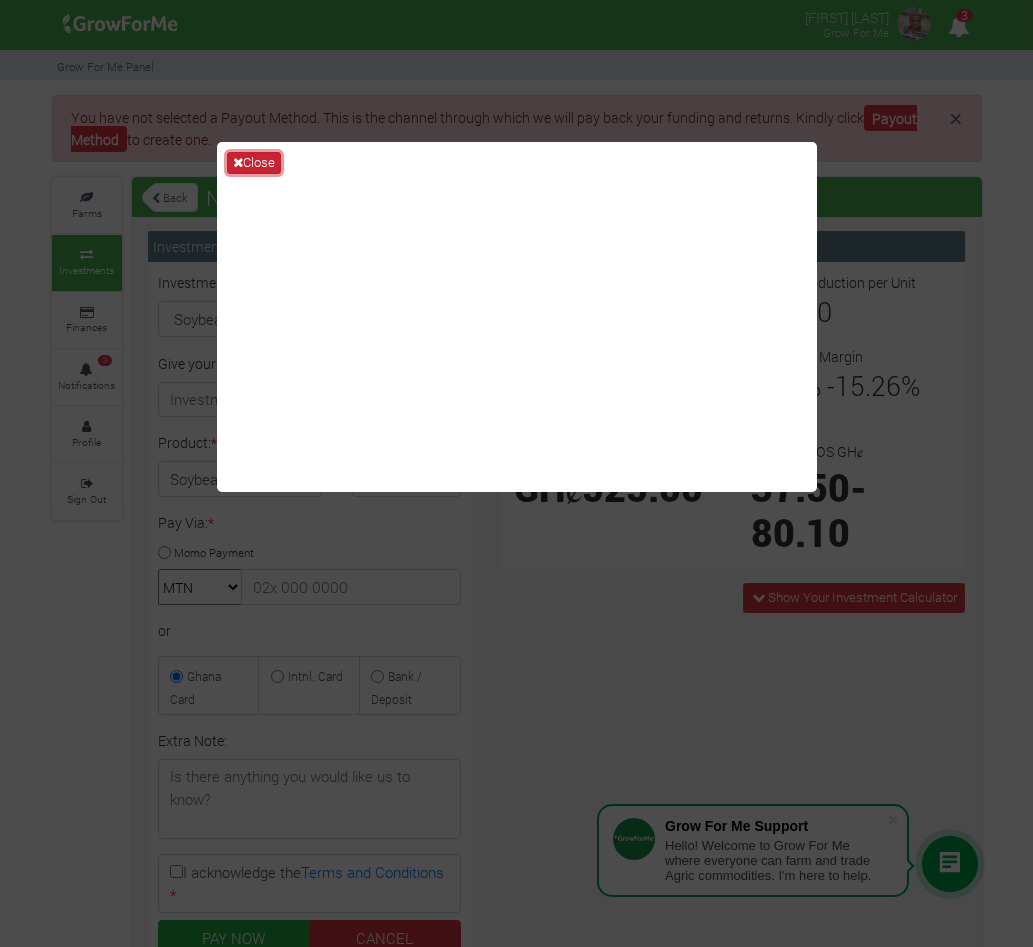 click on "Close" at bounding box center (254, 163) 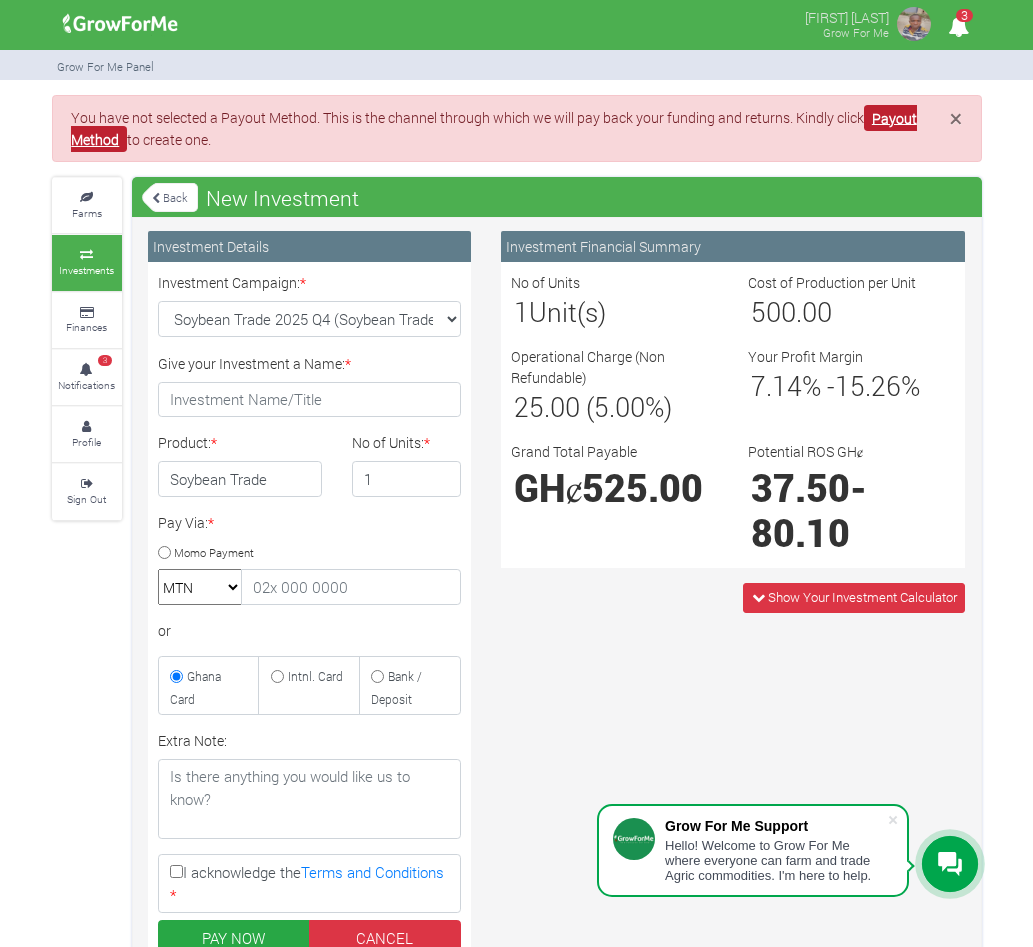 click on "Payout Method" at bounding box center (494, 129) 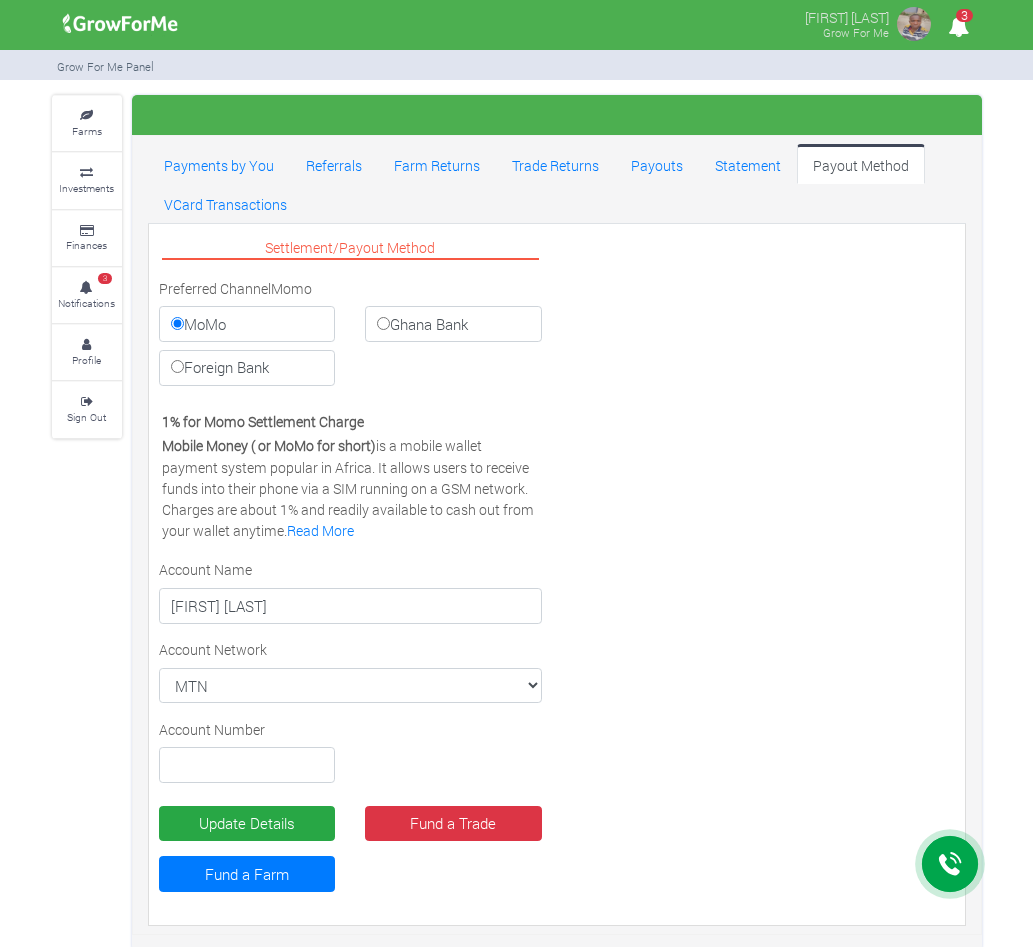 scroll, scrollTop: 0, scrollLeft: 0, axis: both 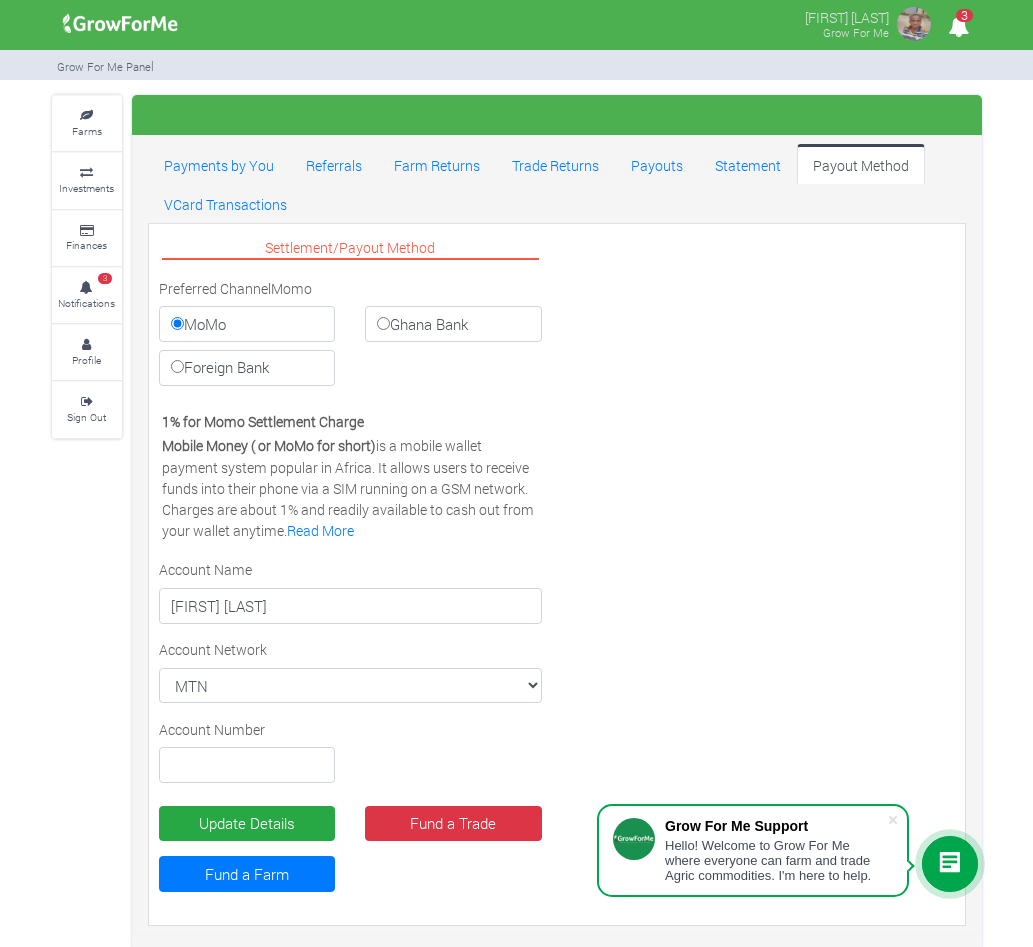click on "MoMo" at bounding box center [247, 324] 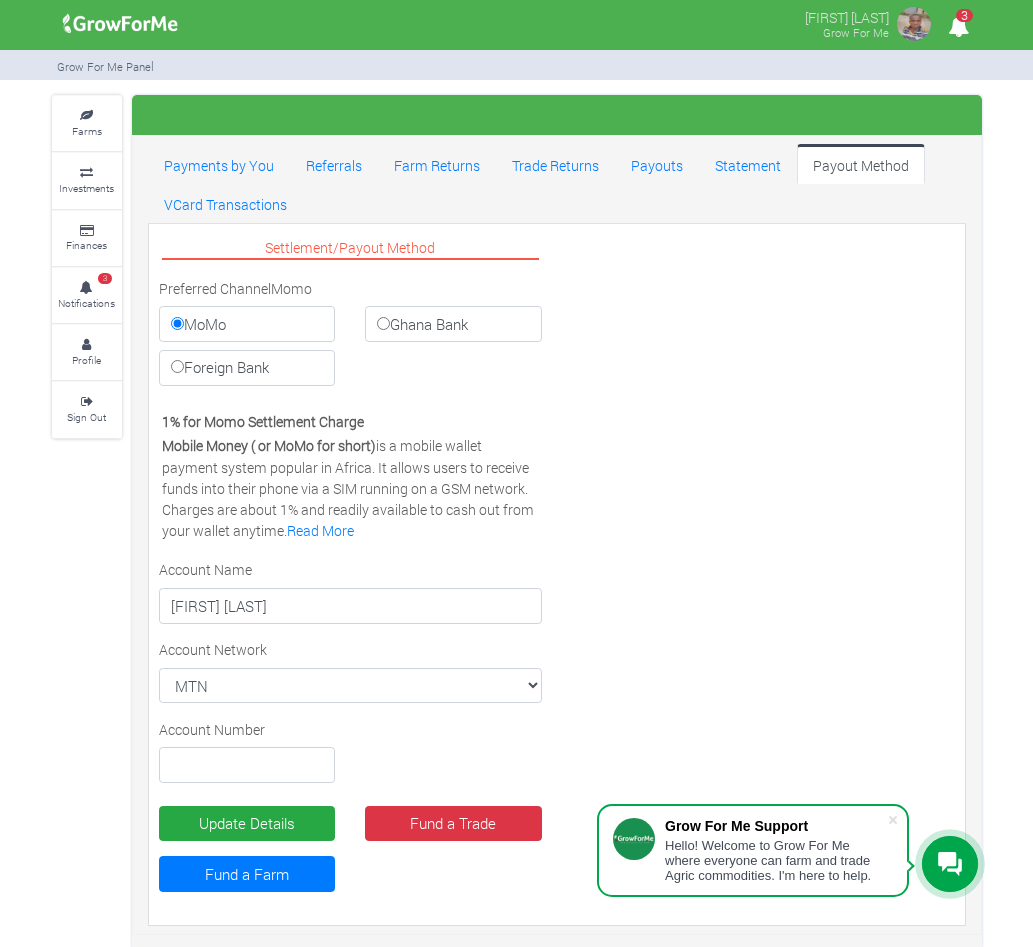 scroll, scrollTop: 3, scrollLeft: 0, axis: vertical 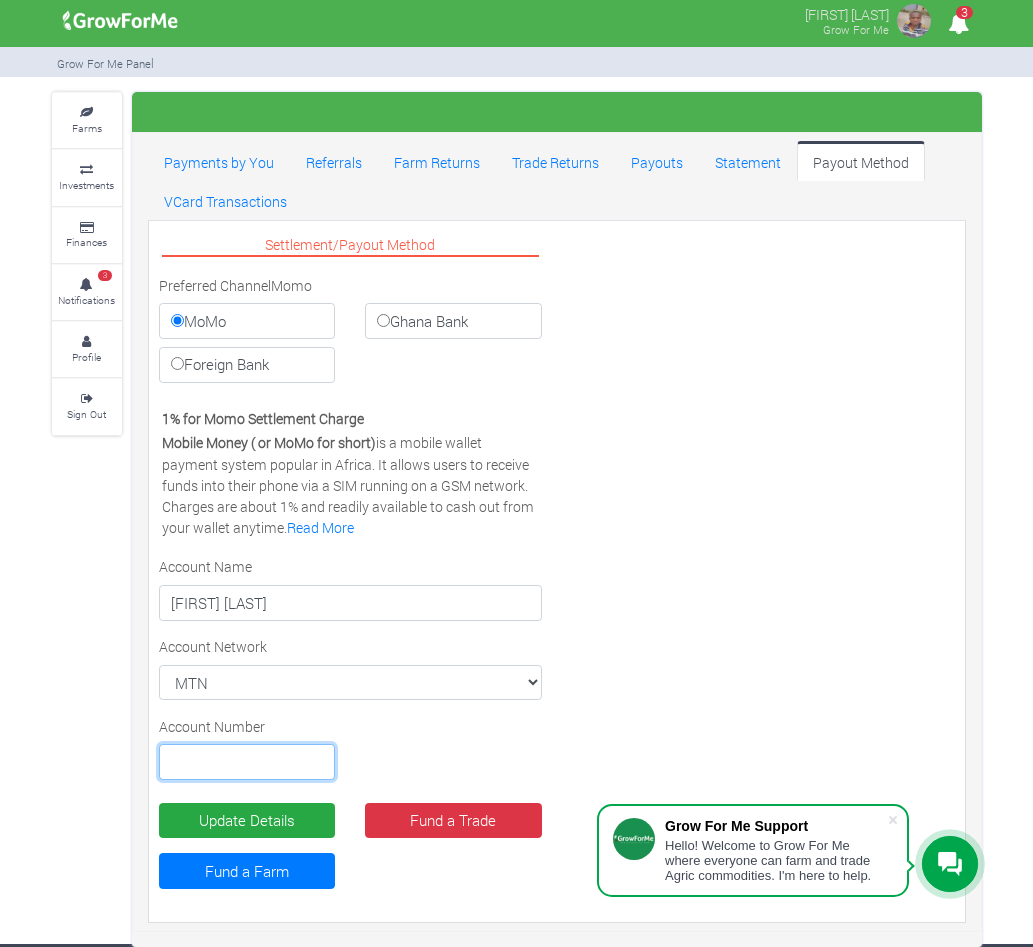 click at bounding box center [247, 762] 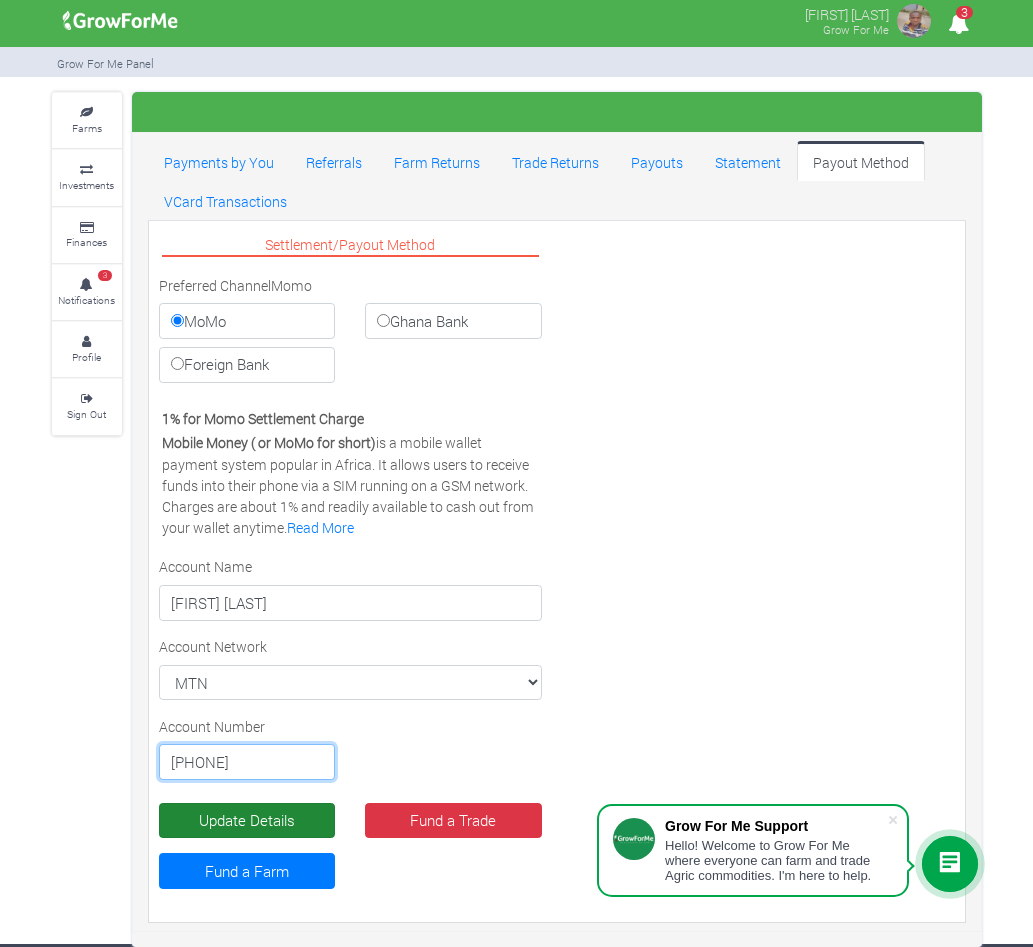 type on "0241549149" 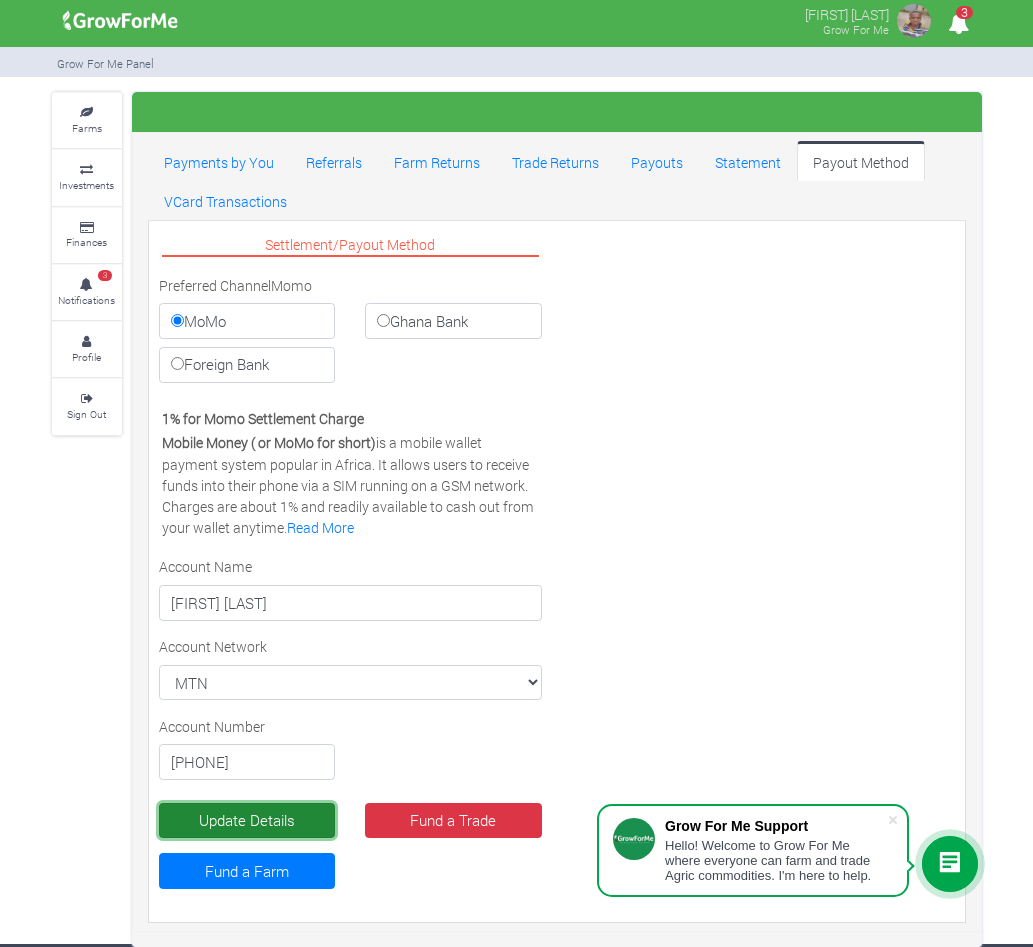 click on "Update Details" at bounding box center [247, 821] 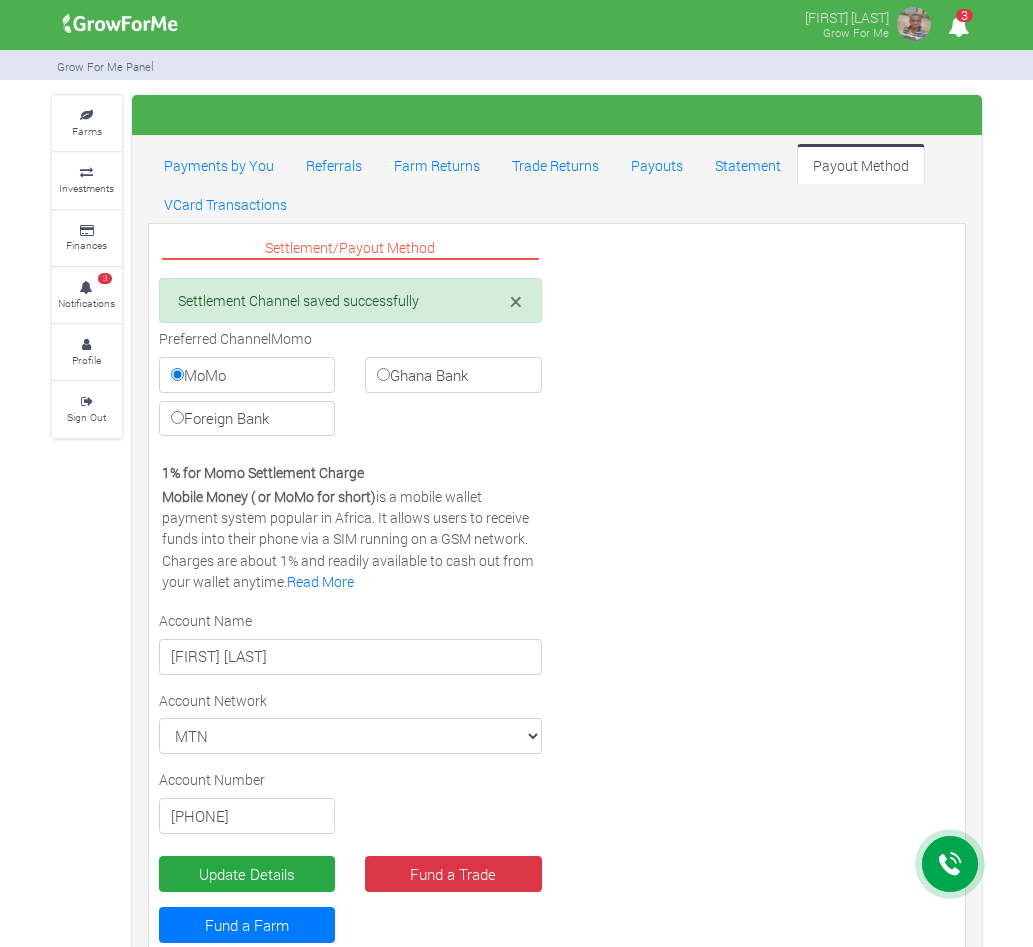 scroll, scrollTop: 0, scrollLeft: 0, axis: both 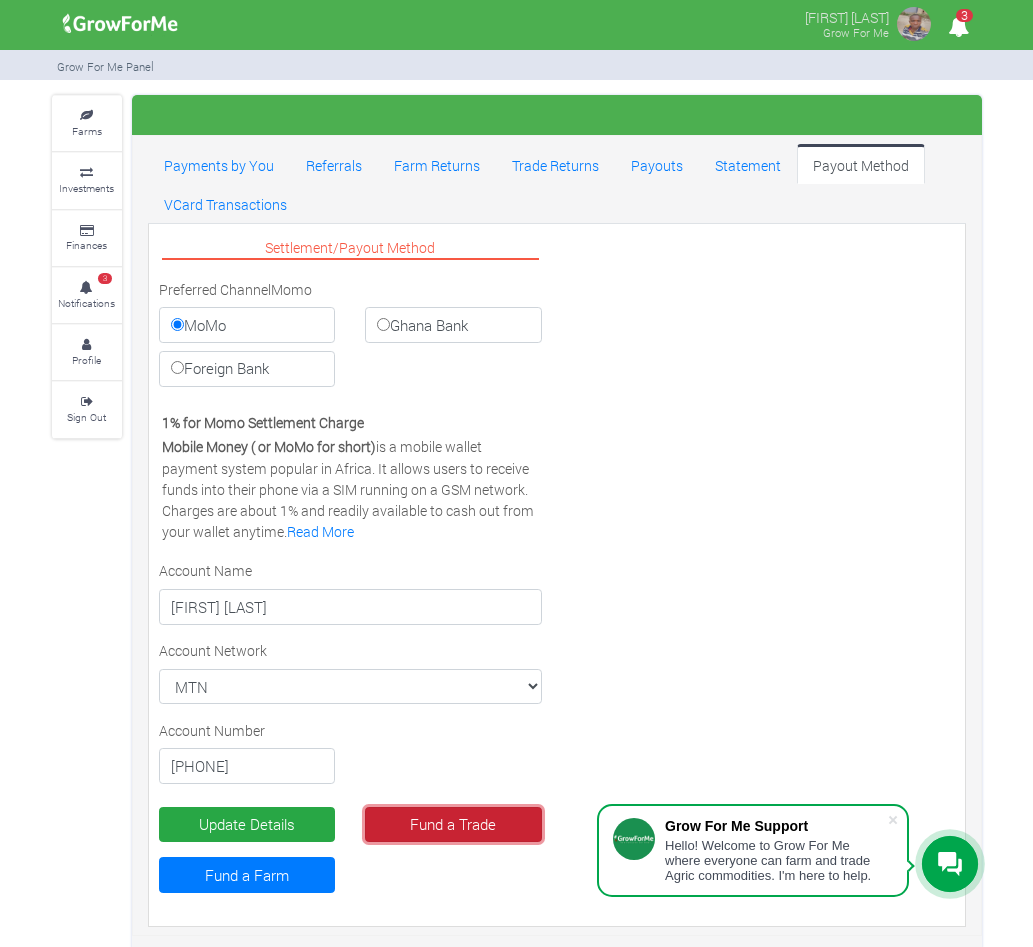 click on "Fund a Trade" at bounding box center (453, 825) 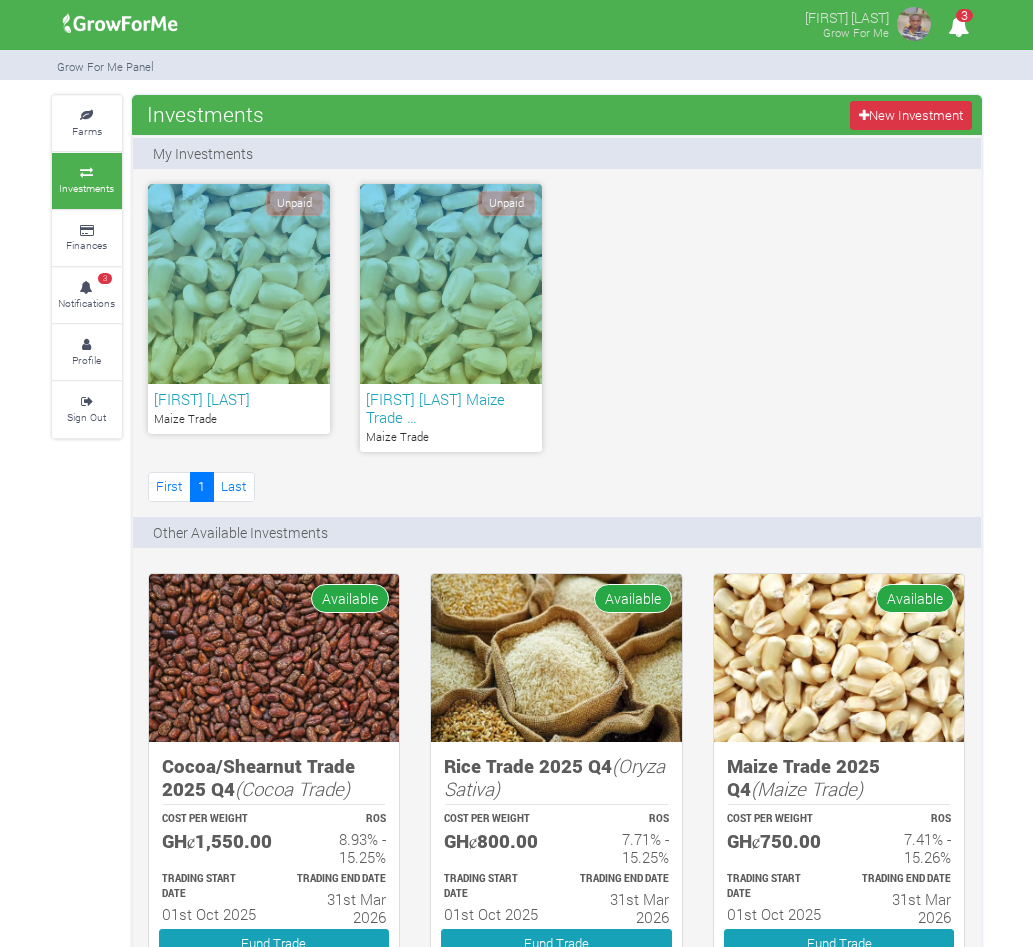scroll, scrollTop: 0, scrollLeft: 0, axis: both 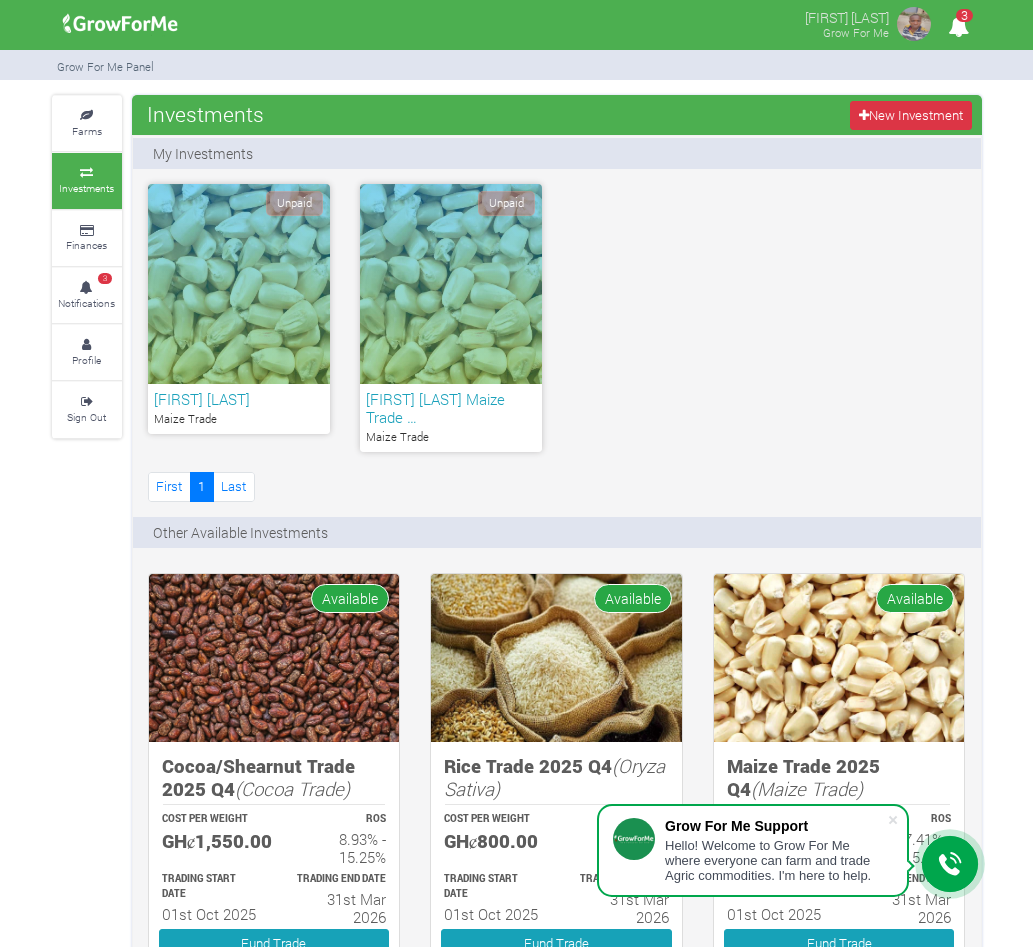 click on "Unpaid" at bounding box center [294, 203] 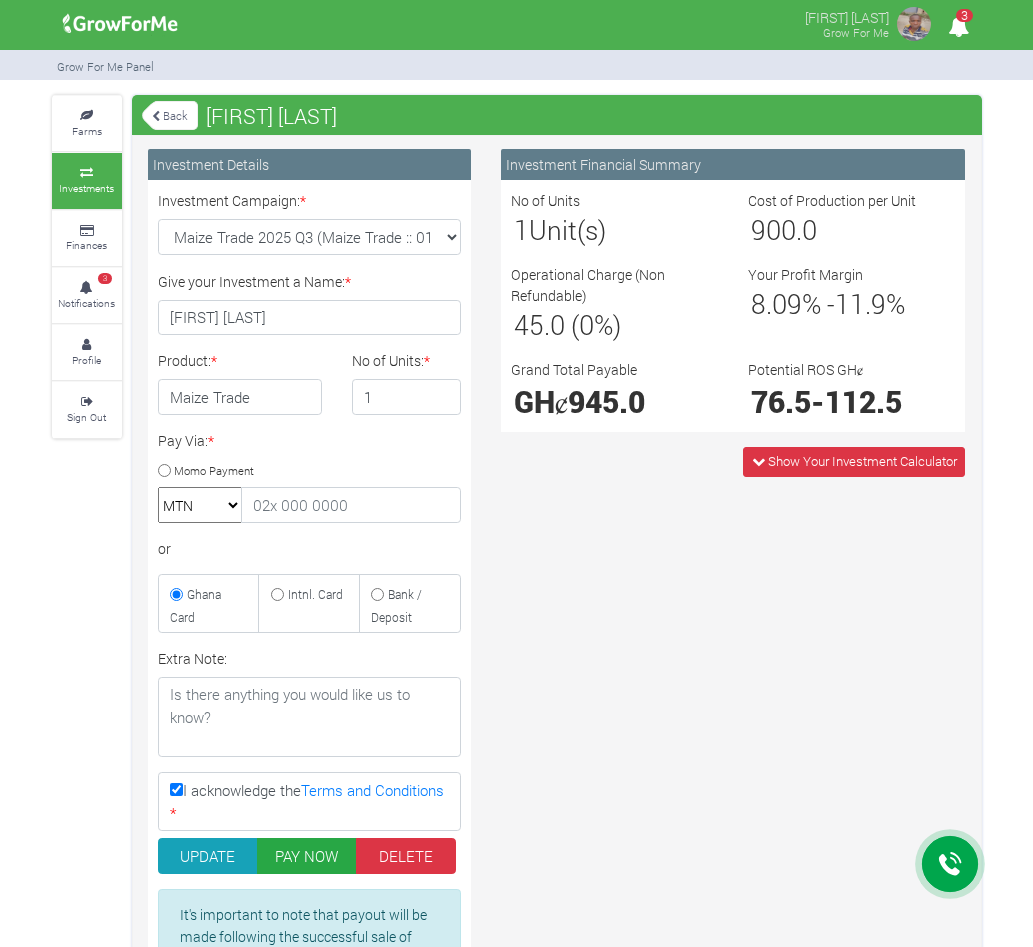 scroll, scrollTop: 0, scrollLeft: 0, axis: both 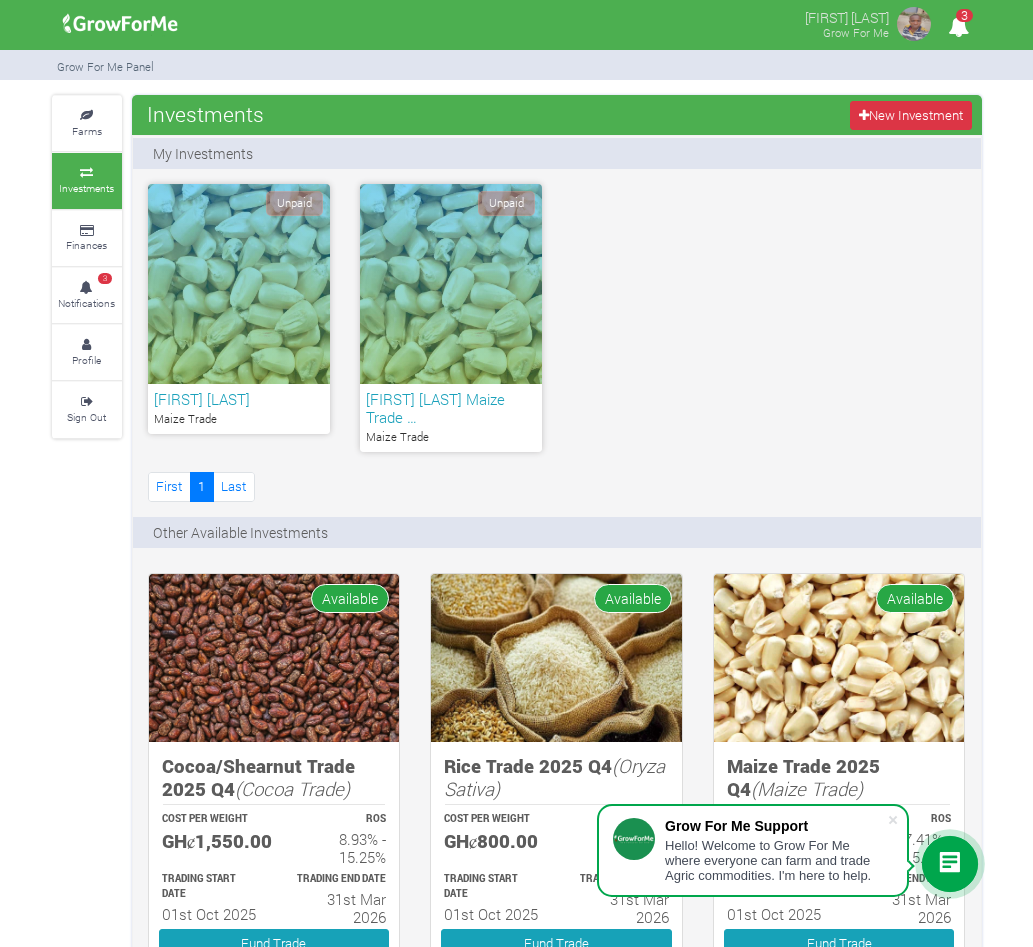 drag, startPoint x: 206, startPoint y: 415, endPoint x: 814, endPoint y: 308, distance: 617.3435 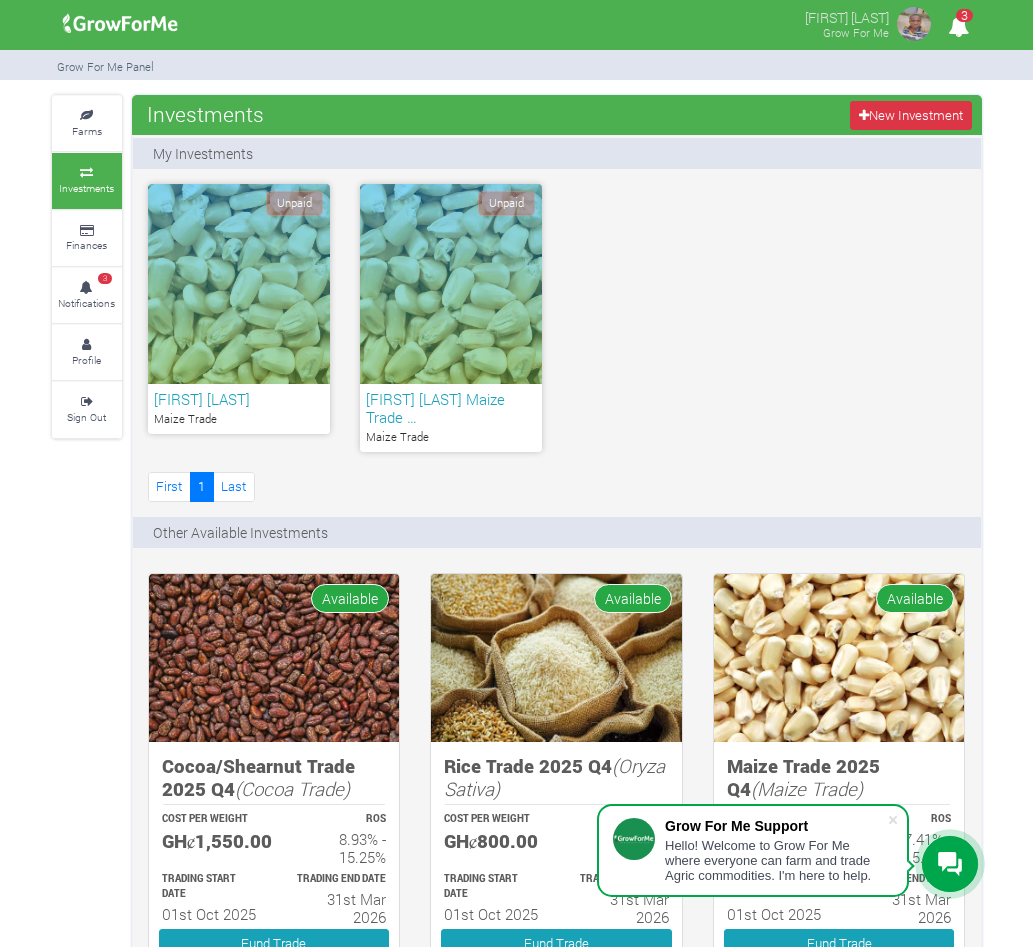 drag, startPoint x: 244, startPoint y: 241, endPoint x: 881, endPoint y: 224, distance: 637.2268 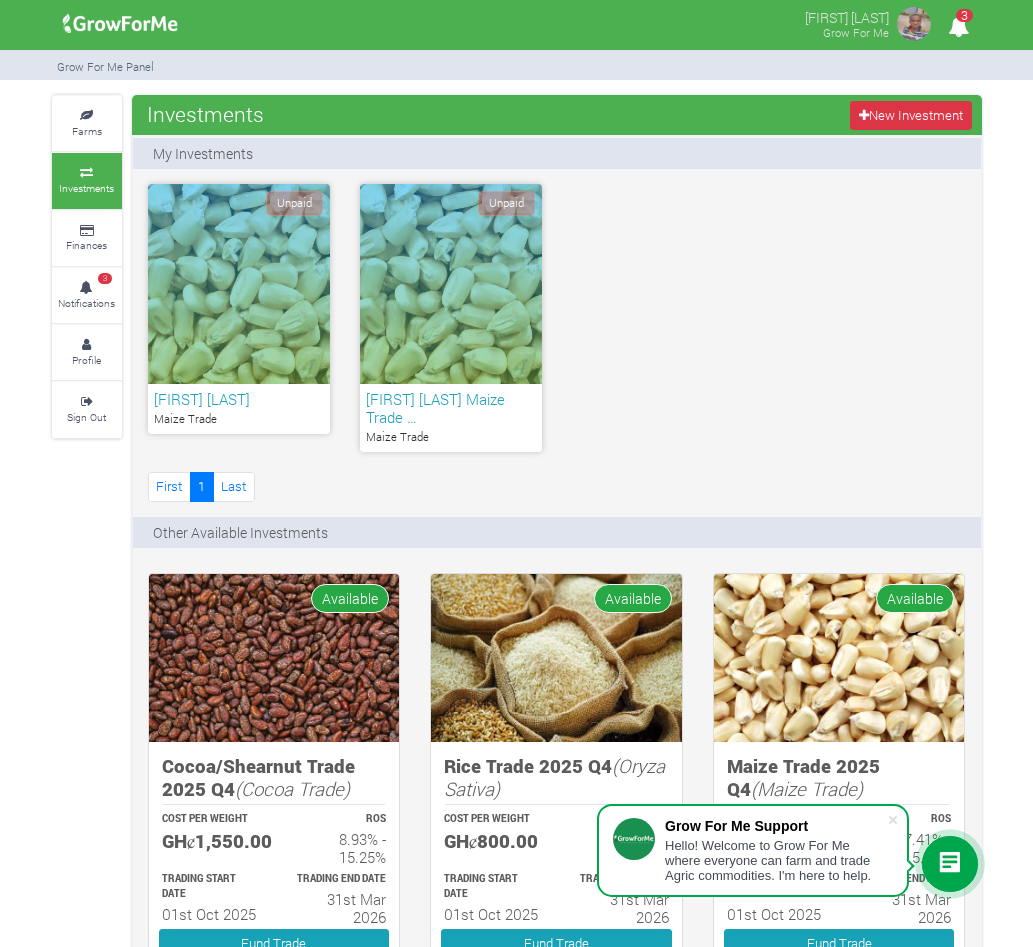 click on "Maize Trade" at bounding box center (451, 437) 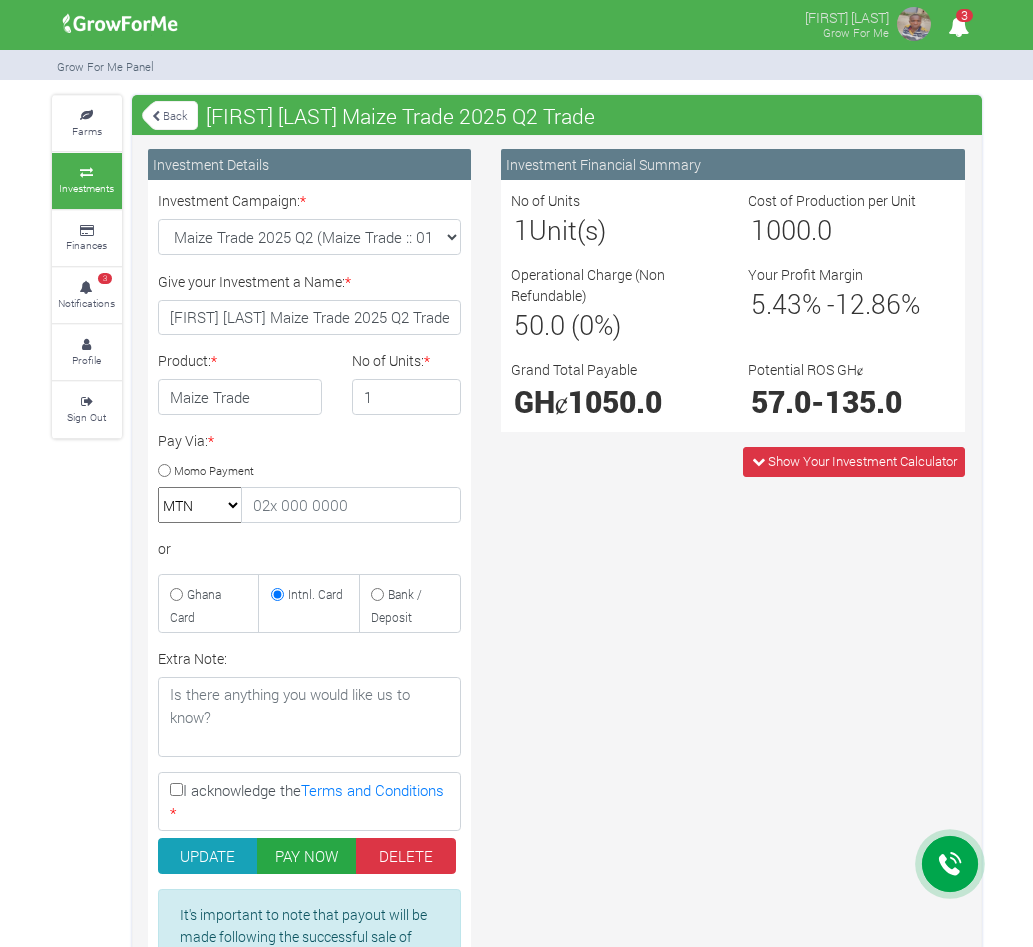 scroll, scrollTop: 0, scrollLeft: 0, axis: both 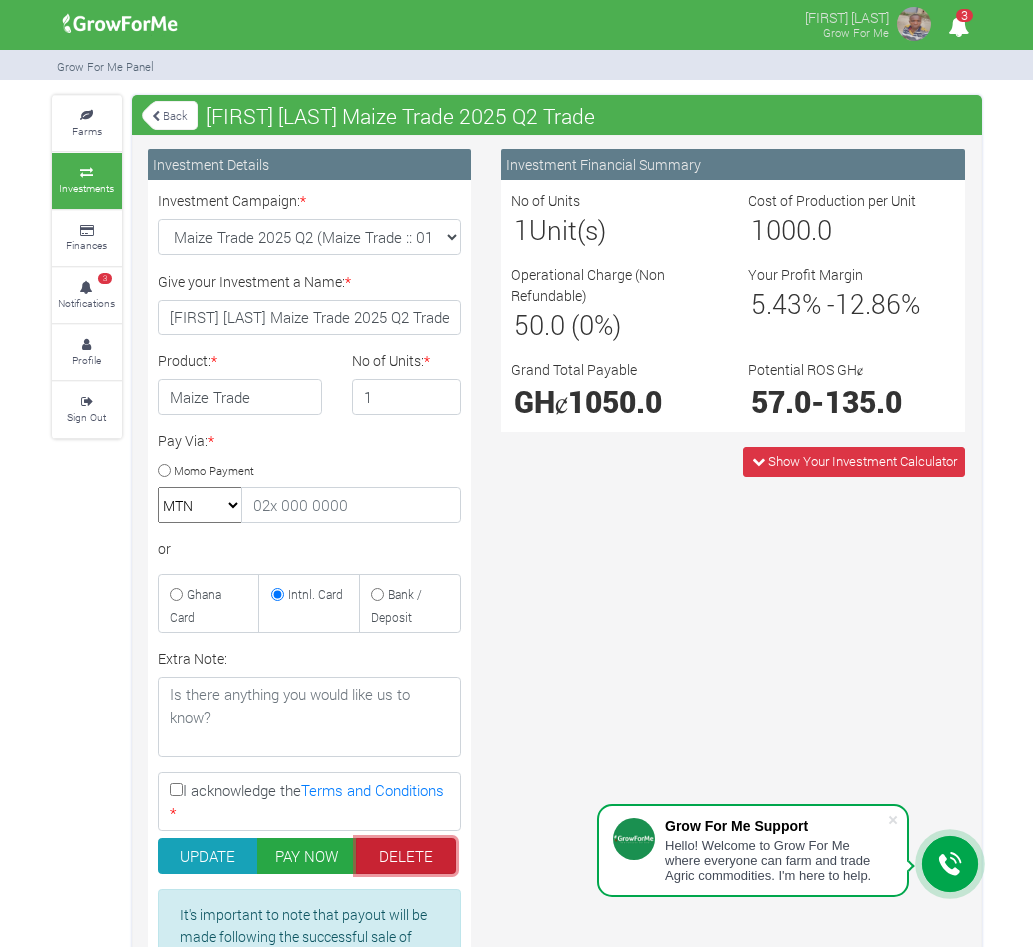 click on "DELETE" at bounding box center [406, 856] 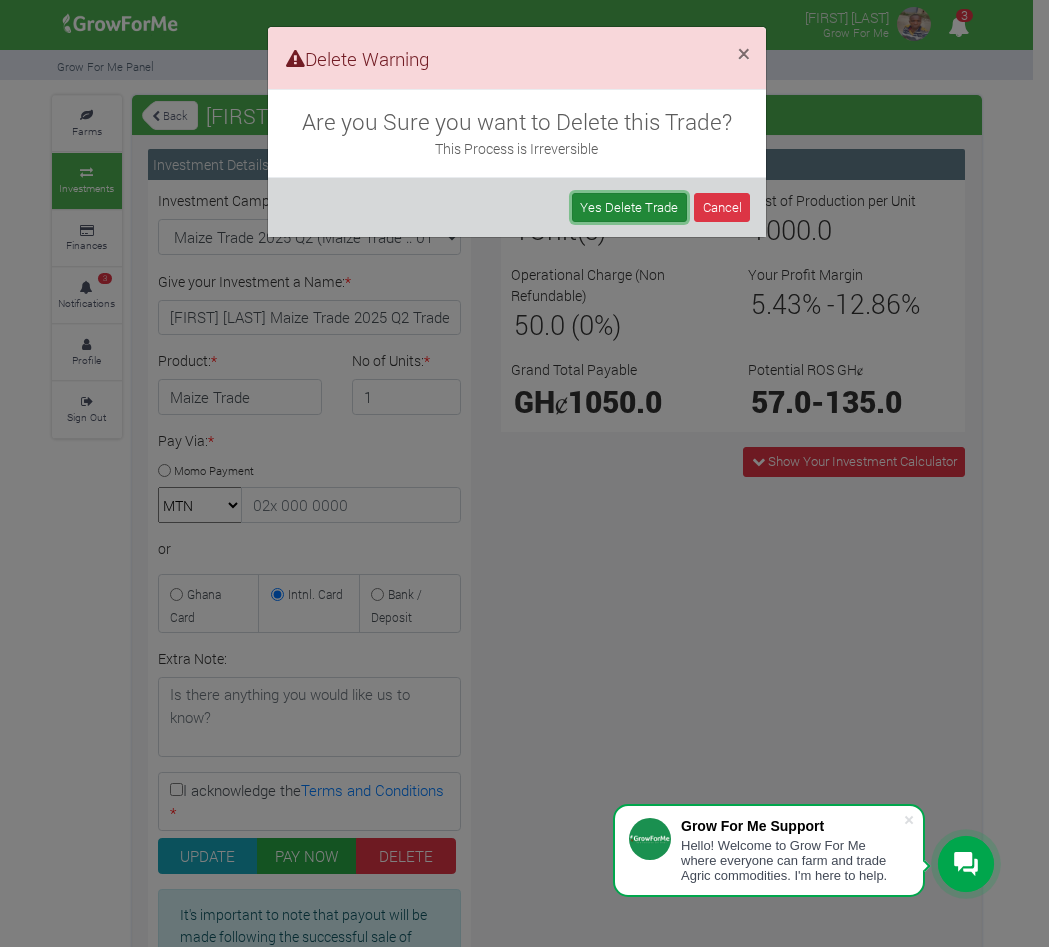 click on "Yes Delete
Trade" at bounding box center [629, 207] 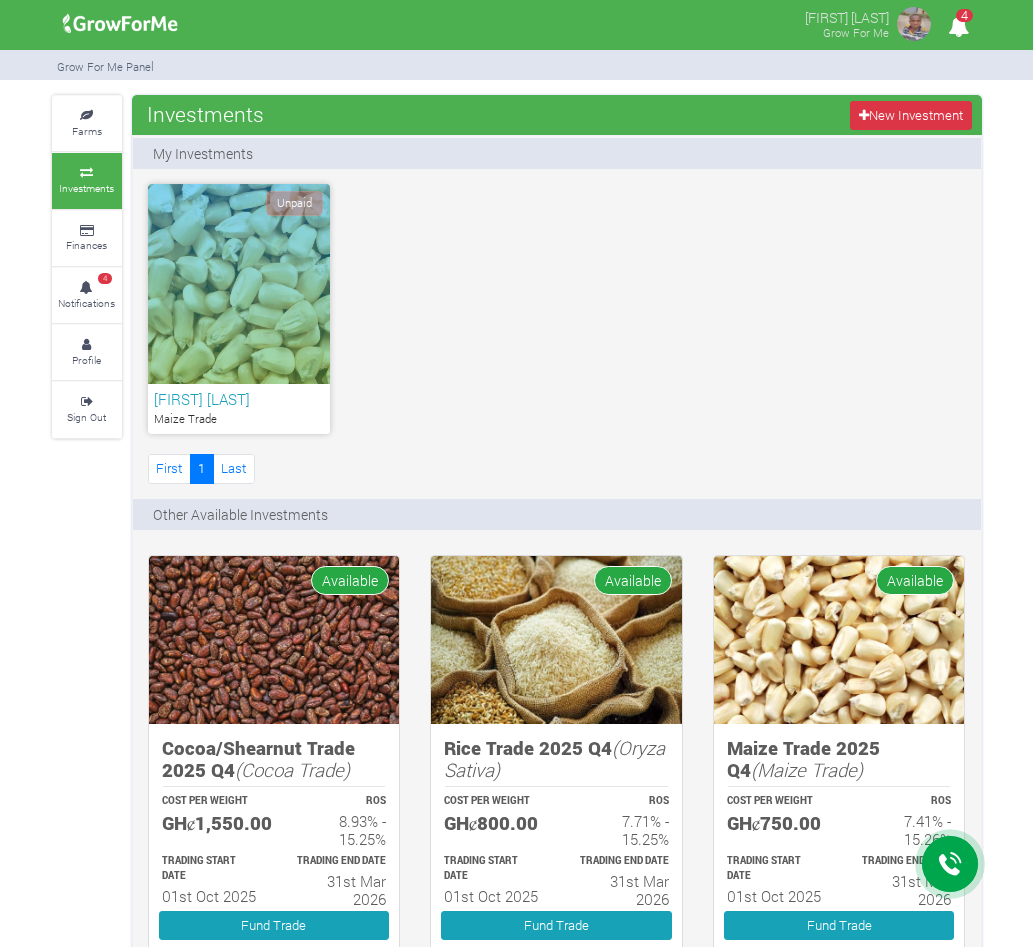 scroll, scrollTop: 0, scrollLeft: 0, axis: both 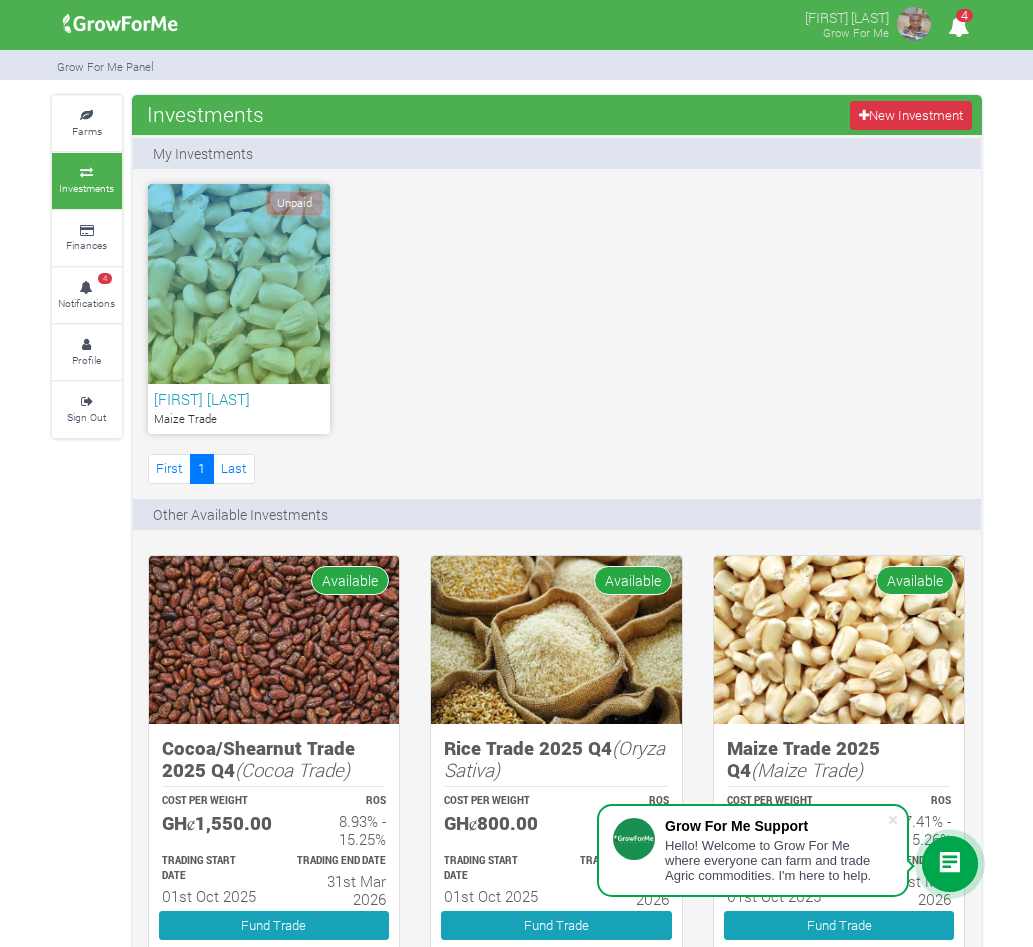 click on "Unpaid" at bounding box center [239, 284] 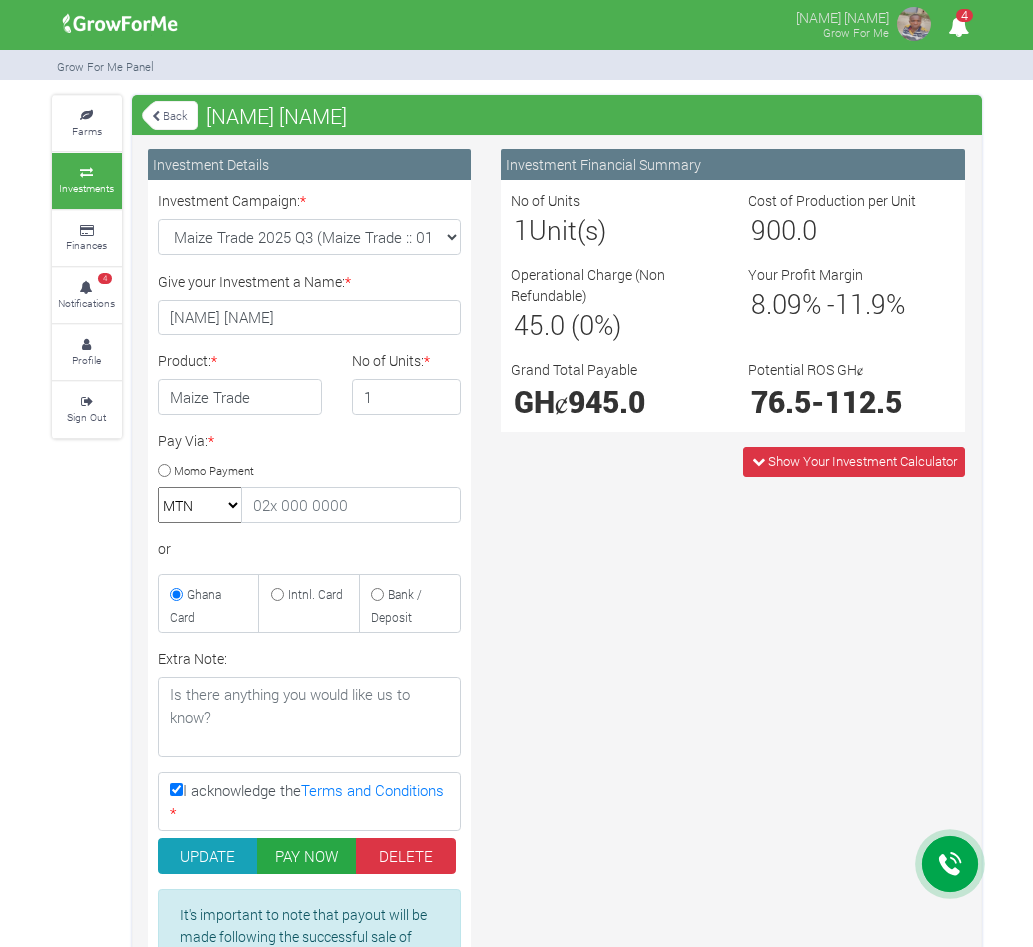 scroll, scrollTop: 0, scrollLeft: 0, axis: both 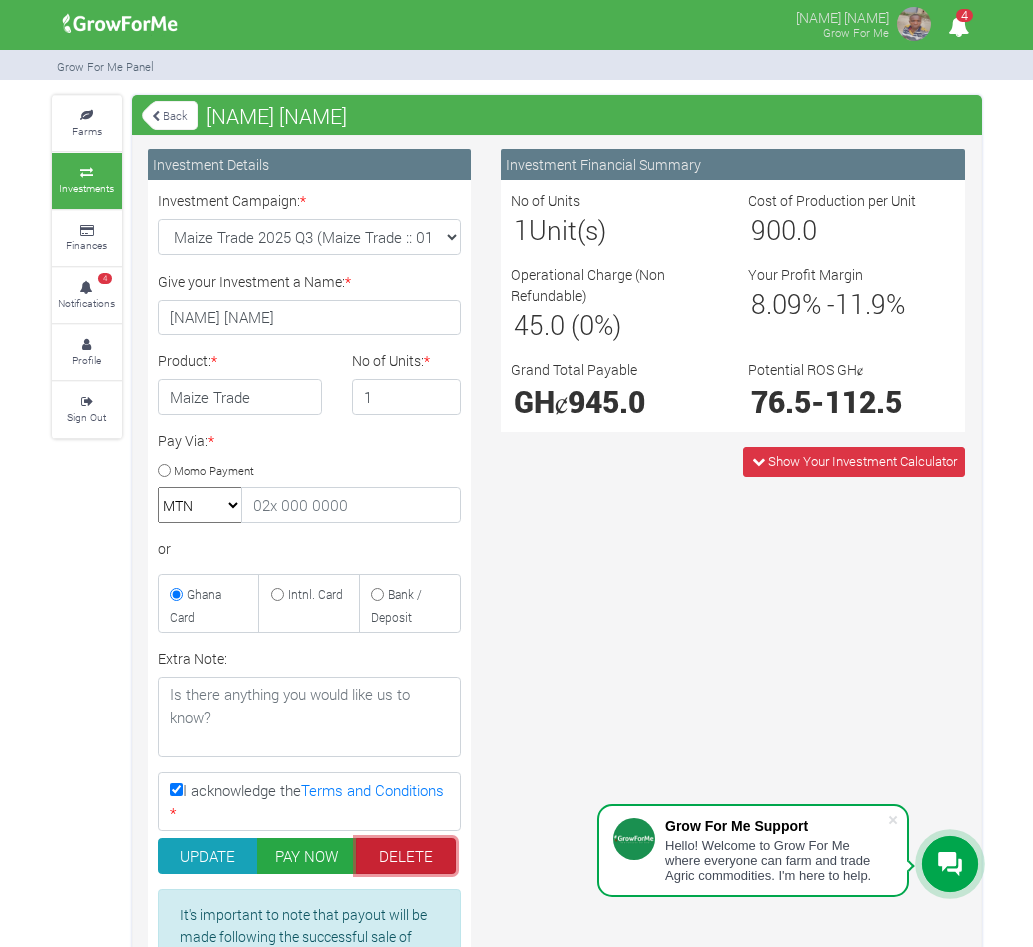 click on "DELETE" at bounding box center [406, 856] 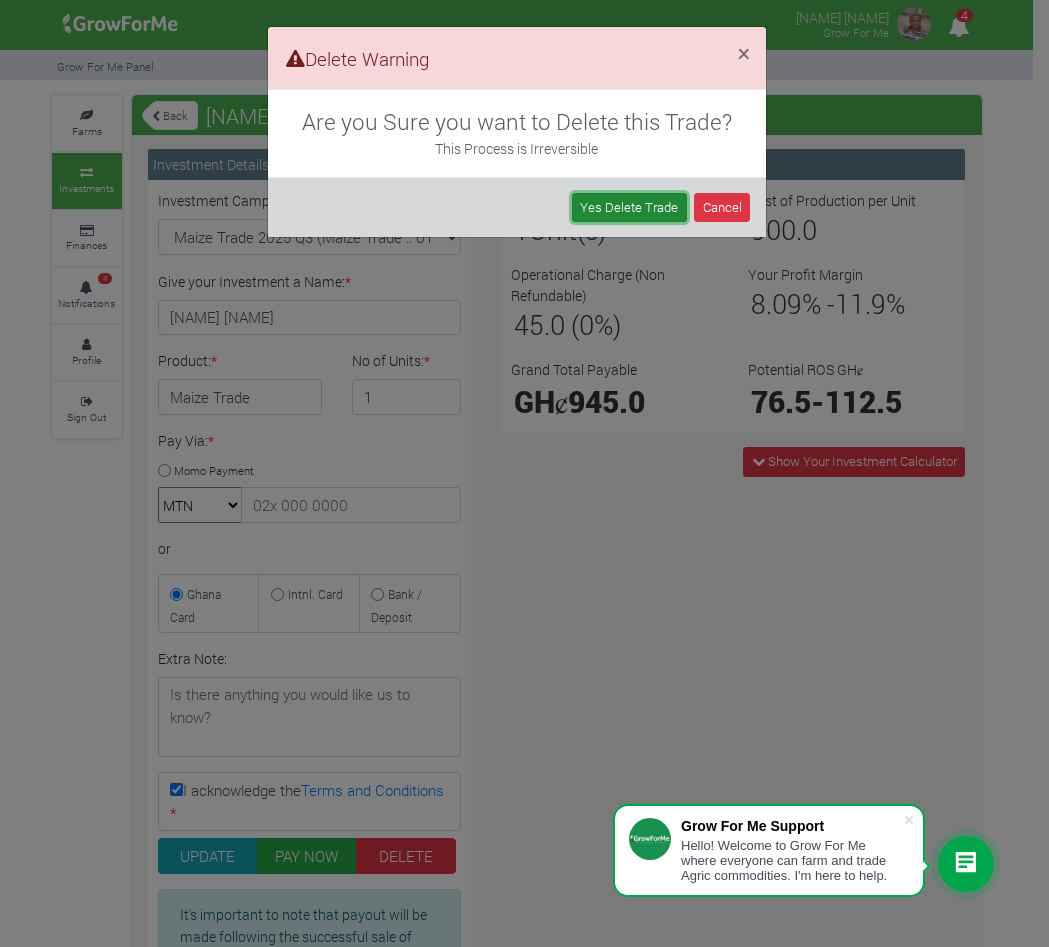 click on "Yes Delete
Trade" at bounding box center [629, 207] 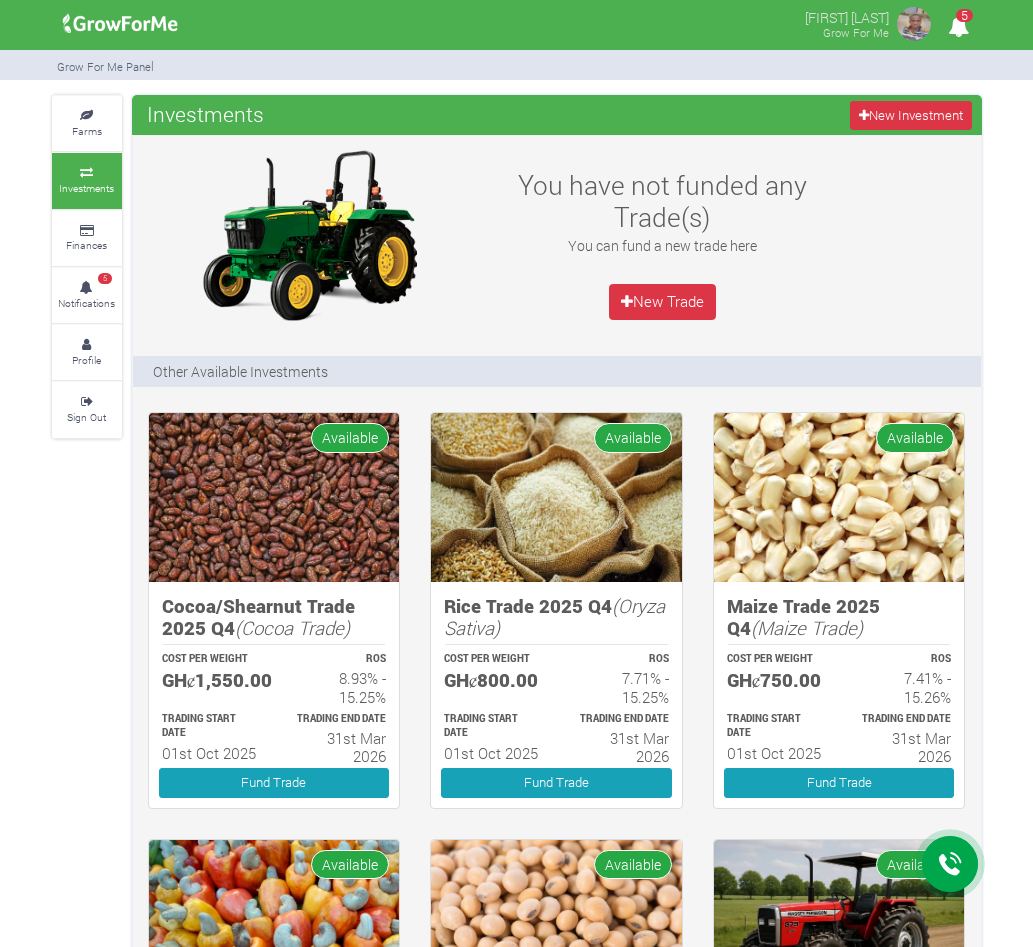scroll, scrollTop: 0, scrollLeft: 0, axis: both 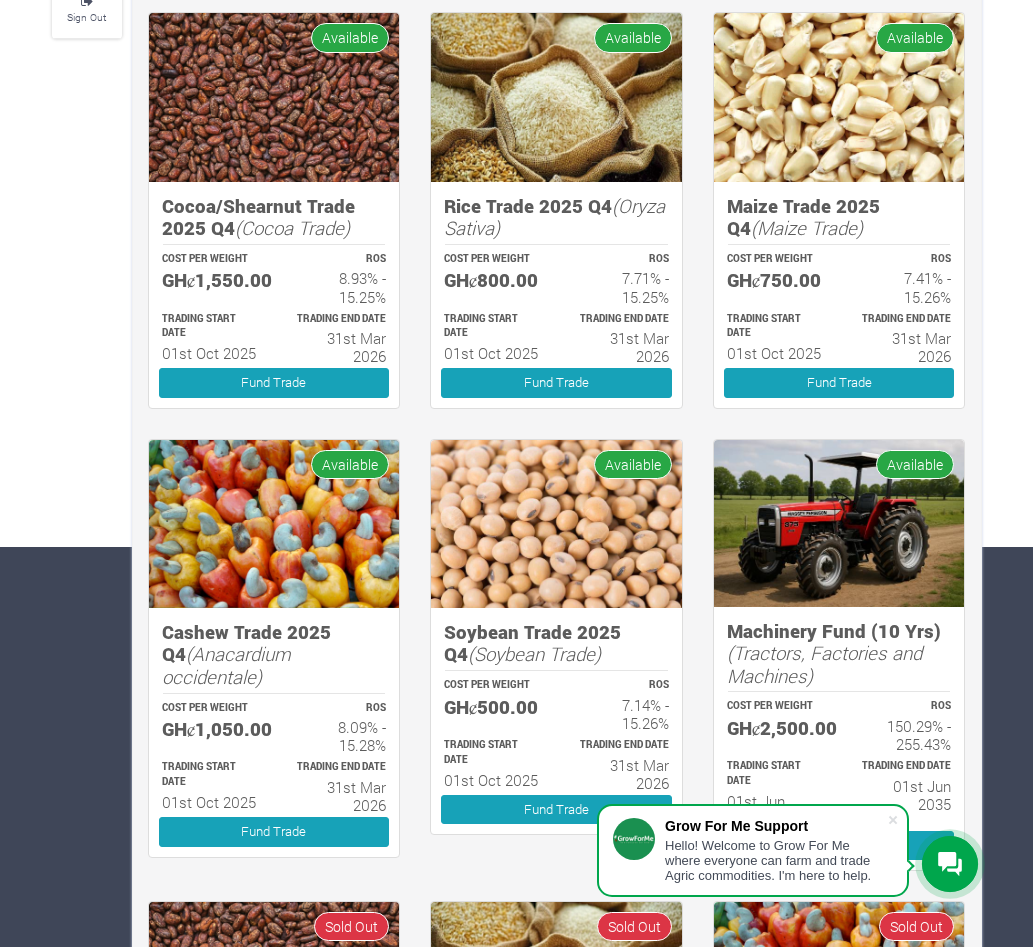 click at bounding box center (556, 524) 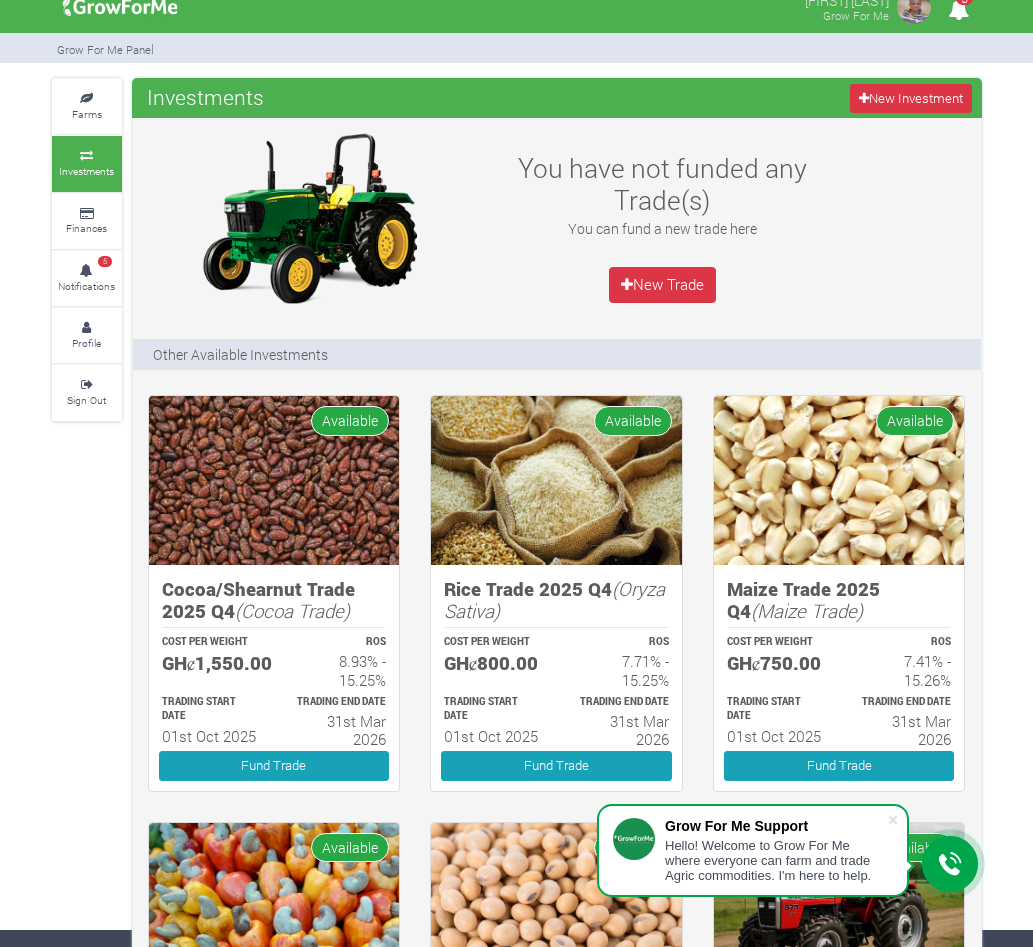 scroll, scrollTop: 0, scrollLeft: 0, axis: both 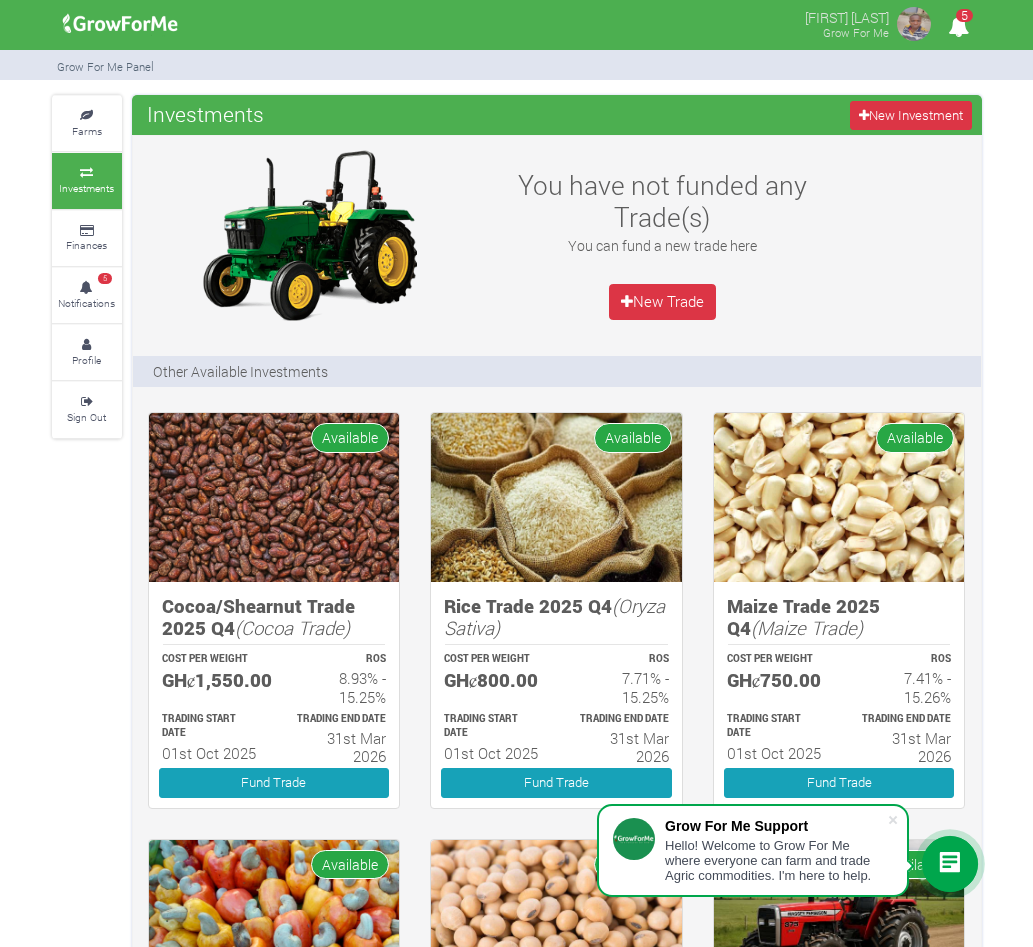 click on "5" at bounding box center (958, 26) 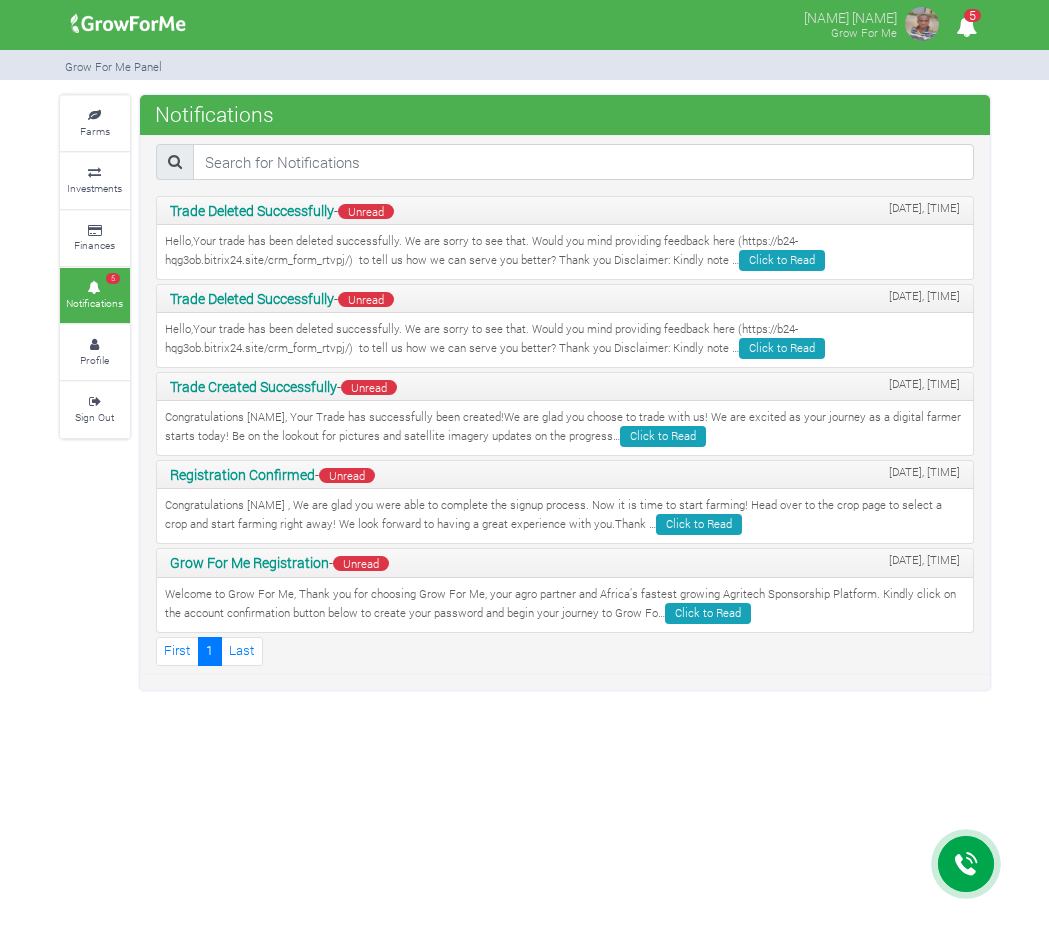 scroll, scrollTop: 0, scrollLeft: 0, axis: both 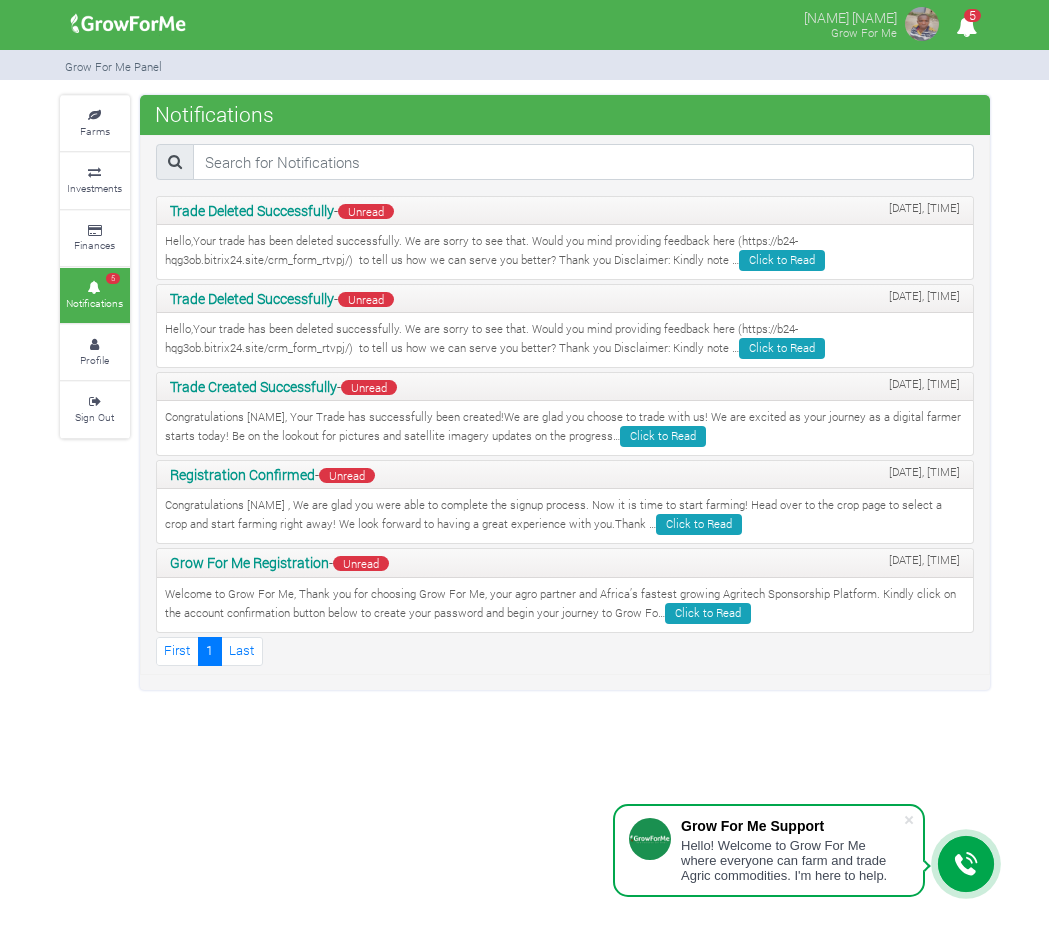 click on "5" at bounding box center [966, 26] 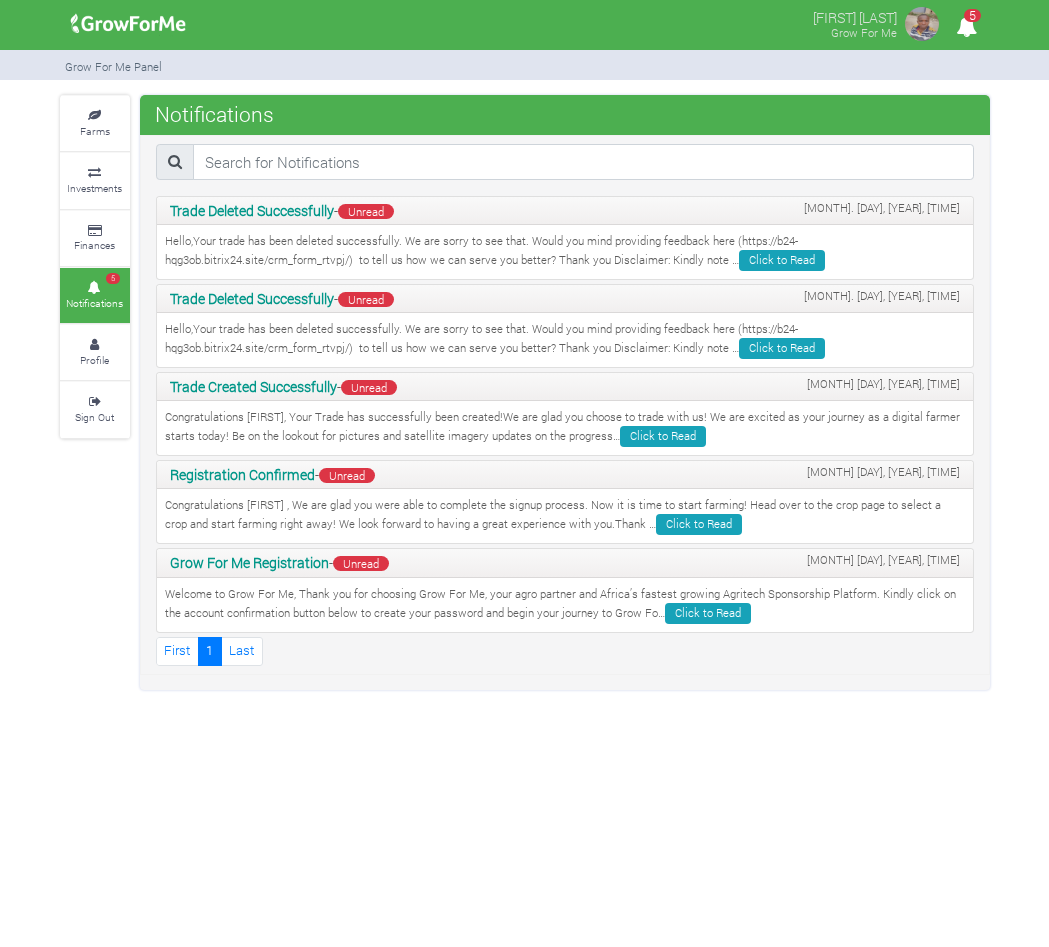 scroll, scrollTop: 0, scrollLeft: 0, axis: both 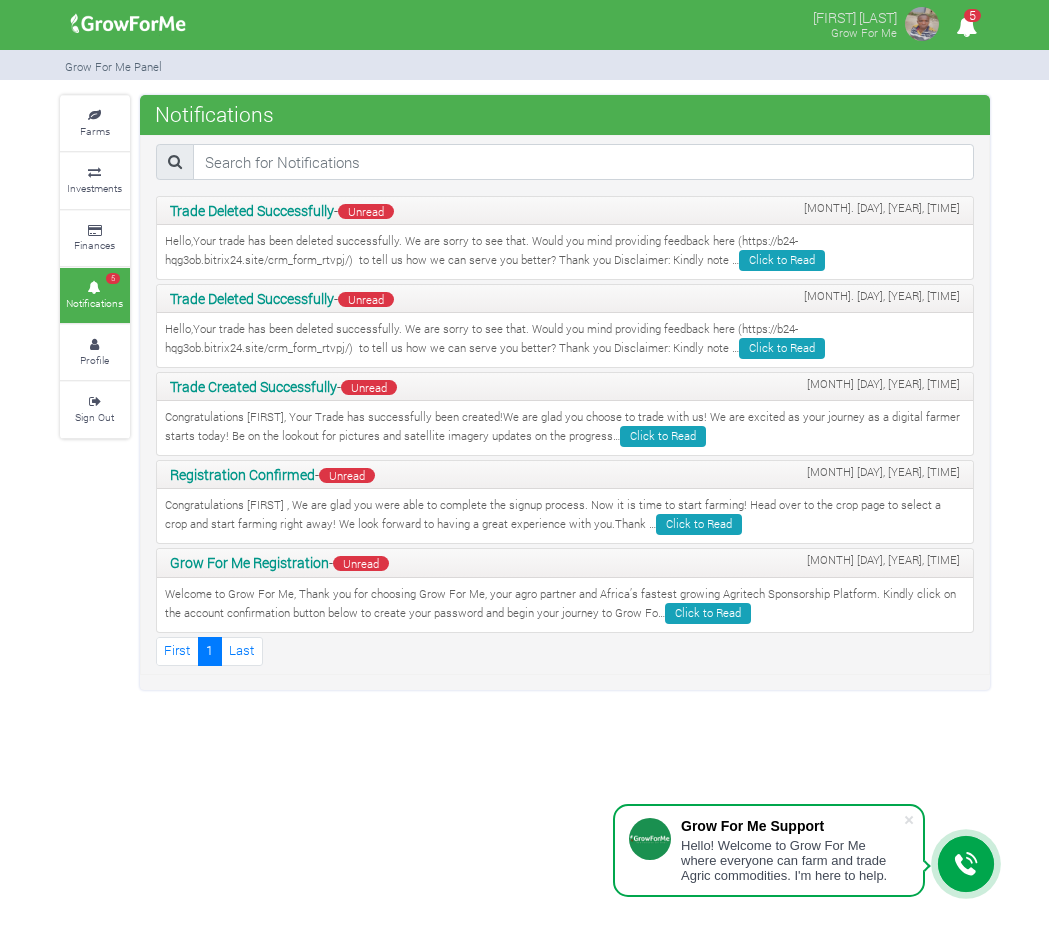 click on "Trade Deleted Successfully  -  Unread    Aug. 5, 2025, 10:12 a.m." at bounding box center [565, 210] 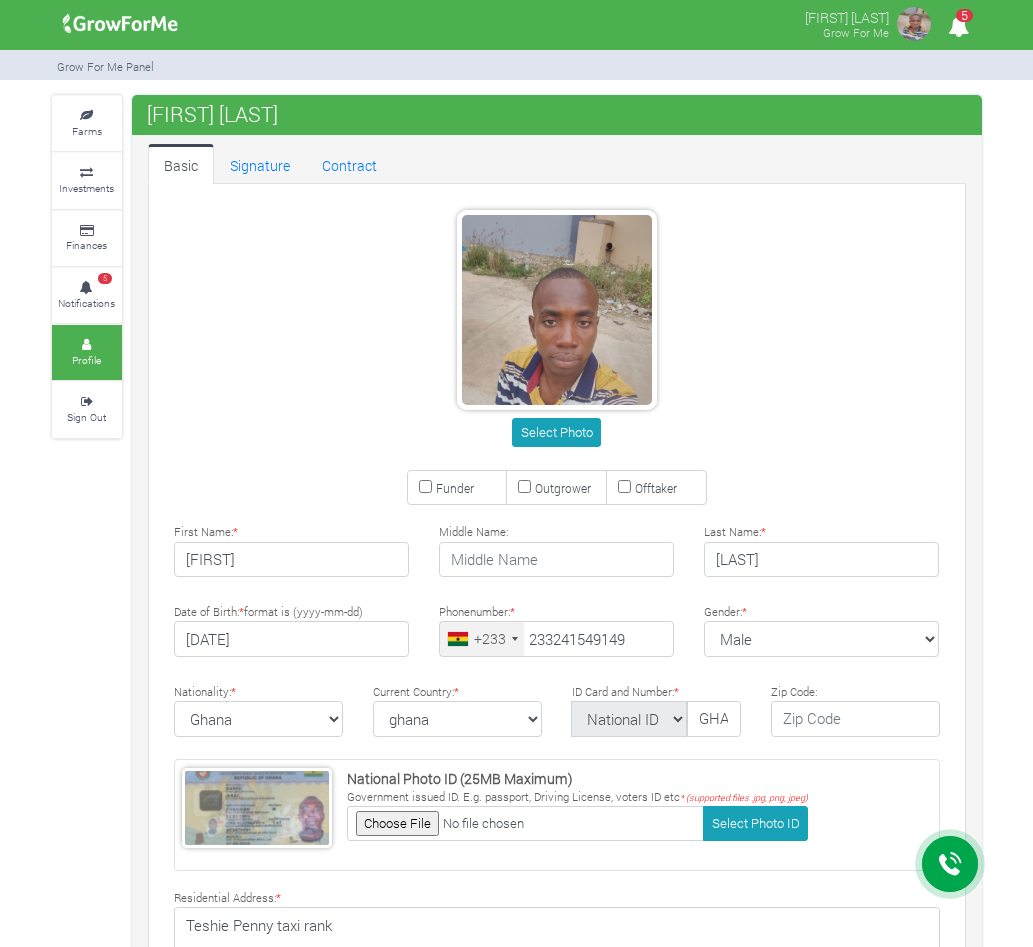 scroll, scrollTop: 0, scrollLeft: 0, axis: both 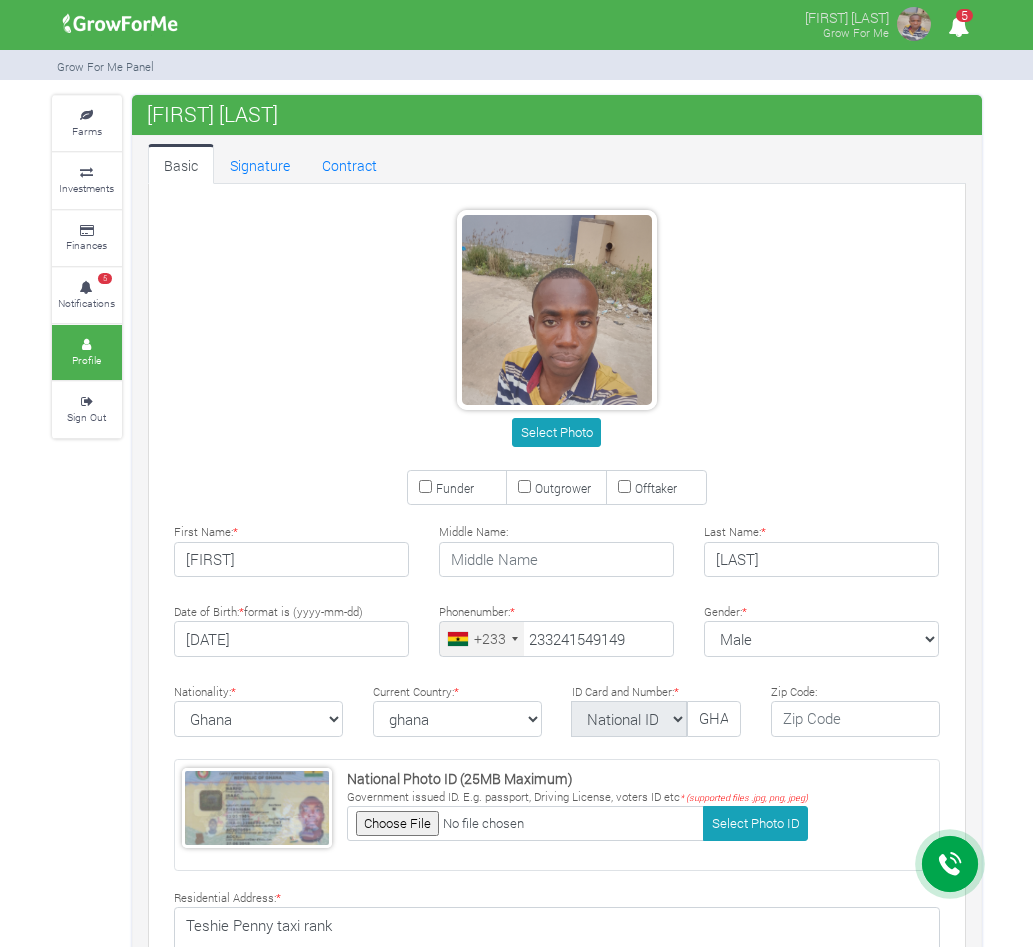 type on "[PHONE]" 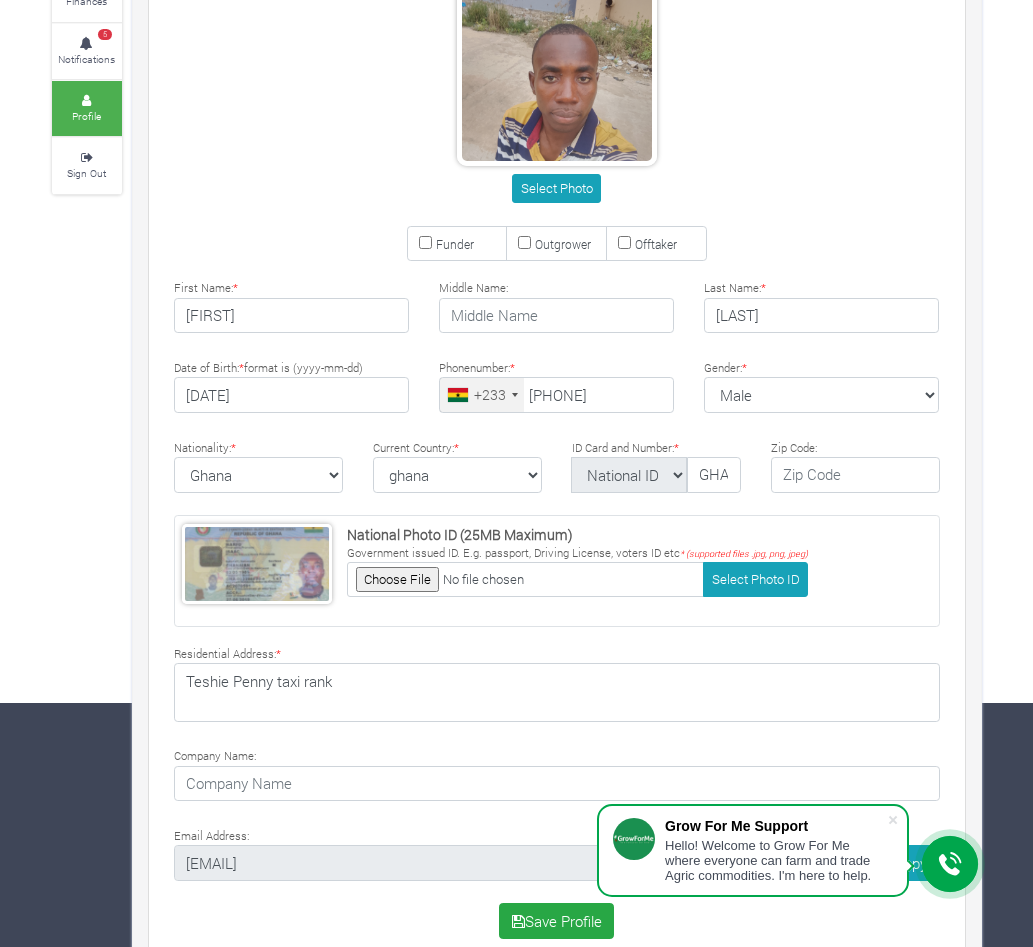 scroll, scrollTop: 279, scrollLeft: 0, axis: vertical 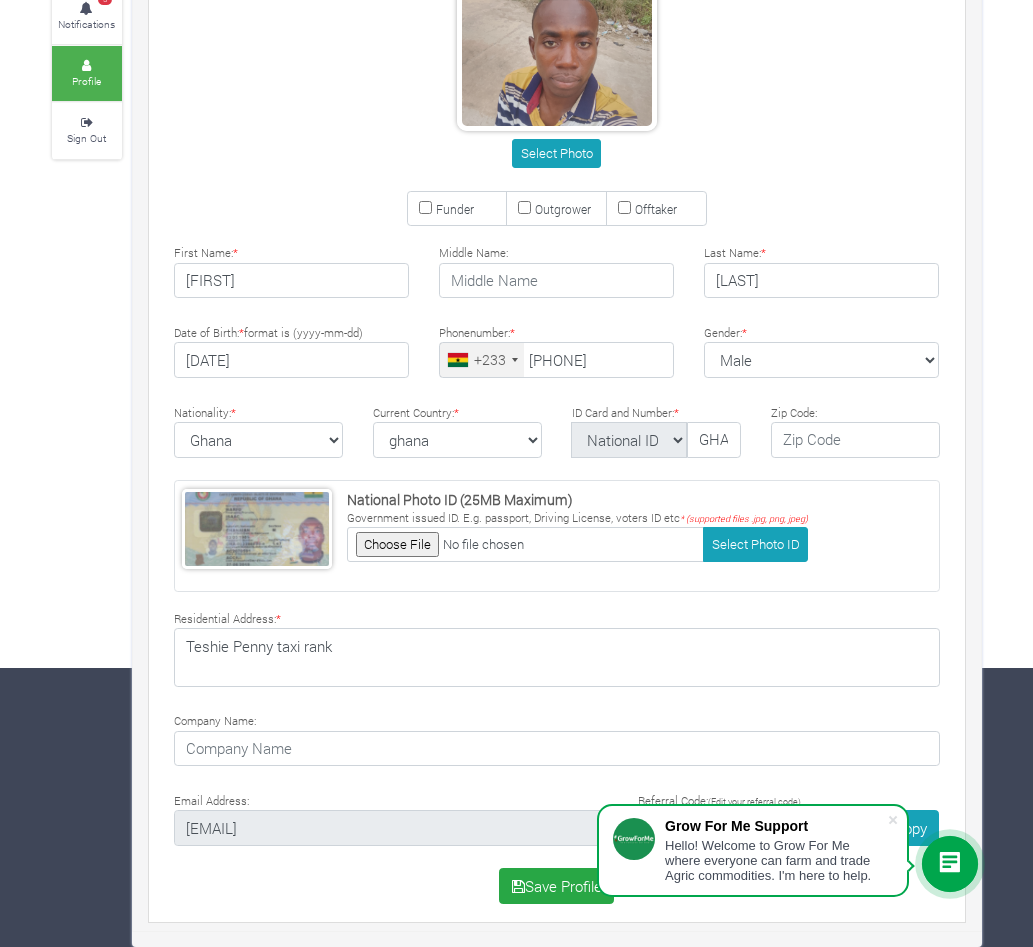 click 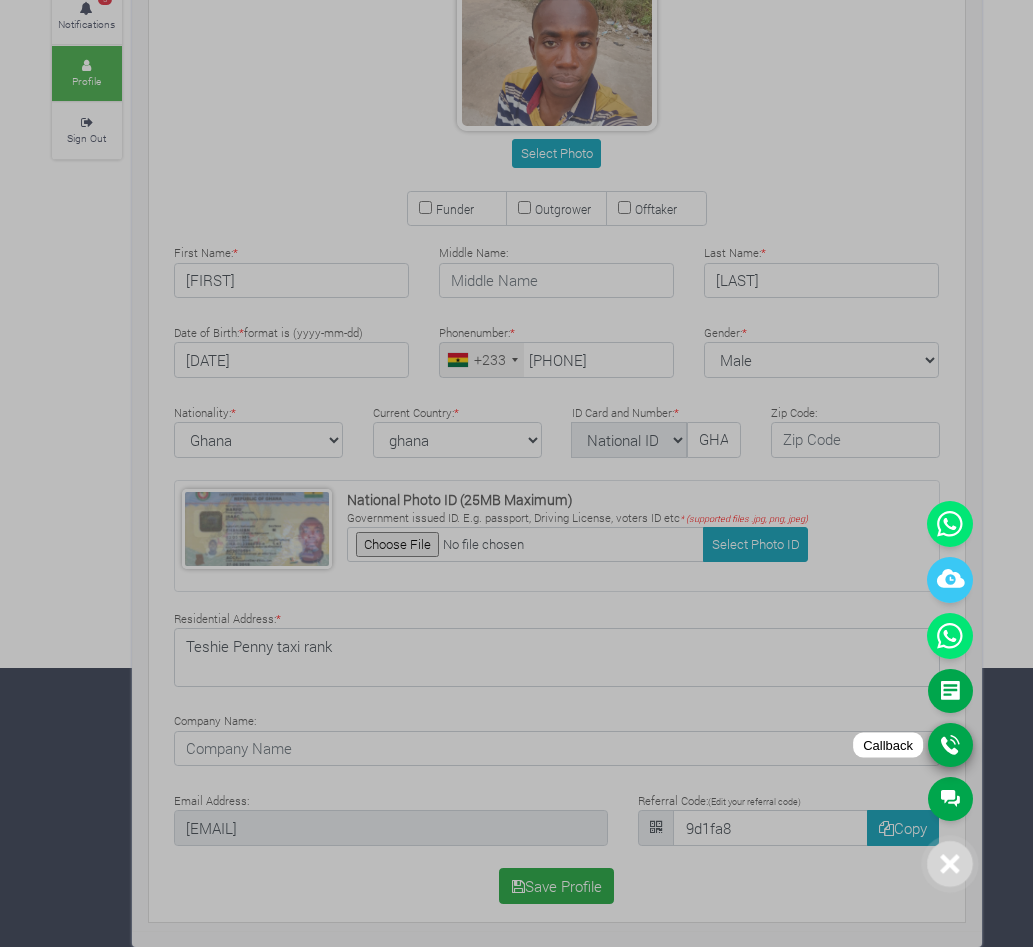 click on "Callback" at bounding box center (950, 745) 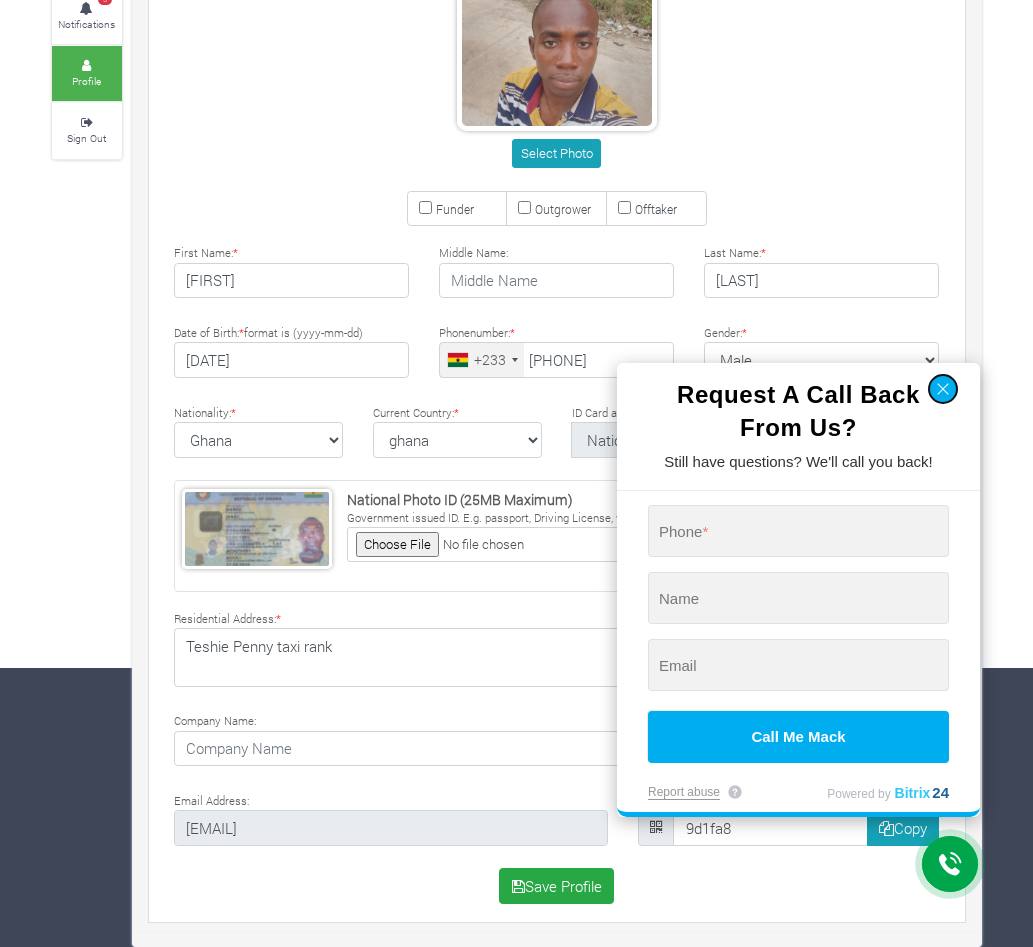 click at bounding box center [943, 389] 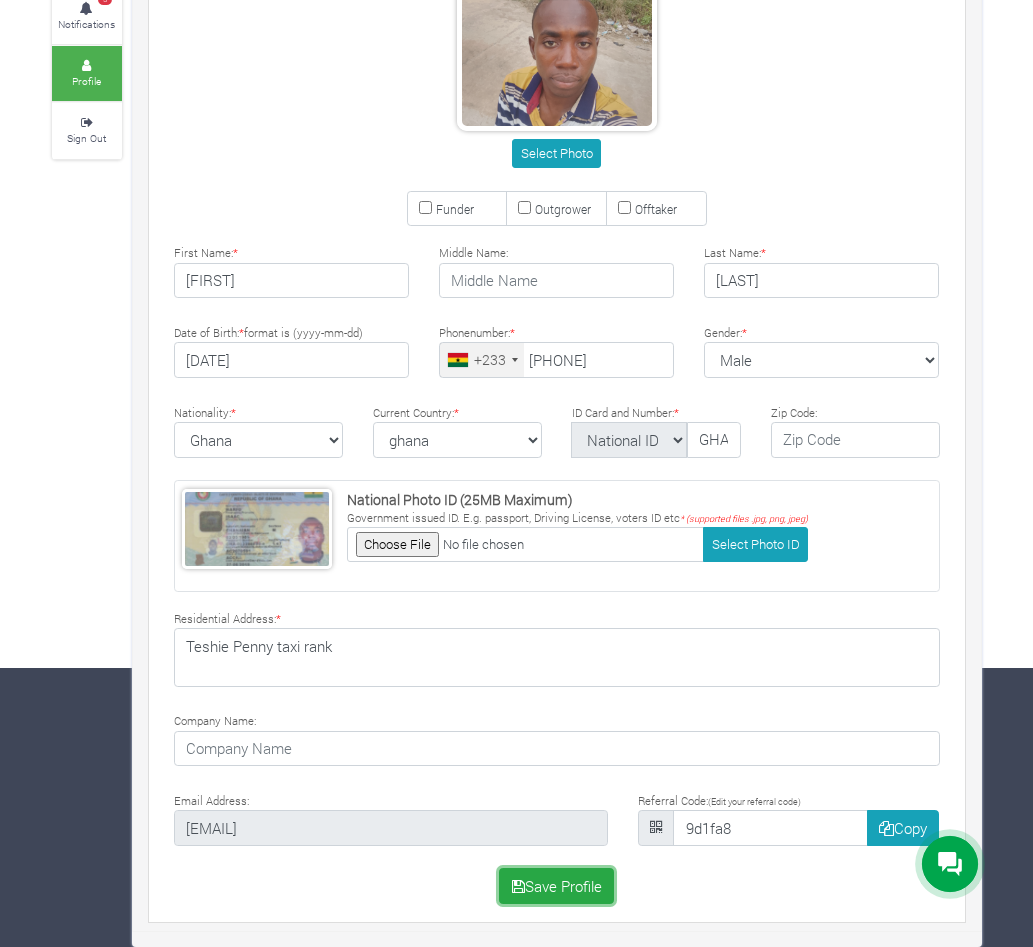 click on "Save Profile" at bounding box center (556, 886) 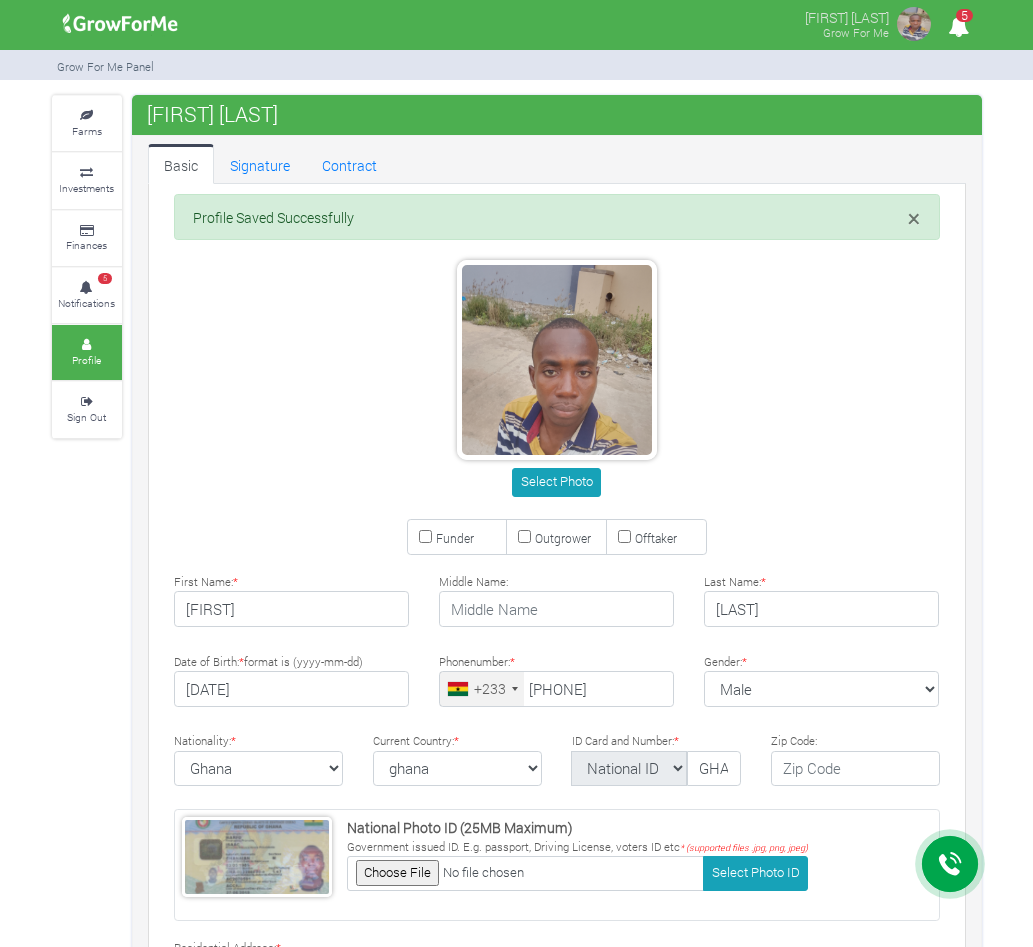 scroll, scrollTop: 0, scrollLeft: 0, axis: both 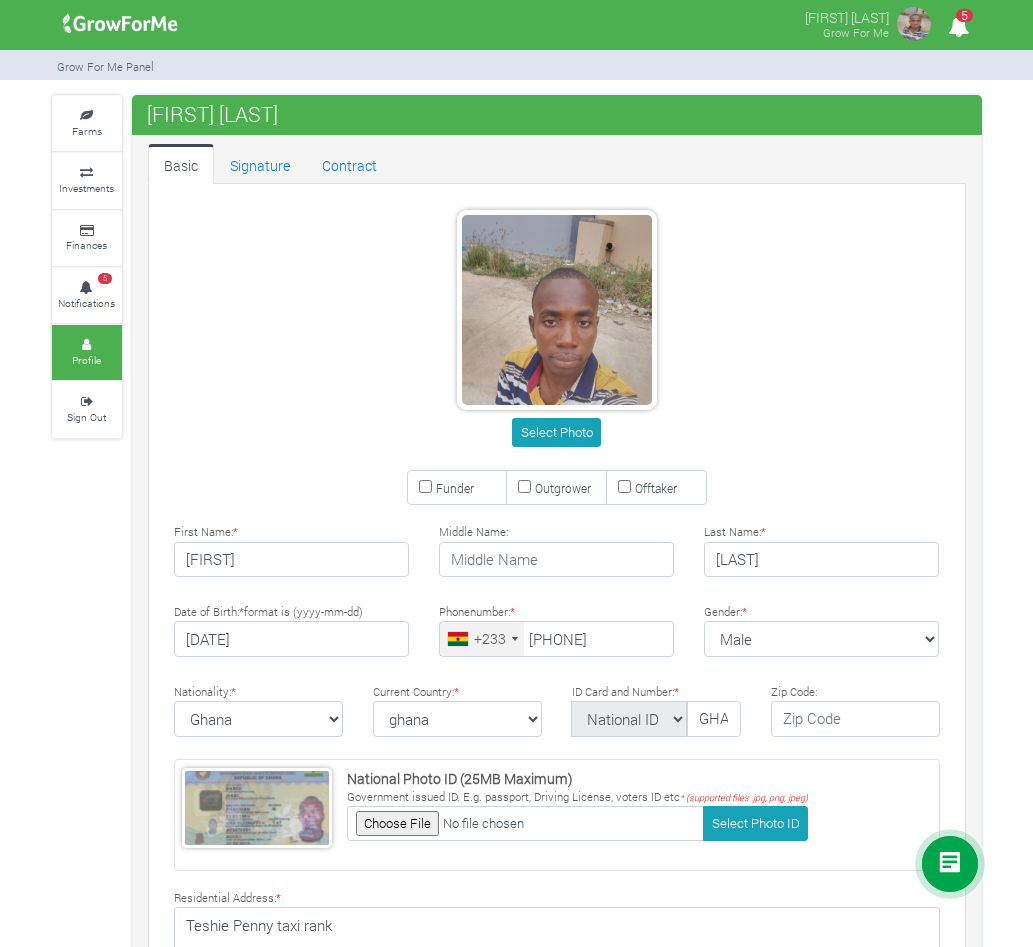 click at bounding box center [950, 864] 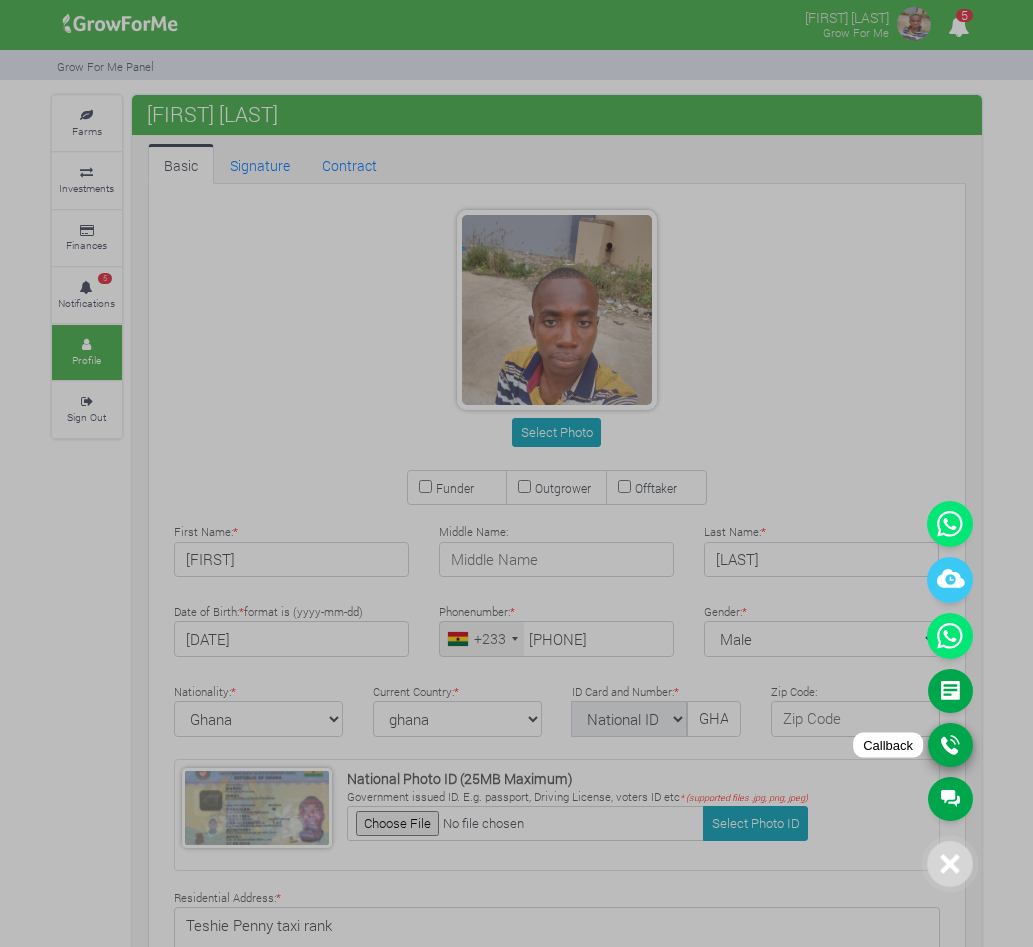 click on "Callback" at bounding box center (950, 745) 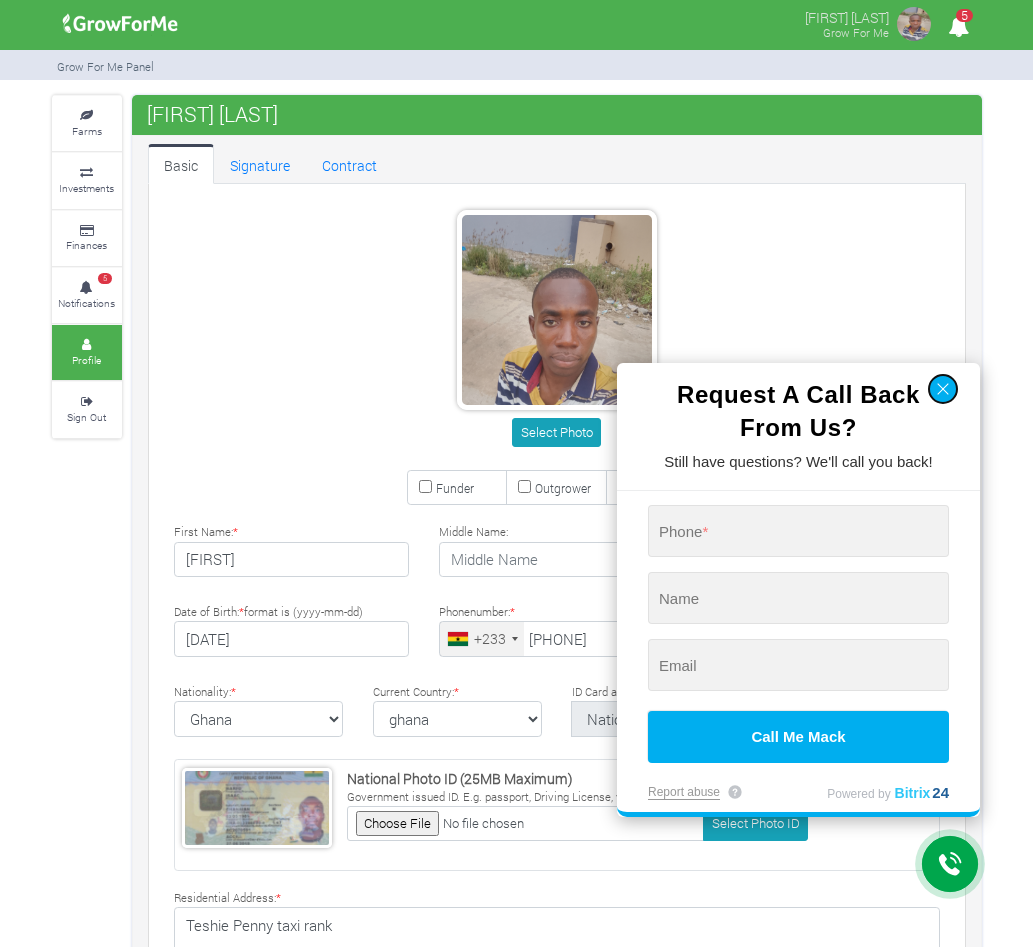 click at bounding box center (943, 389) 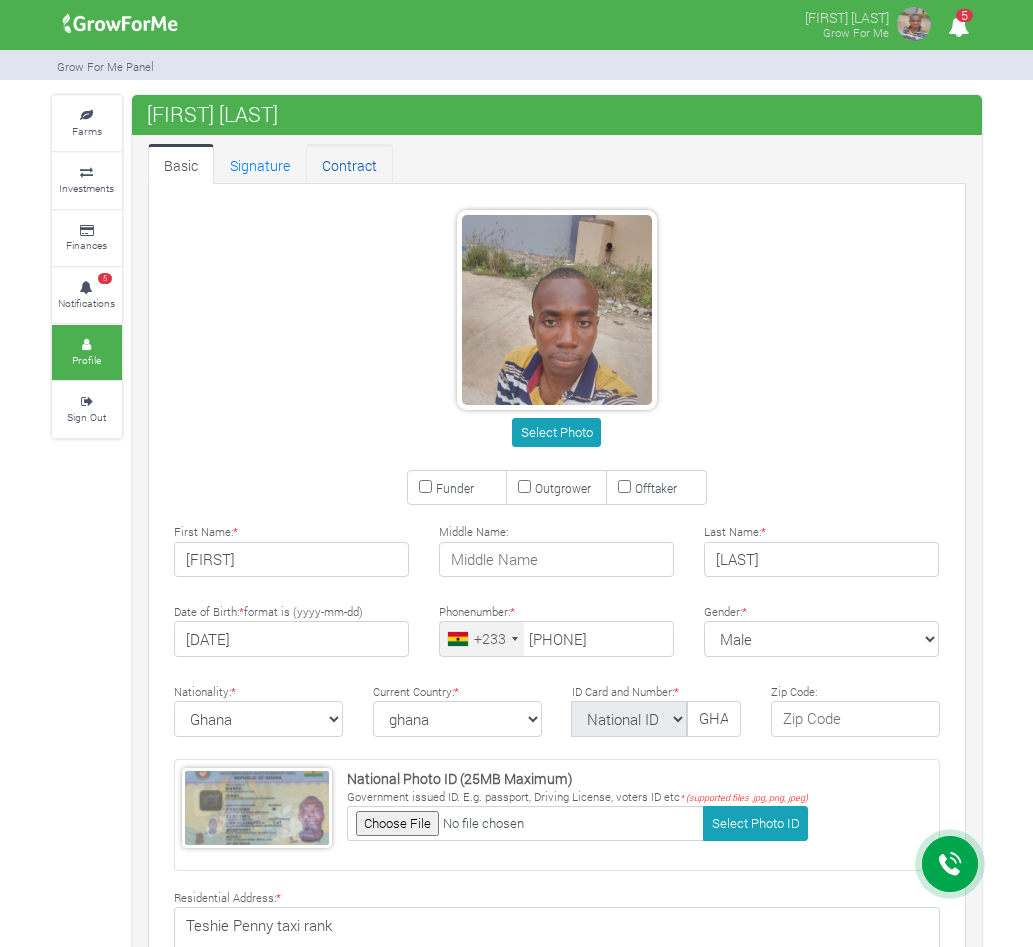 click on "Contract" at bounding box center (349, 164) 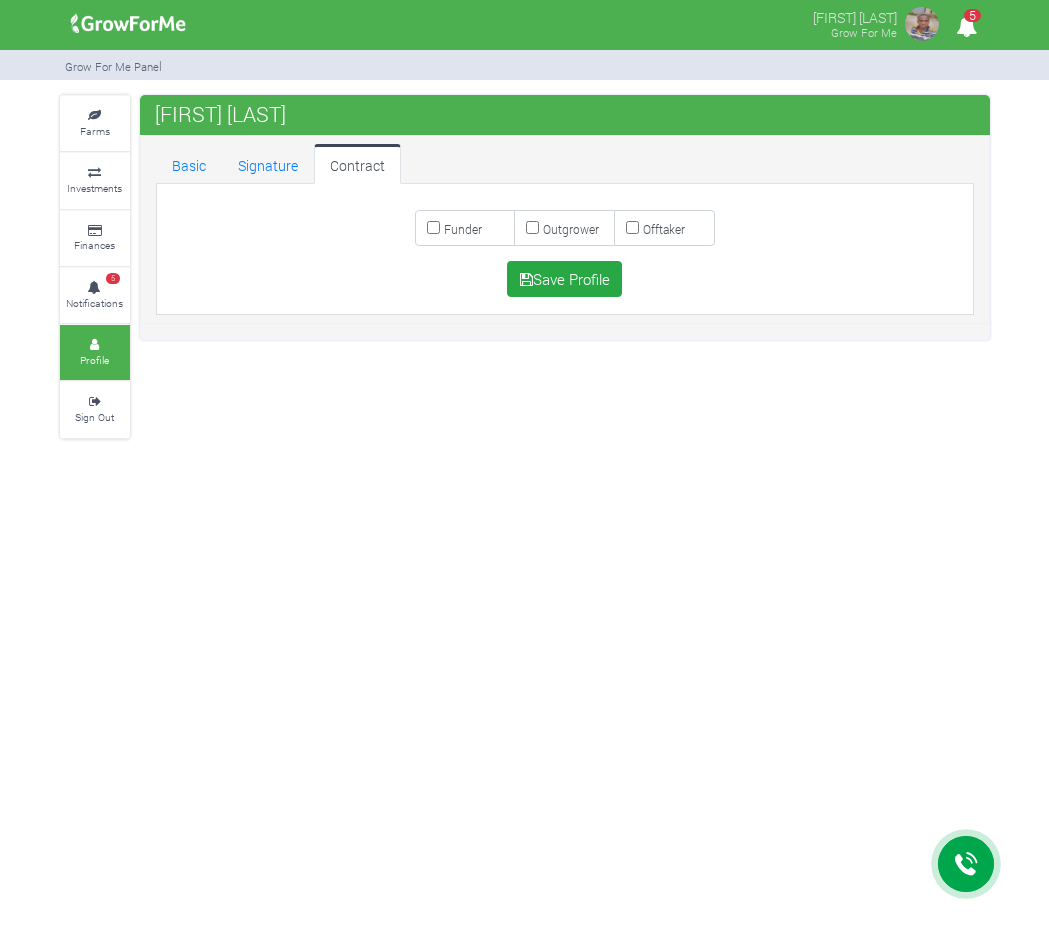 scroll, scrollTop: 0, scrollLeft: 0, axis: both 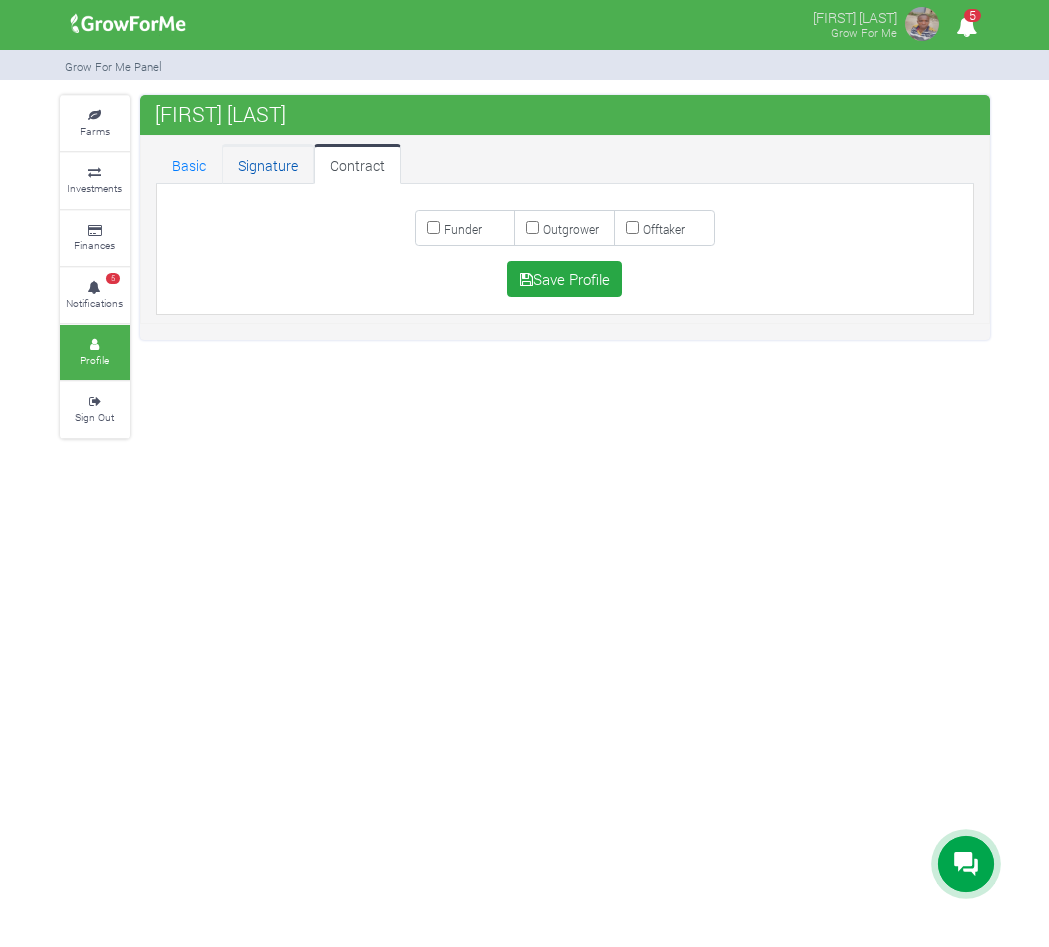 click on "Signature" at bounding box center (268, 164) 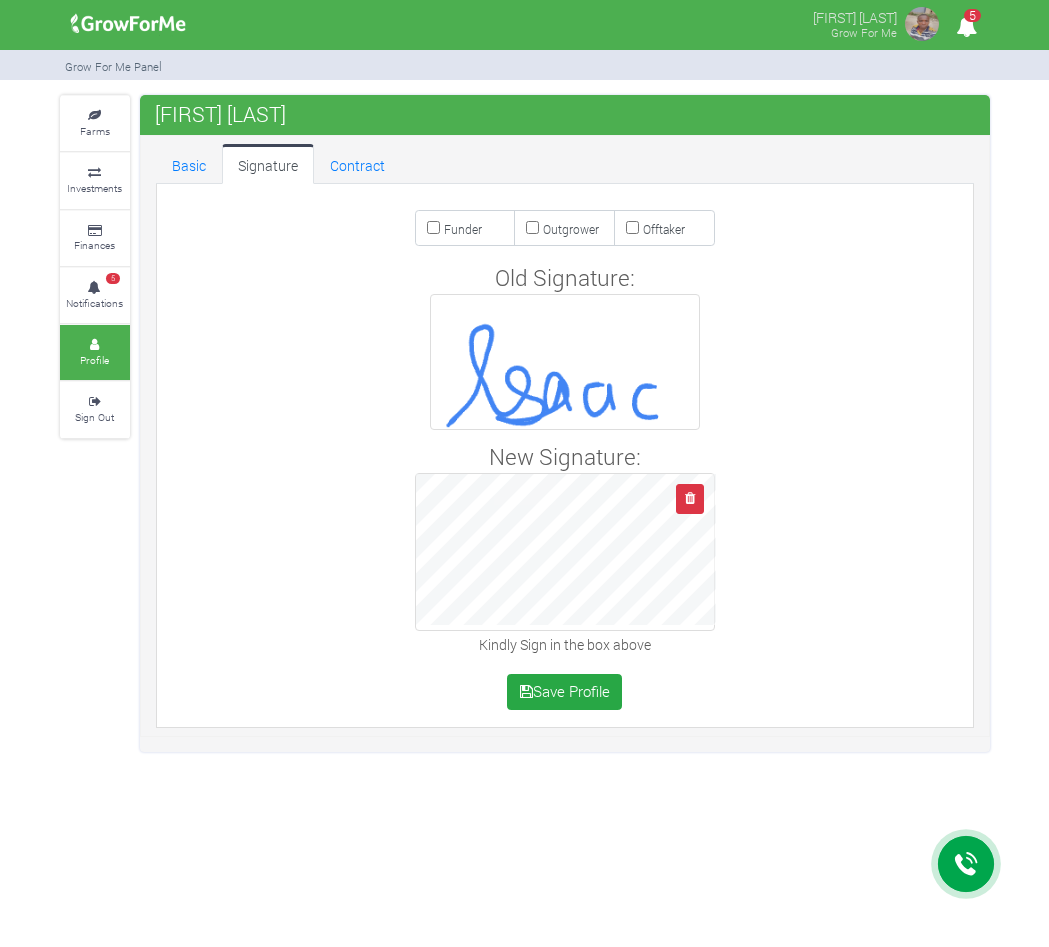 scroll, scrollTop: 0, scrollLeft: 0, axis: both 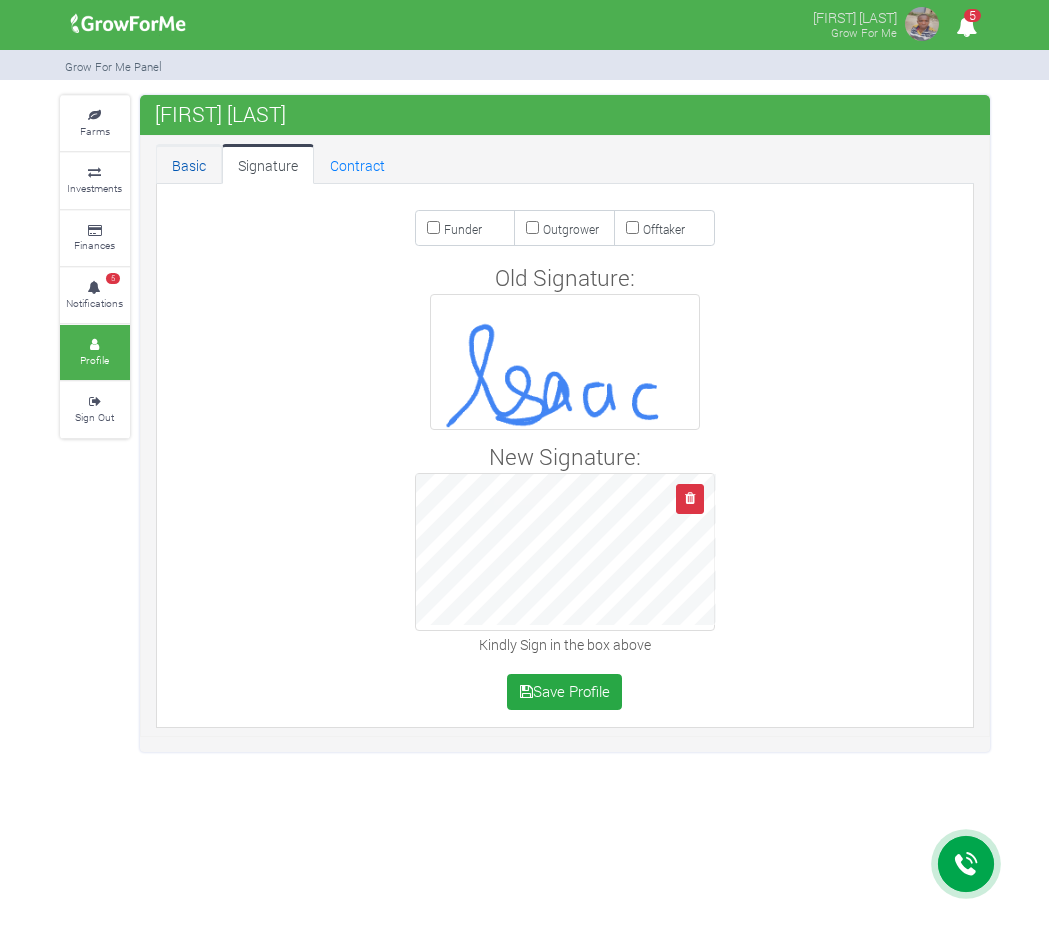 click on "Basic" at bounding box center [189, 164] 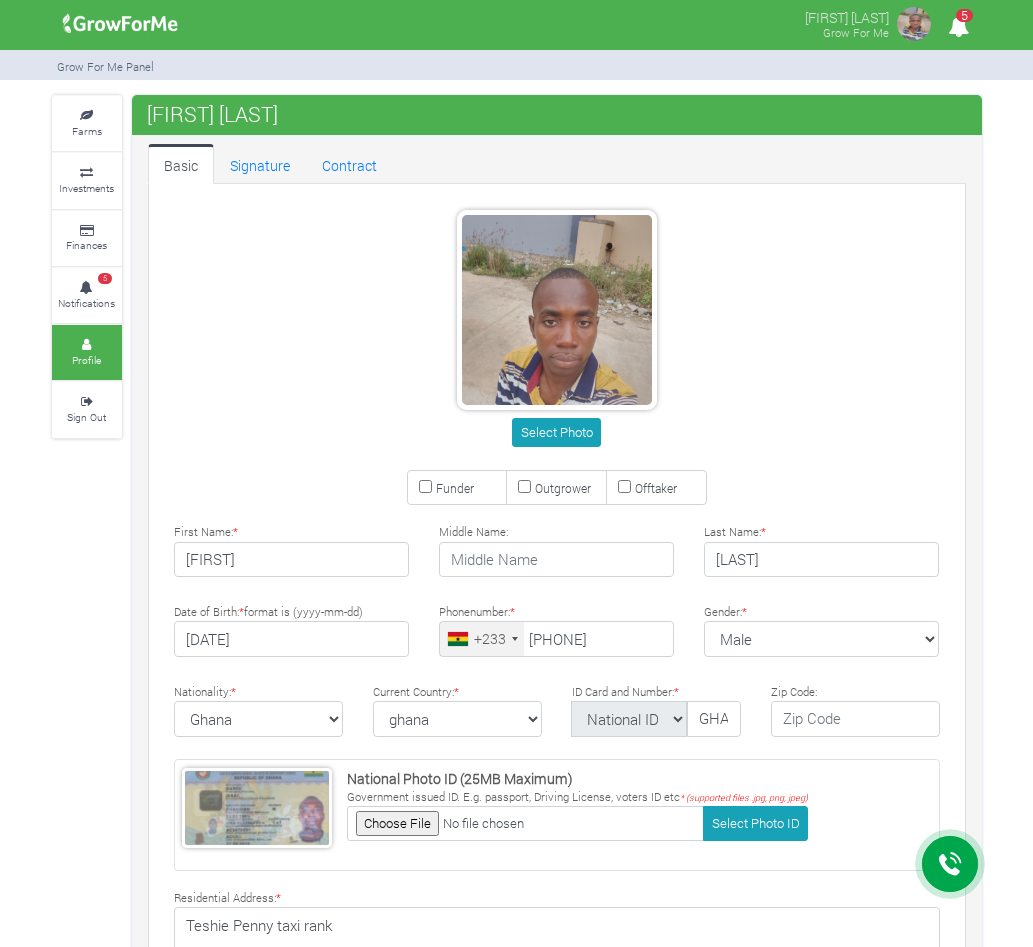 scroll, scrollTop: 0, scrollLeft: 0, axis: both 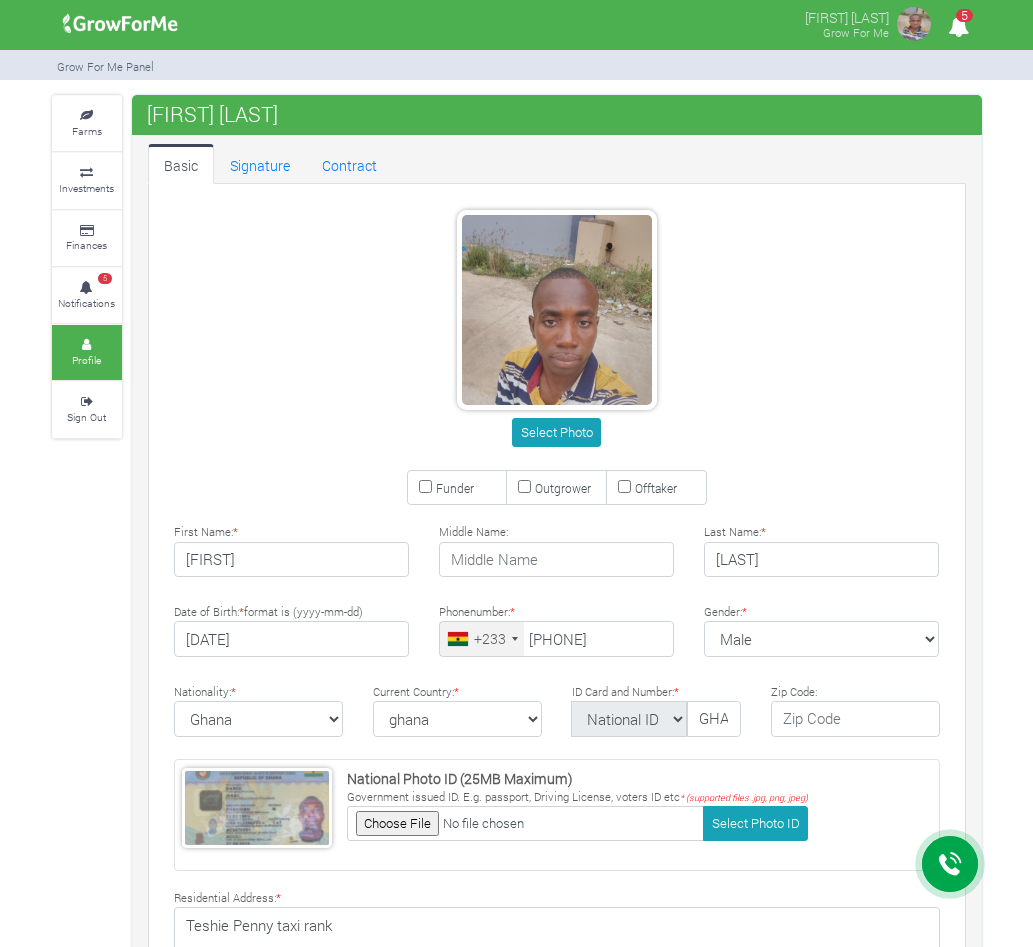 type on "[PHONE]" 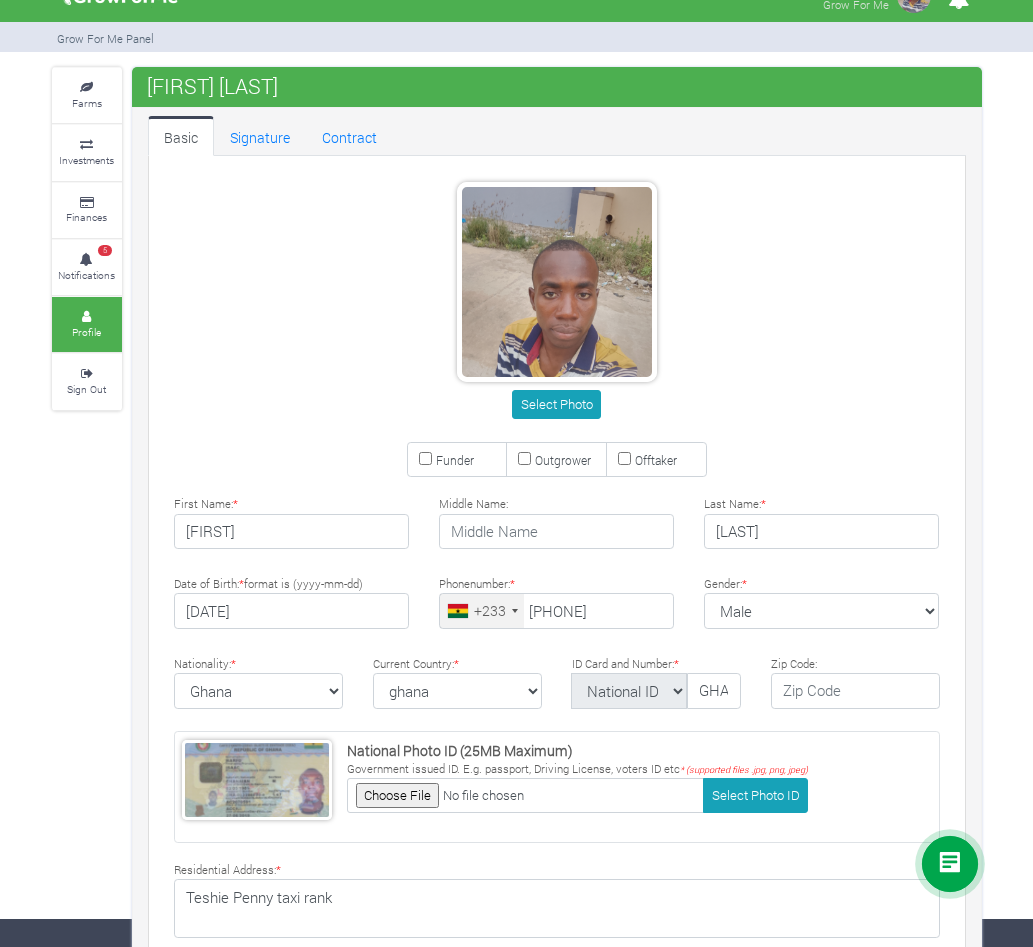 scroll, scrollTop: 0, scrollLeft: 0, axis: both 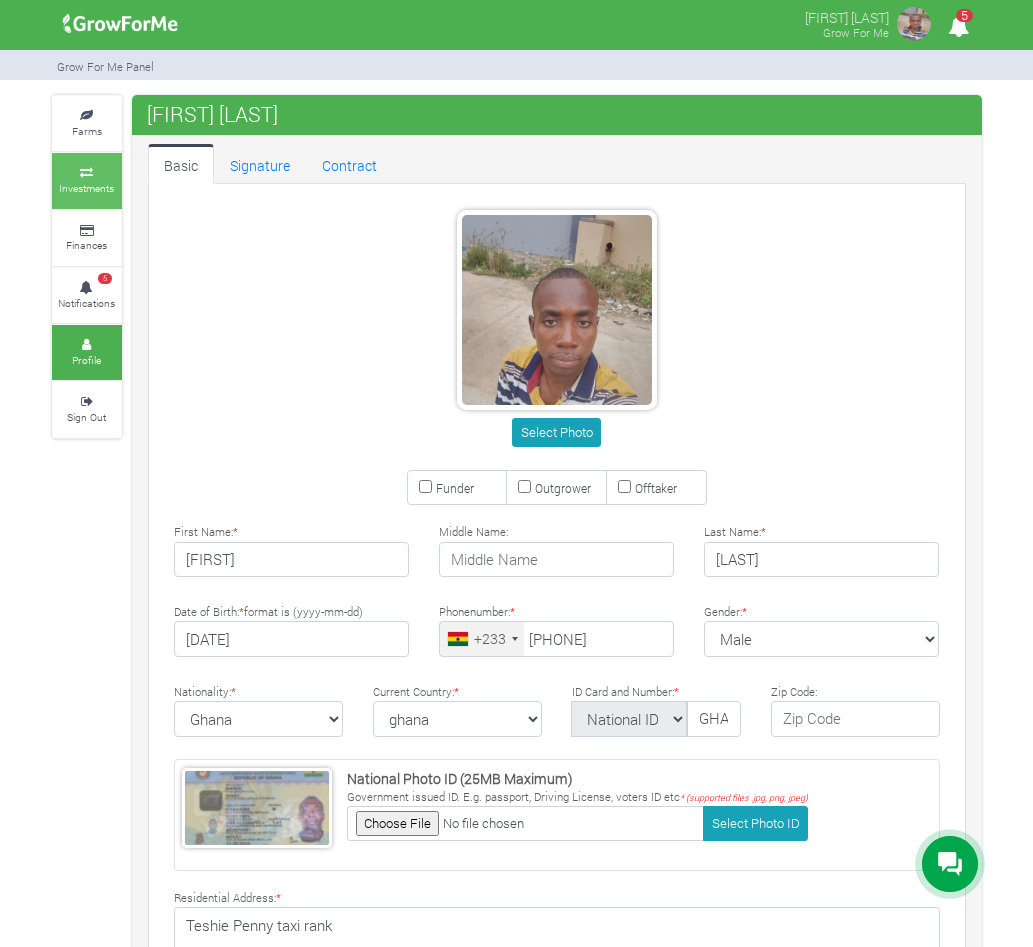 click on "Investments" at bounding box center [86, 188] 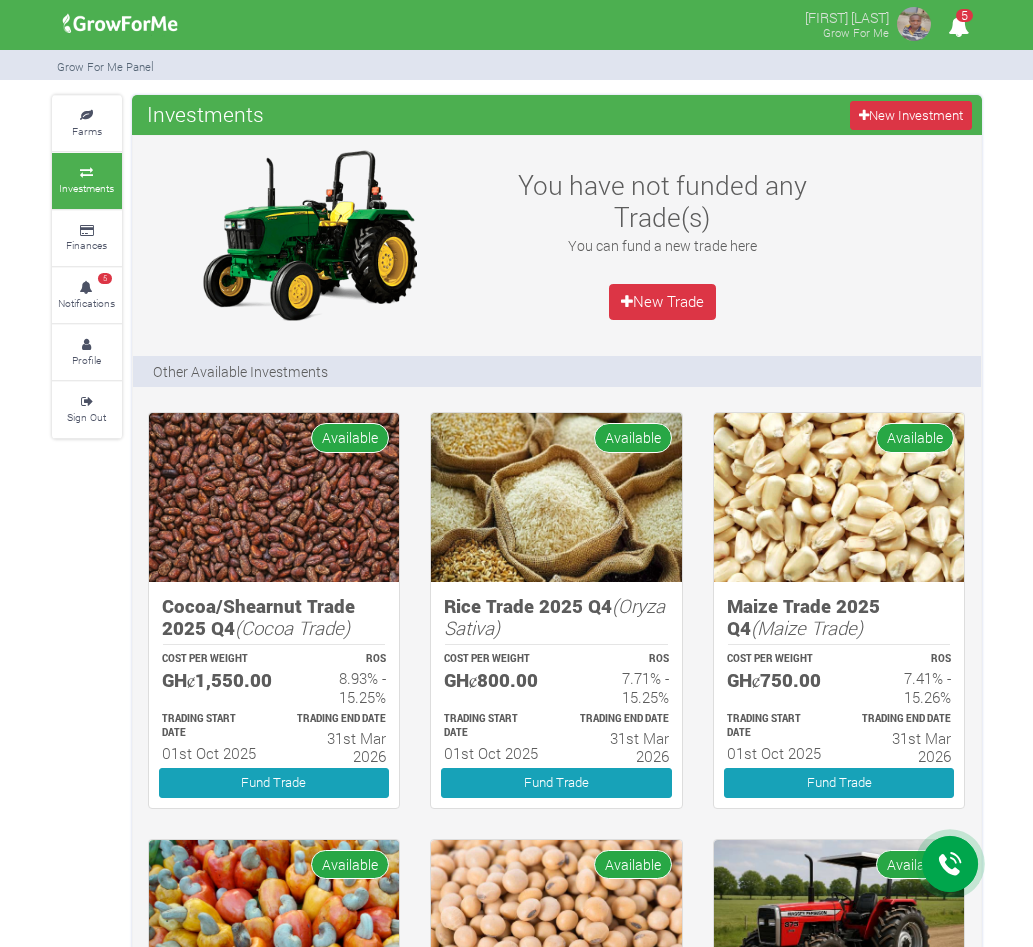 scroll, scrollTop: 0, scrollLeft: 0, axis: both 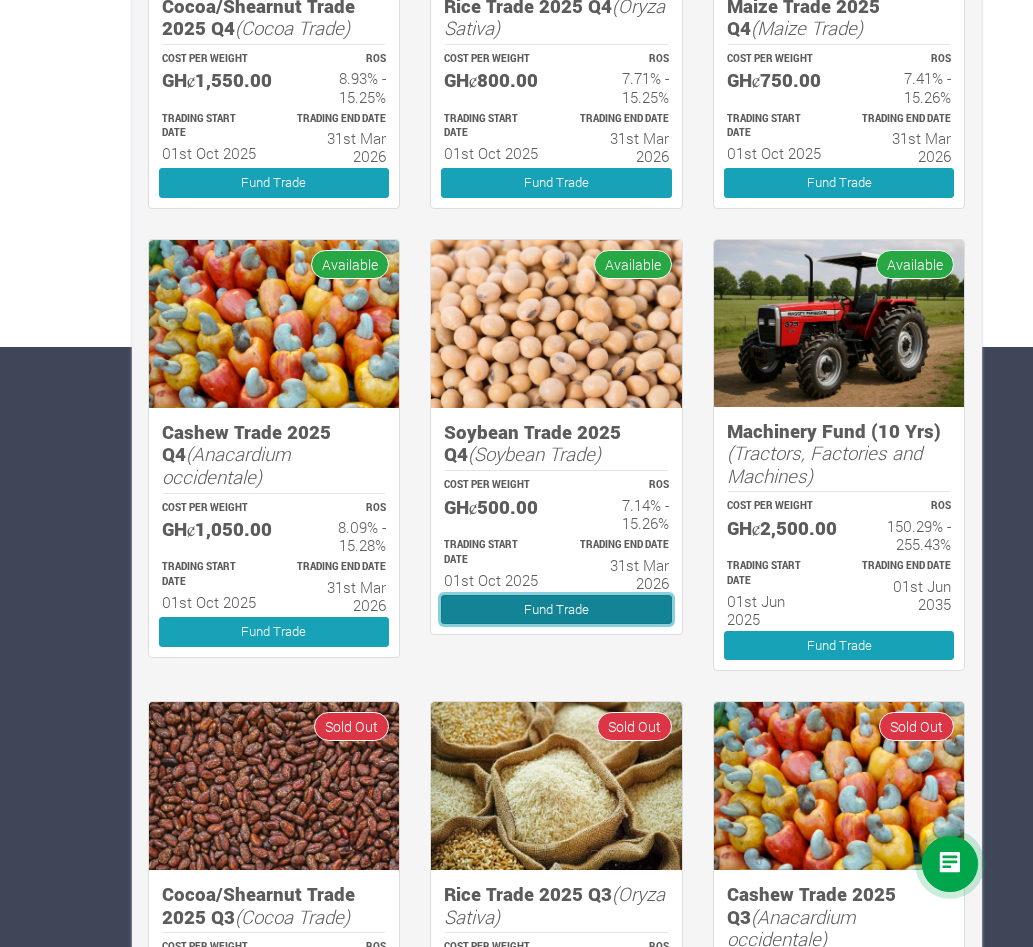 click on "Fund Trade" at bounding box center (556, 609) 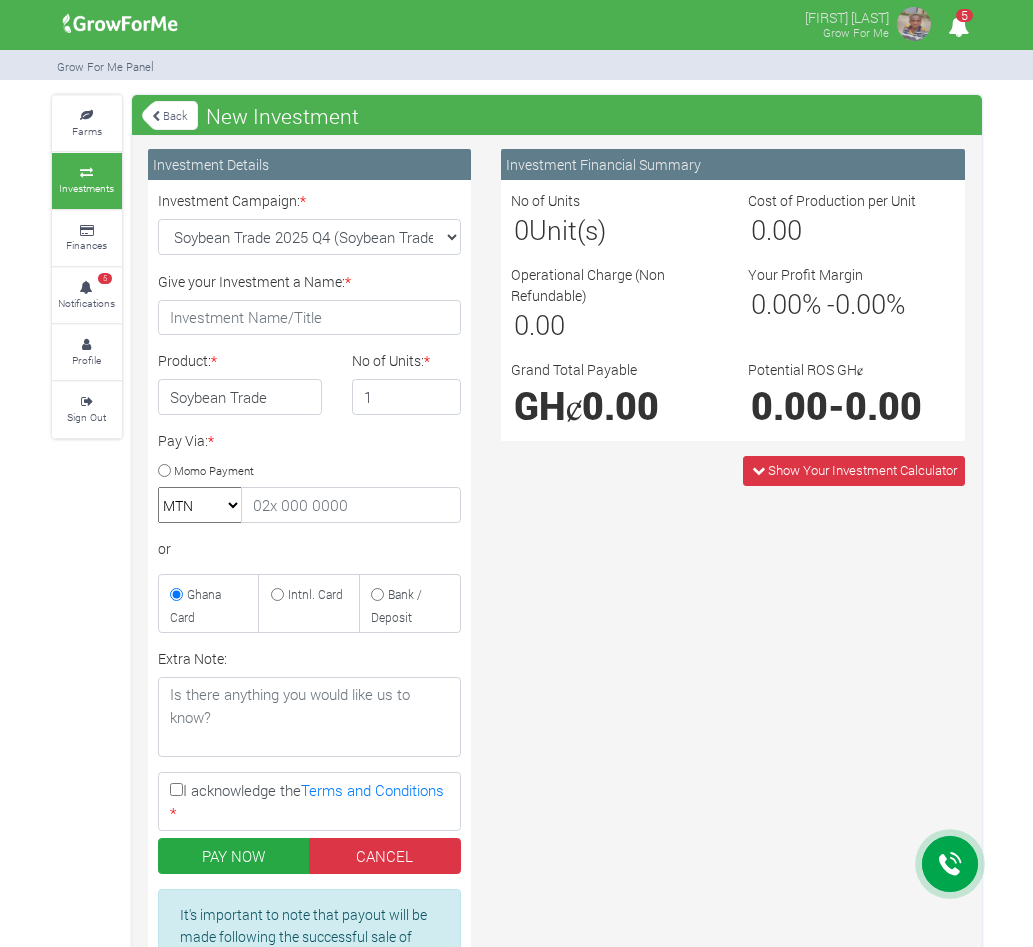 scroll, scrollTop: 0, scrollLeft: 0, axis: both 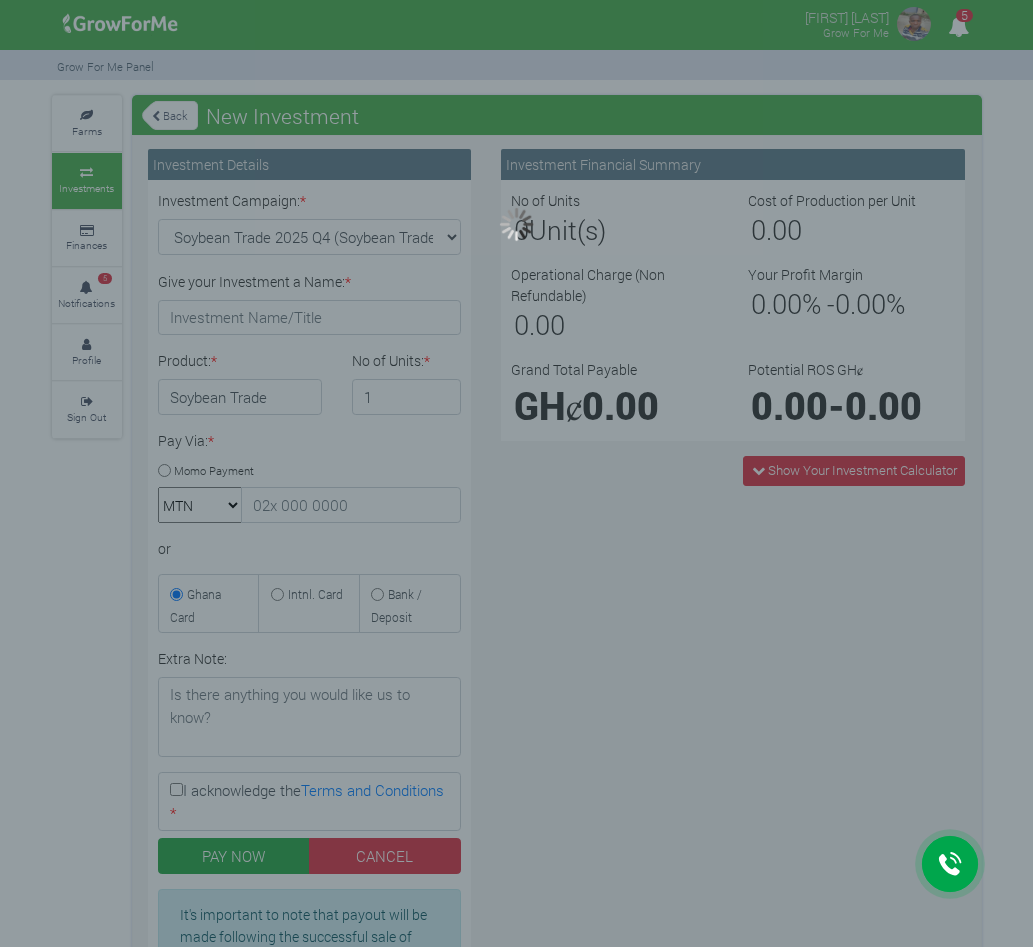 type on "1" 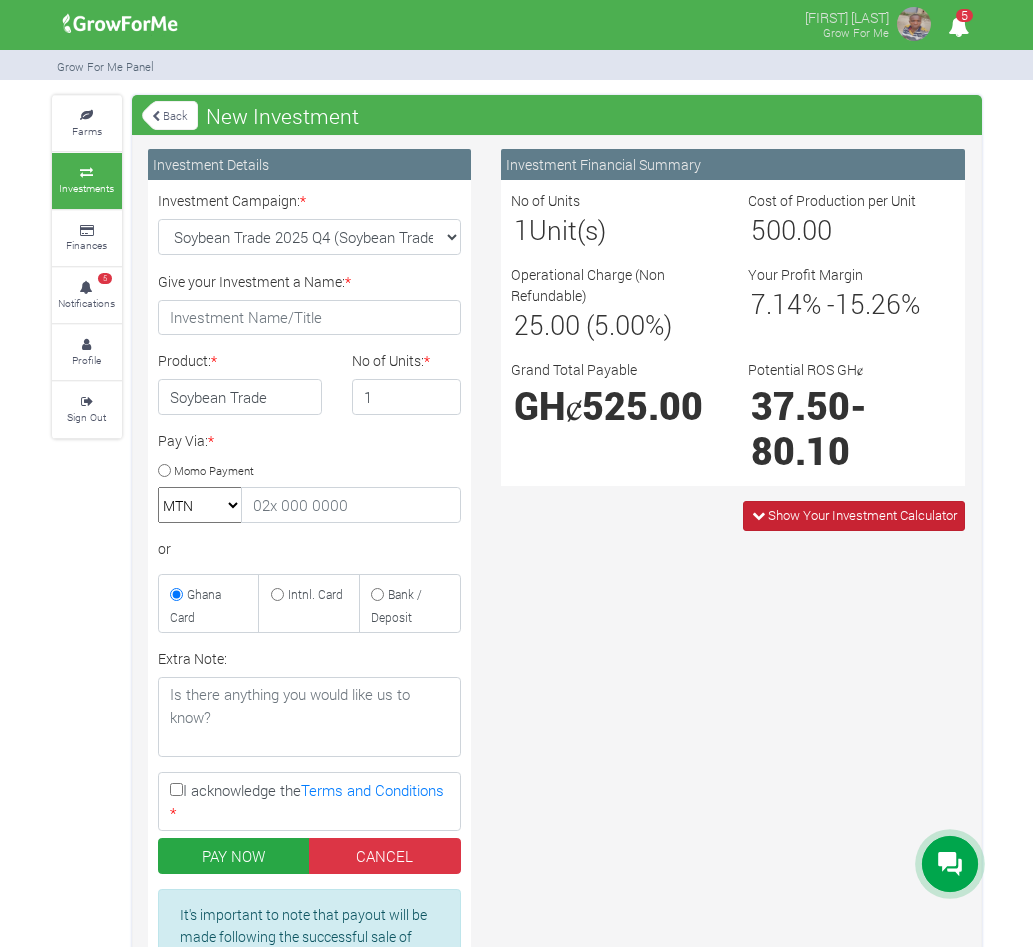 click on "Show Your Investment Calculator" at bounding box center (862, 515) 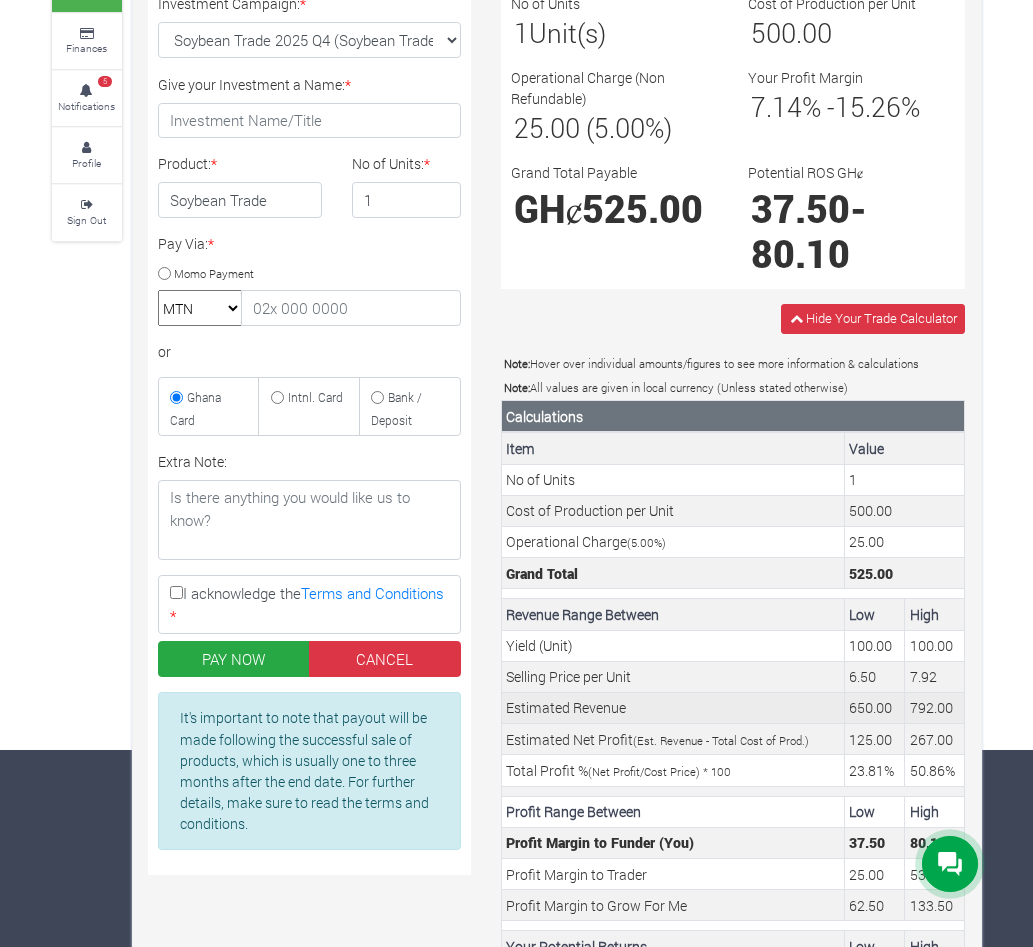 scroll, scrollTop: 313, scrollLeft: 0, axis: vertical 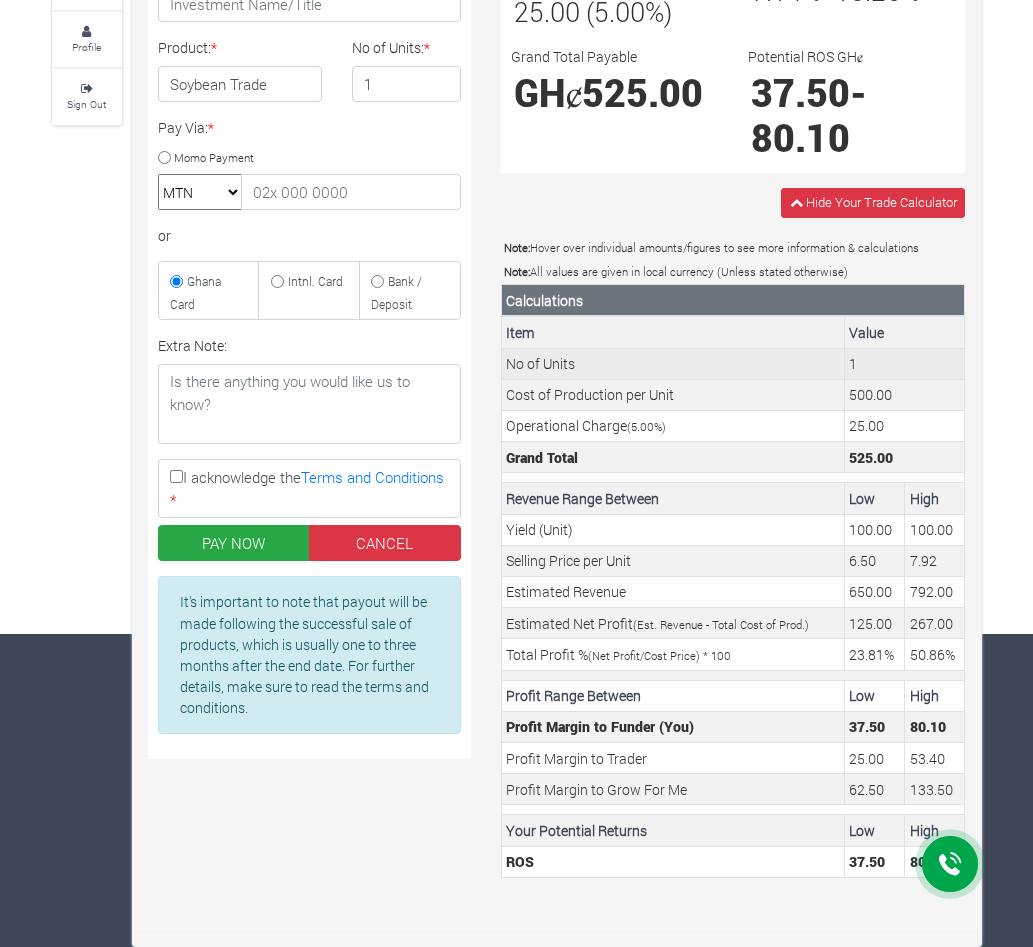 click on "1" at bounding box center (904, 363) 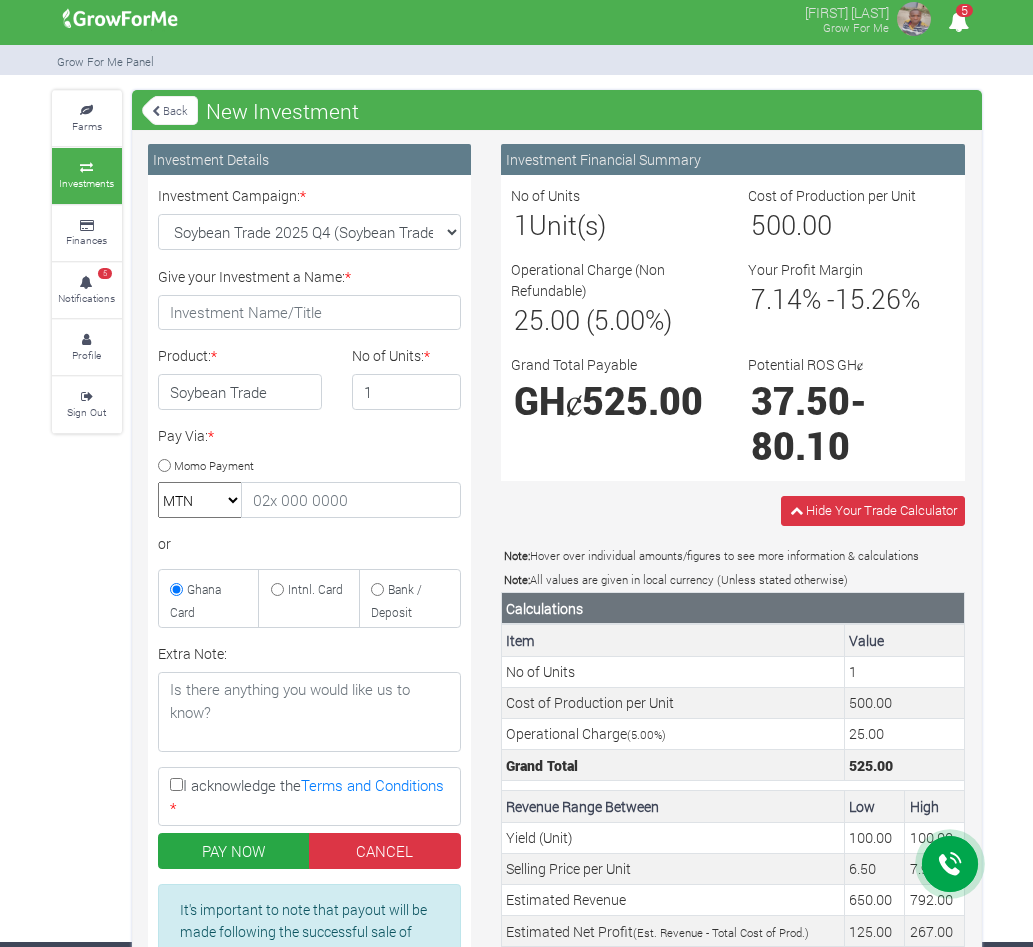 scroll, scrollTop: 0, scrollLeft: 0, axis: both 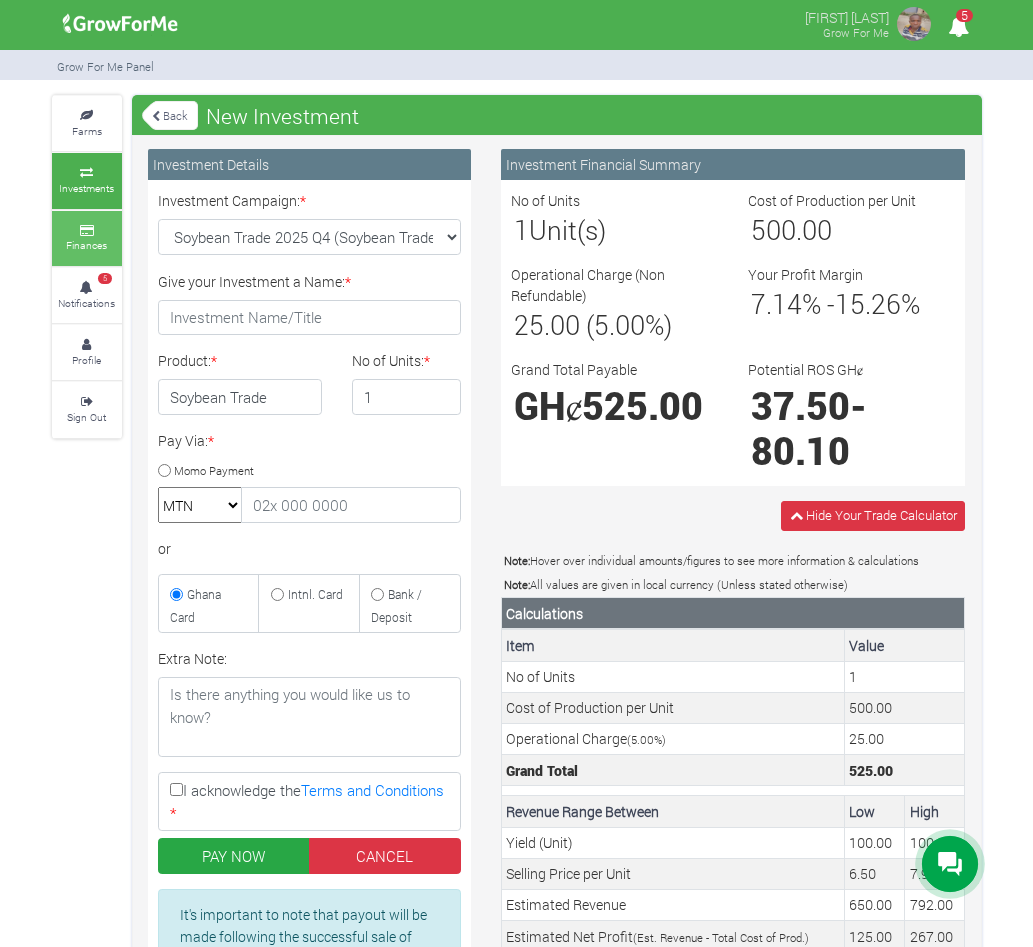 click at bounding box center [87, 231] 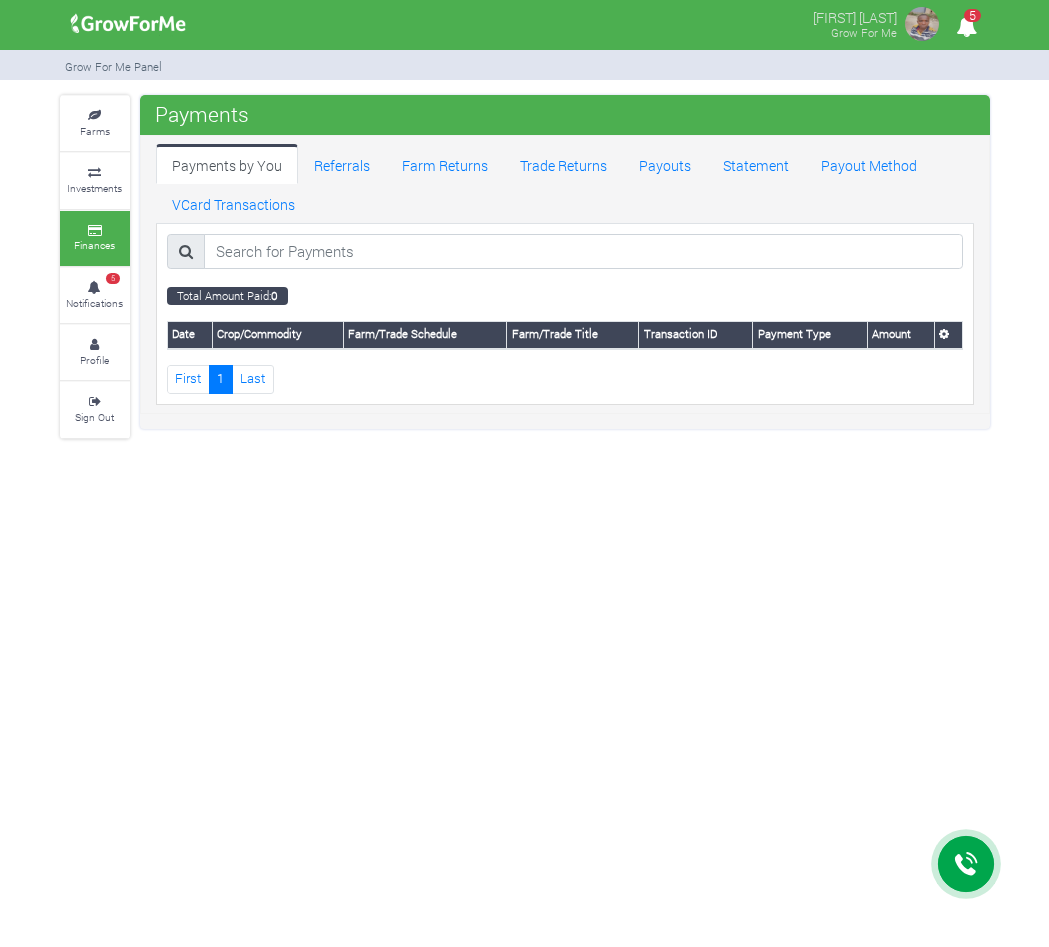 scroll, scrollTop: 0, scrollLeft: 0, axis: both 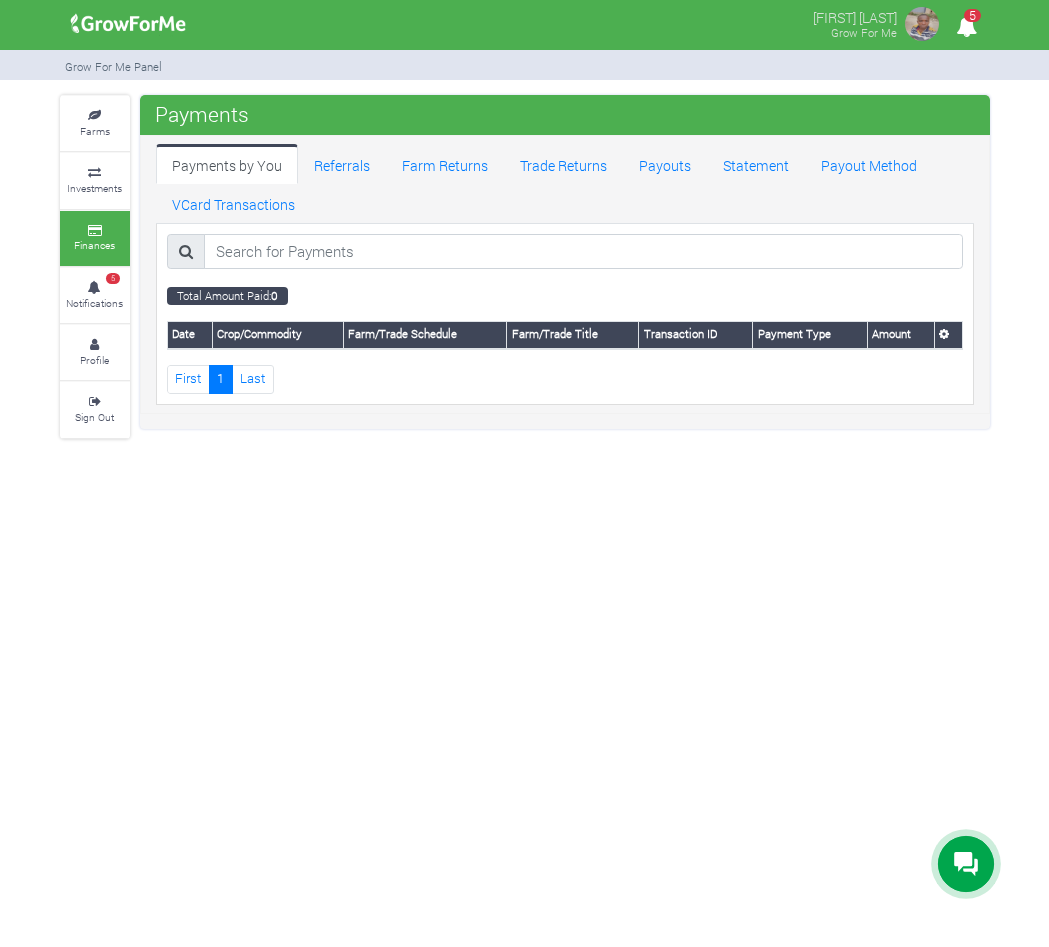 click on "Finances" at bounding box center [95, 238] 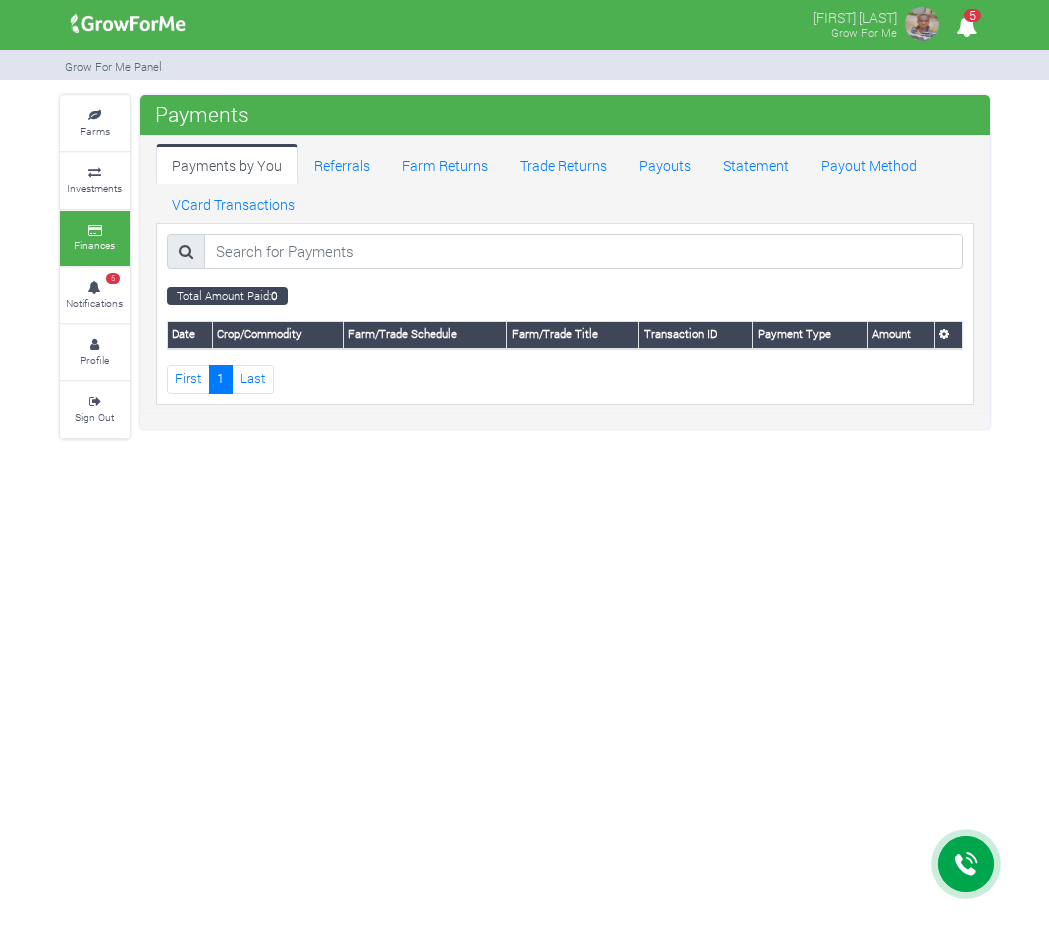 scroll, scrollTop: 0, scrollLeft: 0, axis: both 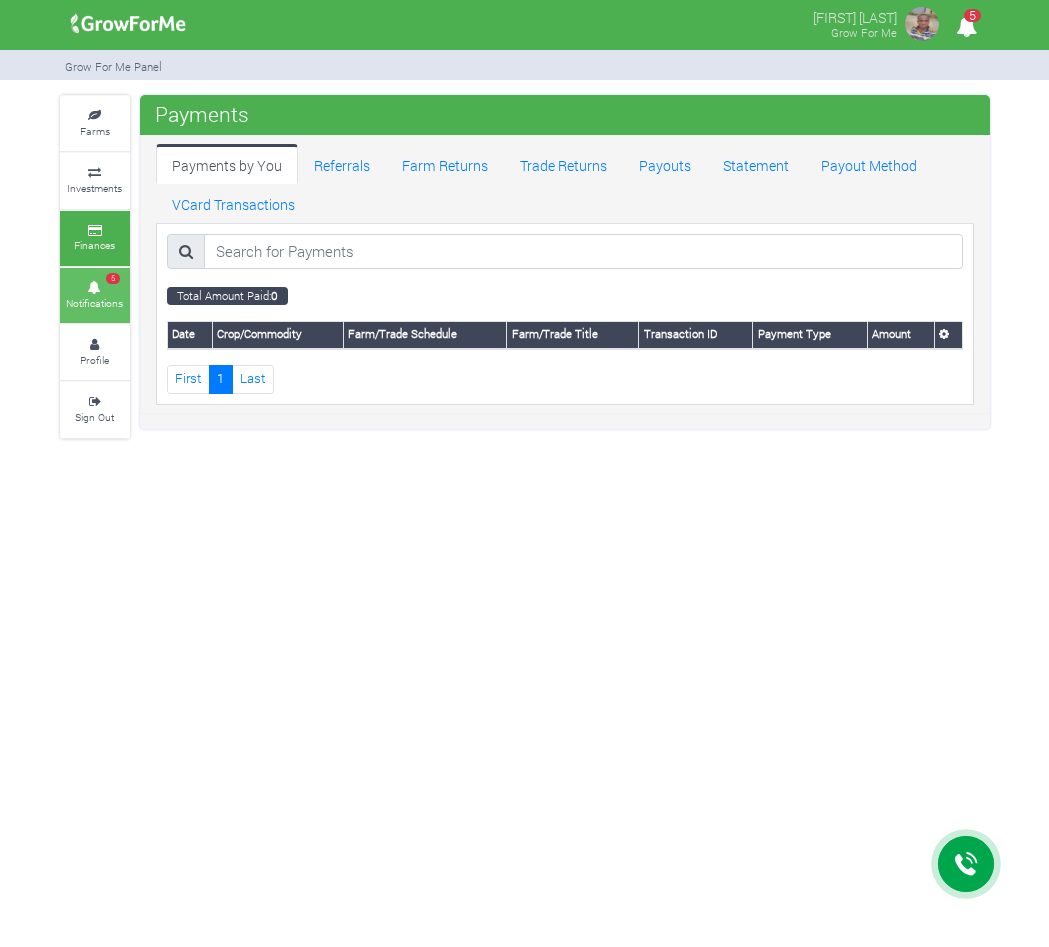 click on "5   Notifications" at bounding box center (95, 295) 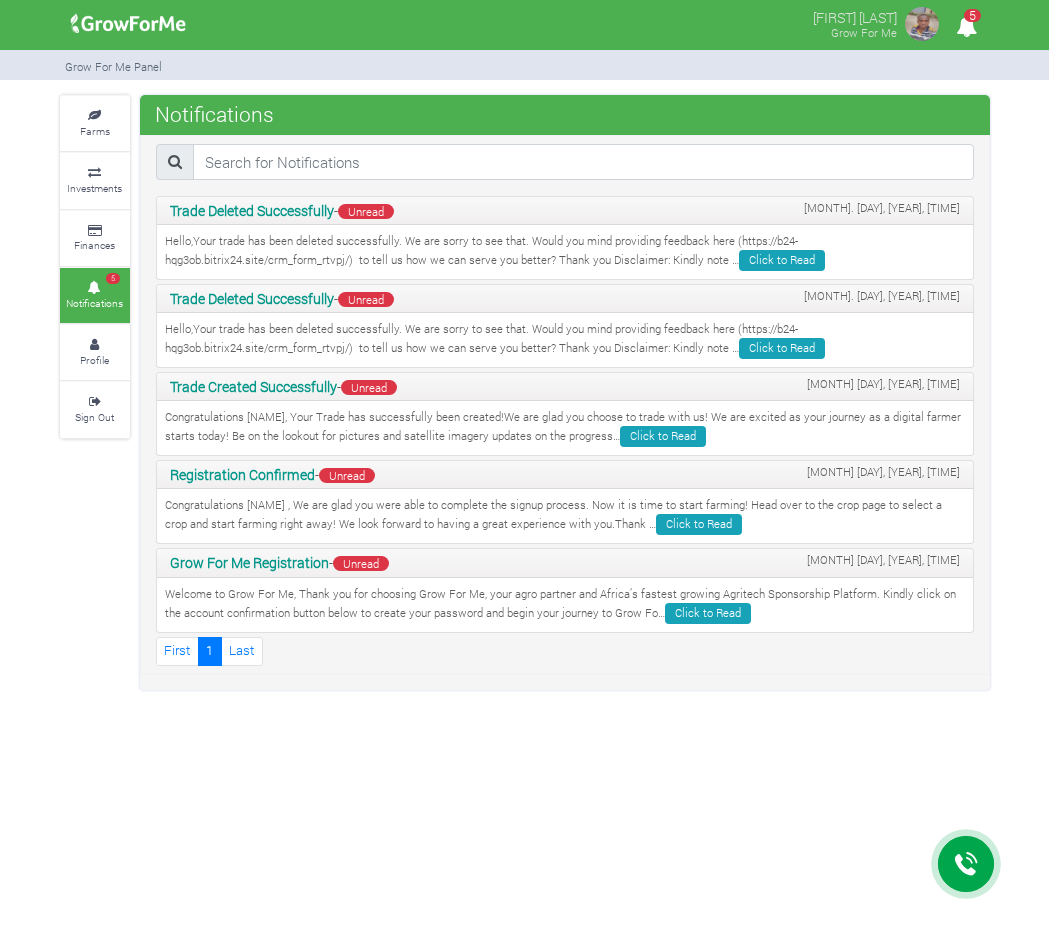 scroll, scrollTop: 0, scrollLeft: 0, axis: both 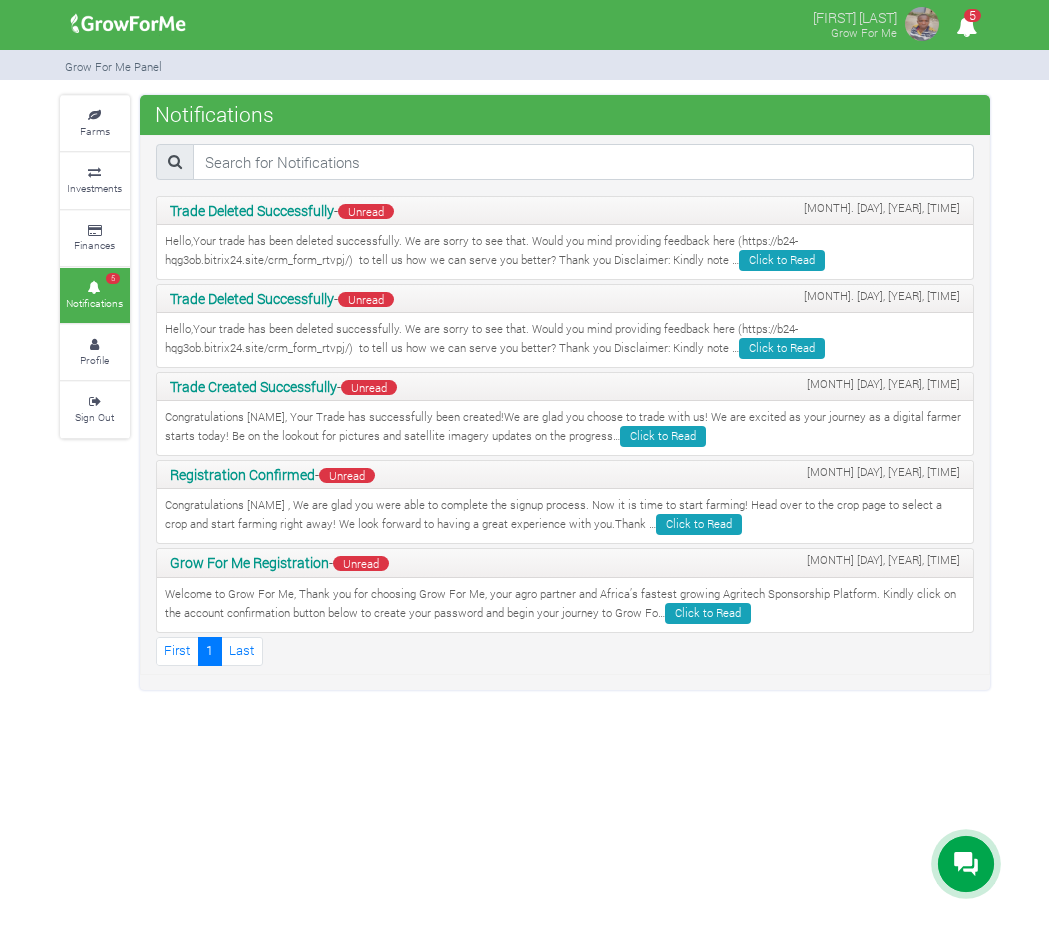 drag, startPoint x: 515, startPoint y: 227, endPoint x: 433, endPoint y: 219, distance: 82.38932 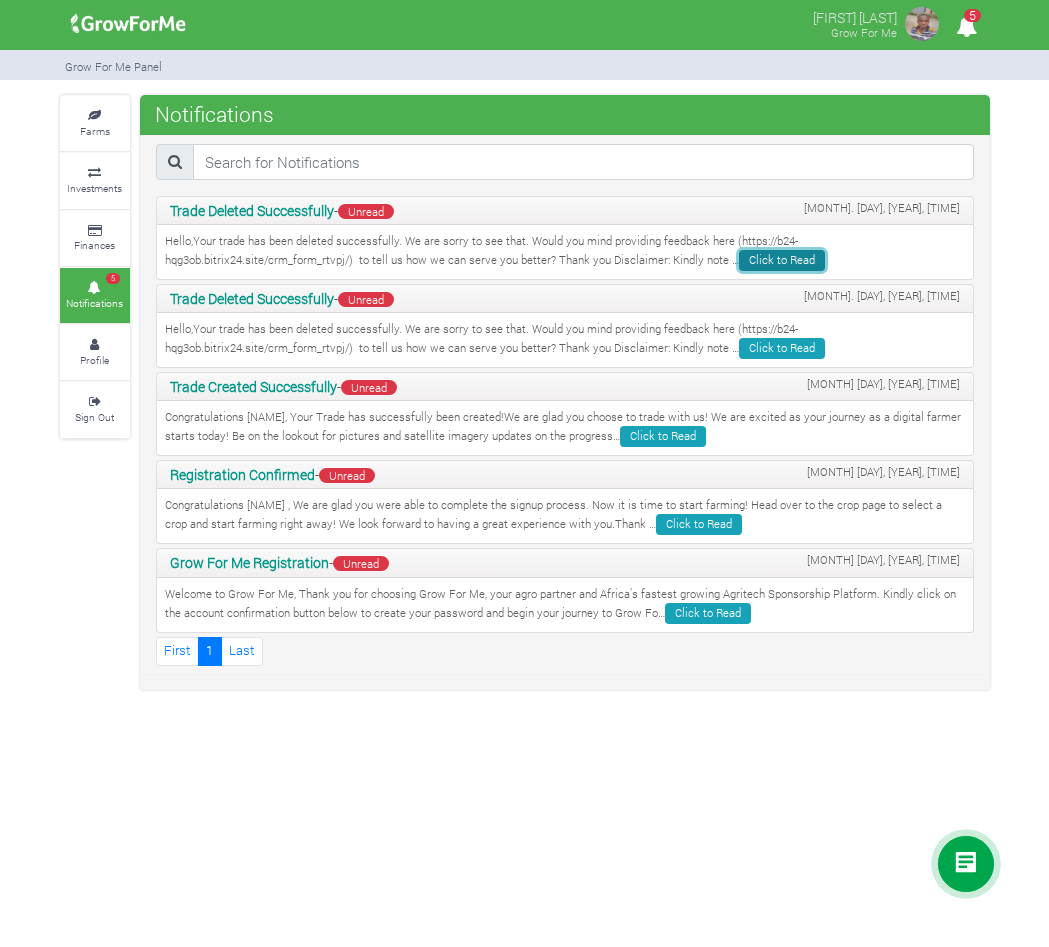 click on "Click to Read" at bounding box center (782, 260) 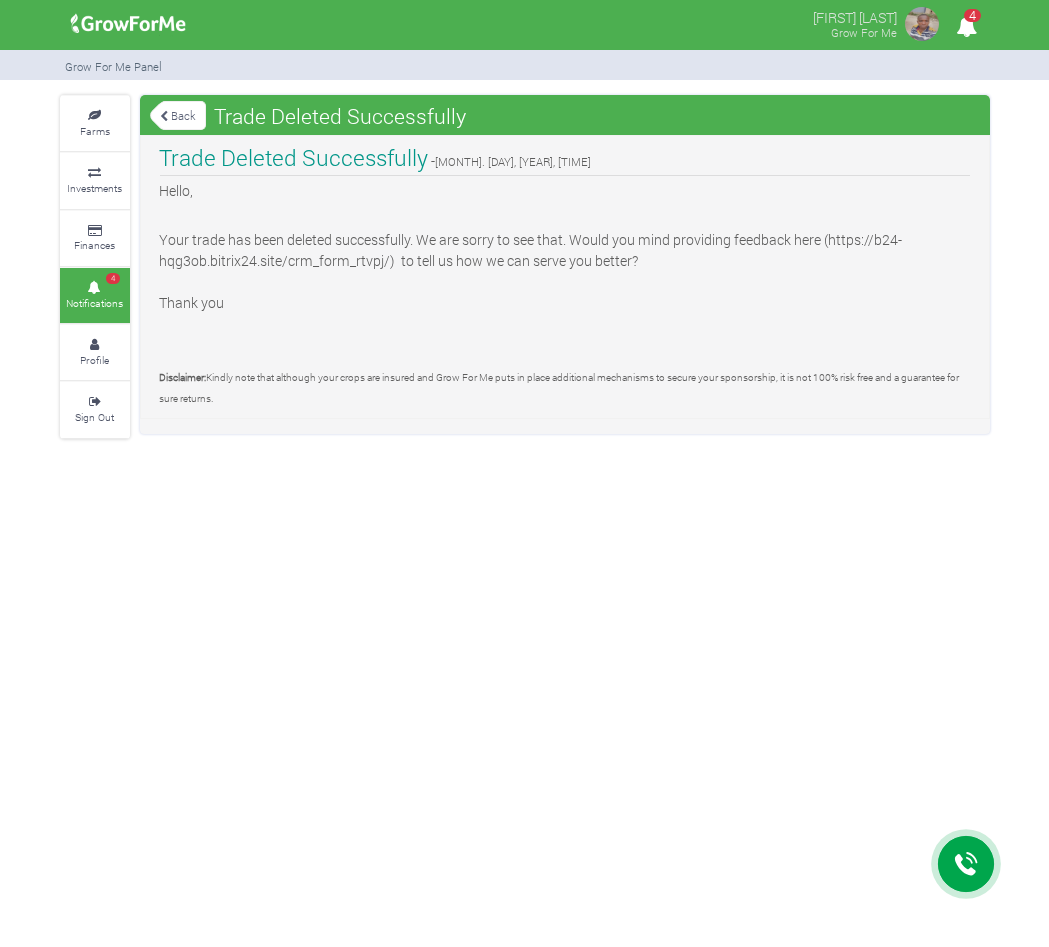 scroll, scrollTop: 0, scrollLeft: 0, axis: both 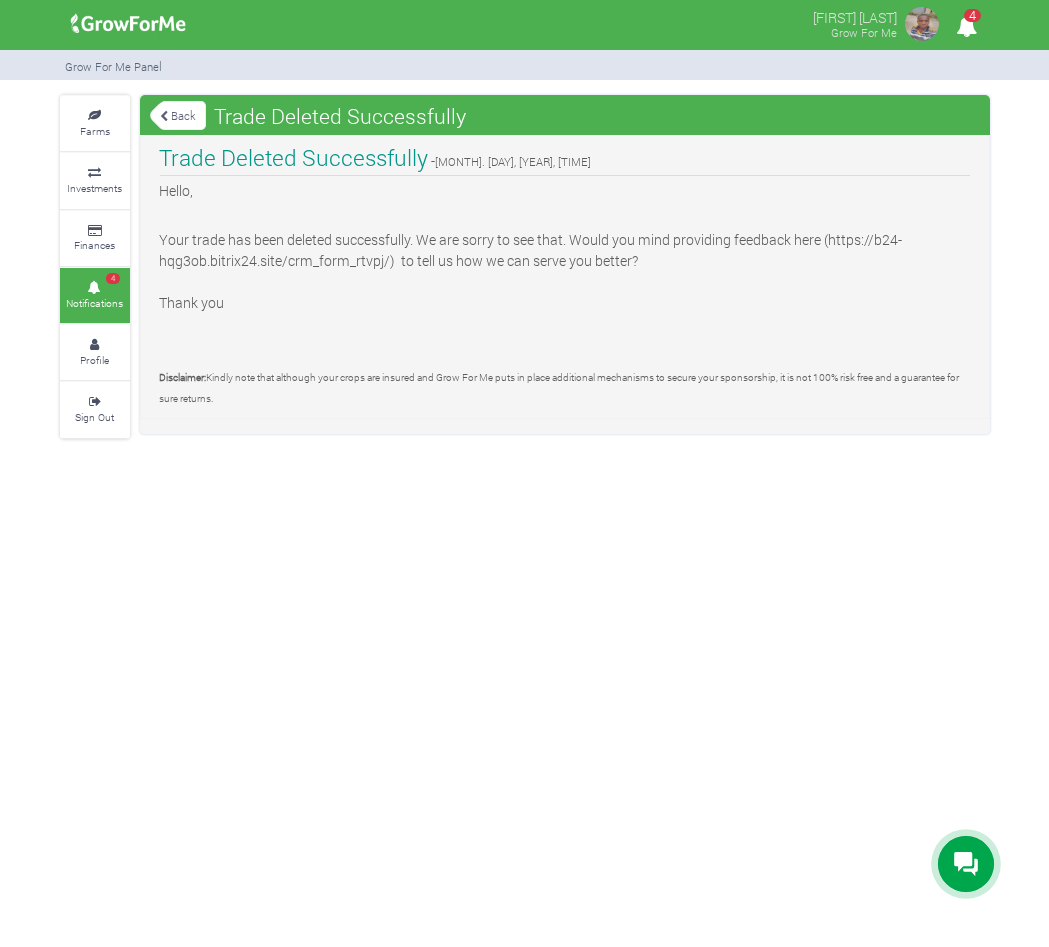 click on "Back" at bounding box center [178, 115] 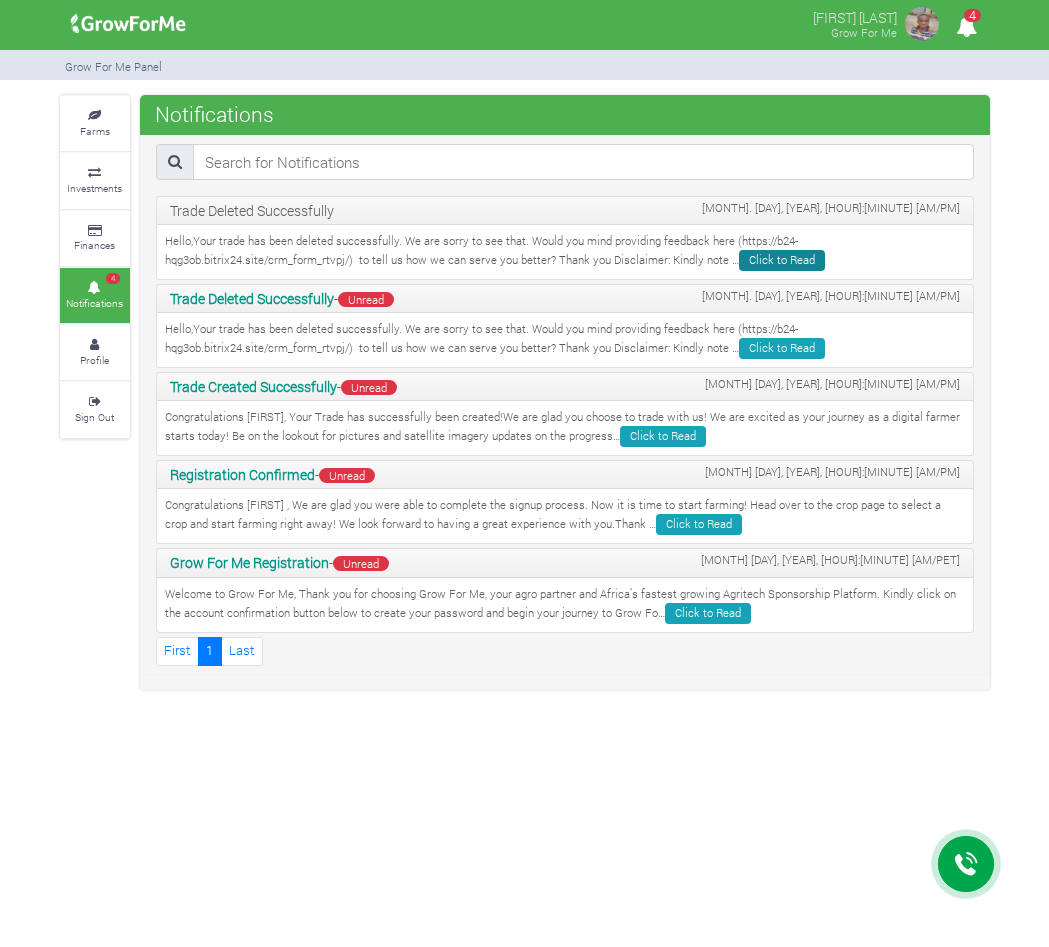 scroll, scrollTop: 0, scrollLeft: 0, axis: both 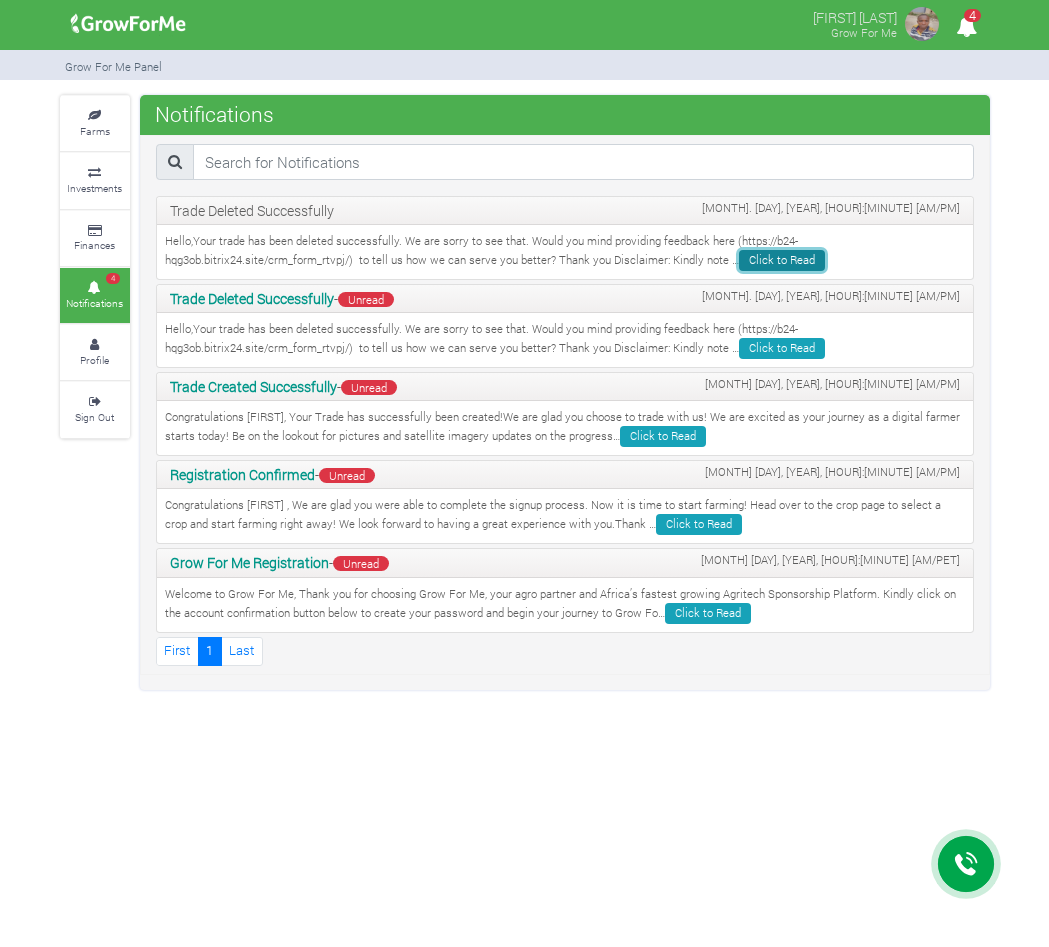 click on "Click to Read" at bounding box center [782, 260] 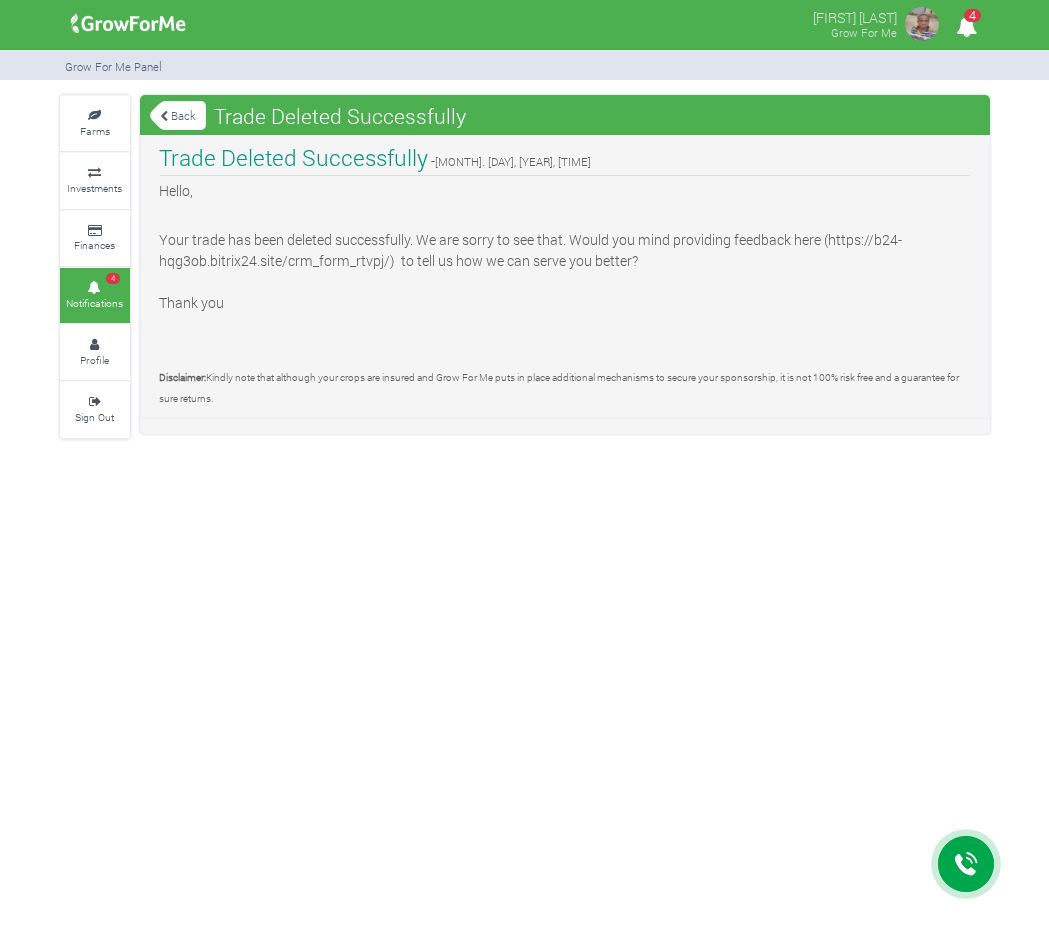 scroll, scrollTop: 0, scrollLeft: 0, axis: both 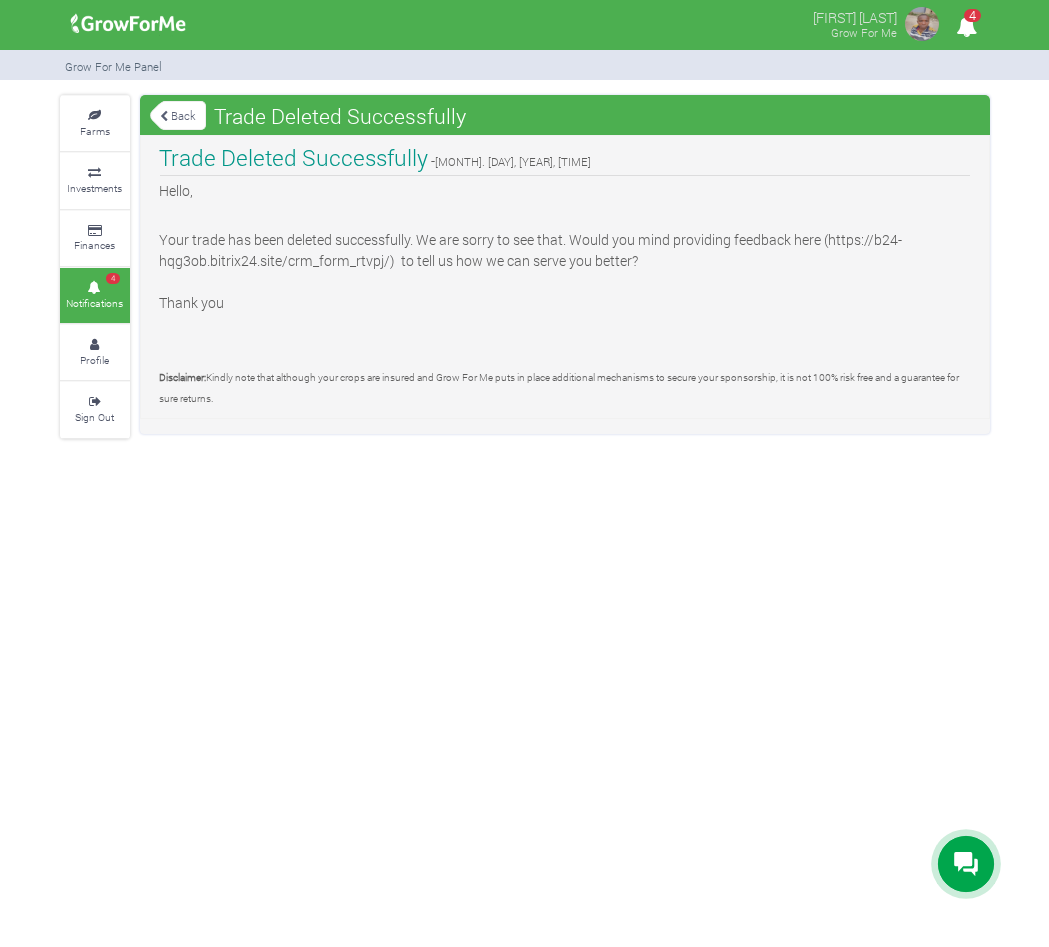 click at bounding box center (164, 116) 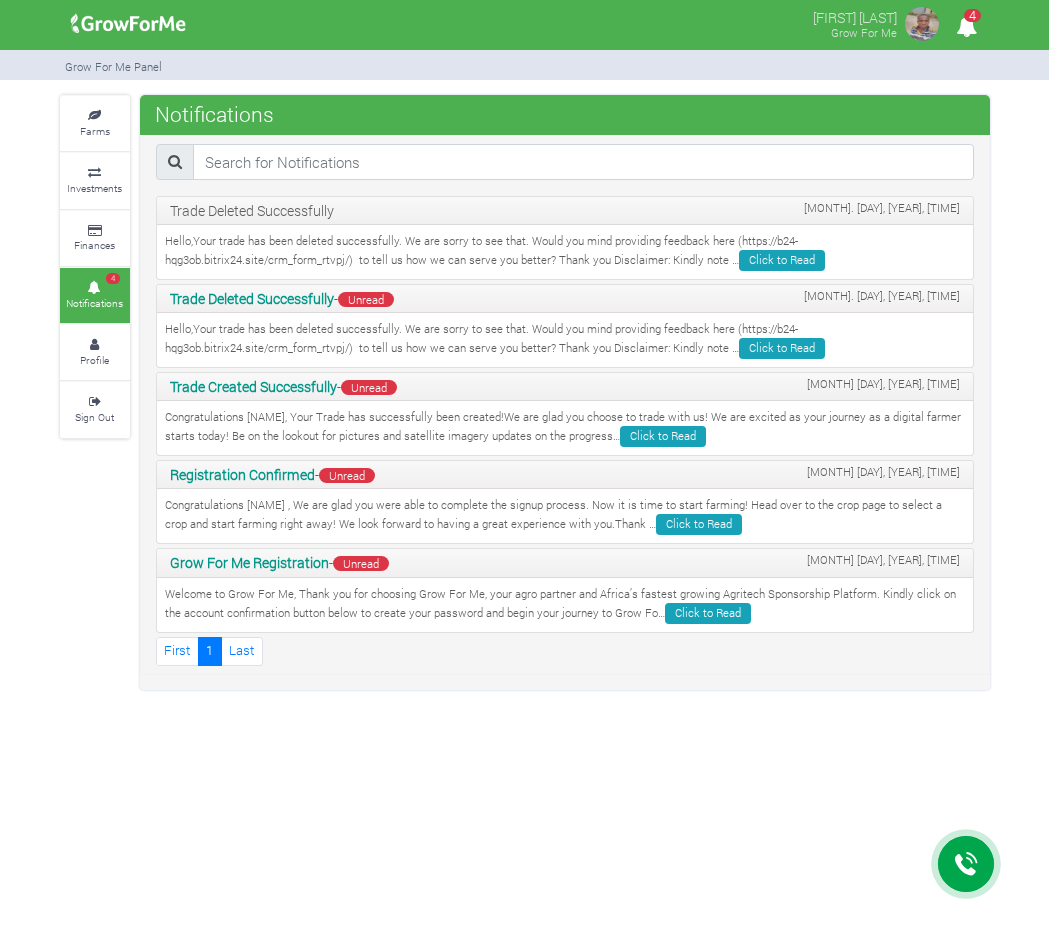 scroll, scrollTop: 0, scrollLeft: 0, axis: both 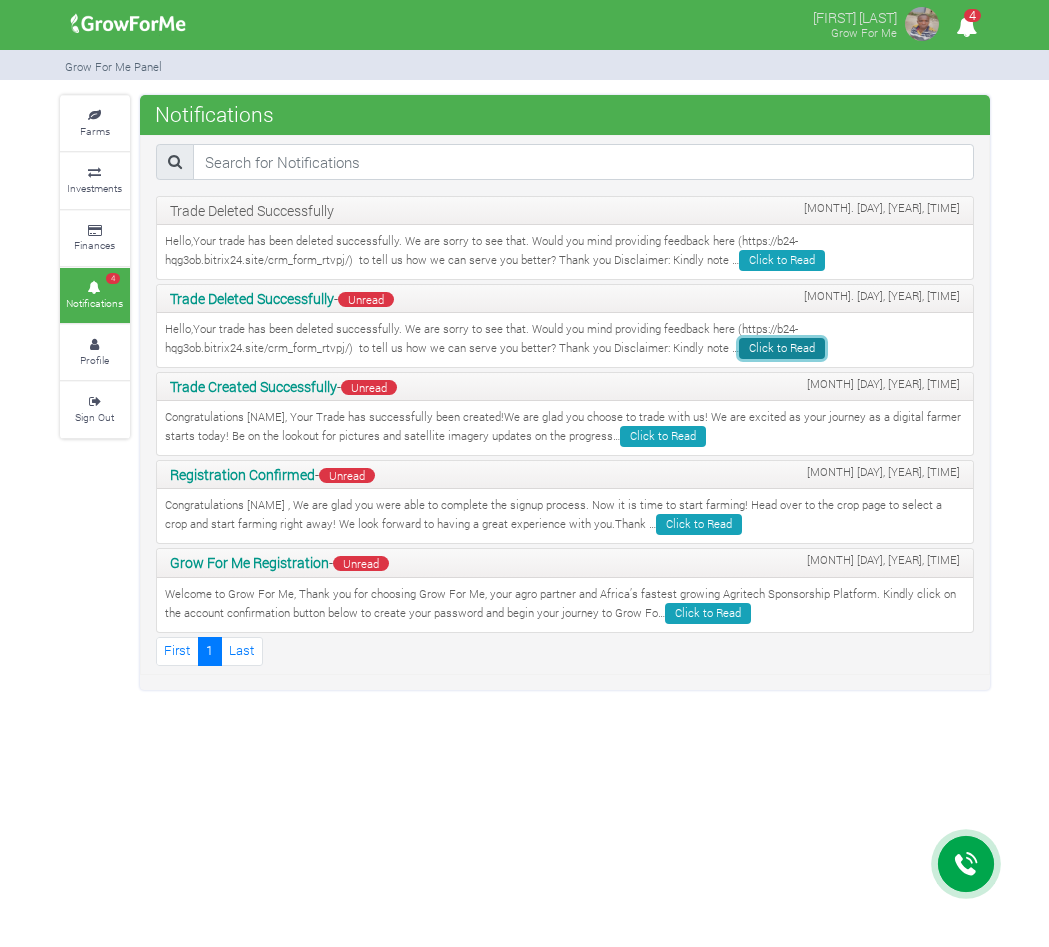 click on "Click to Read" at bounding box center (782, 348) 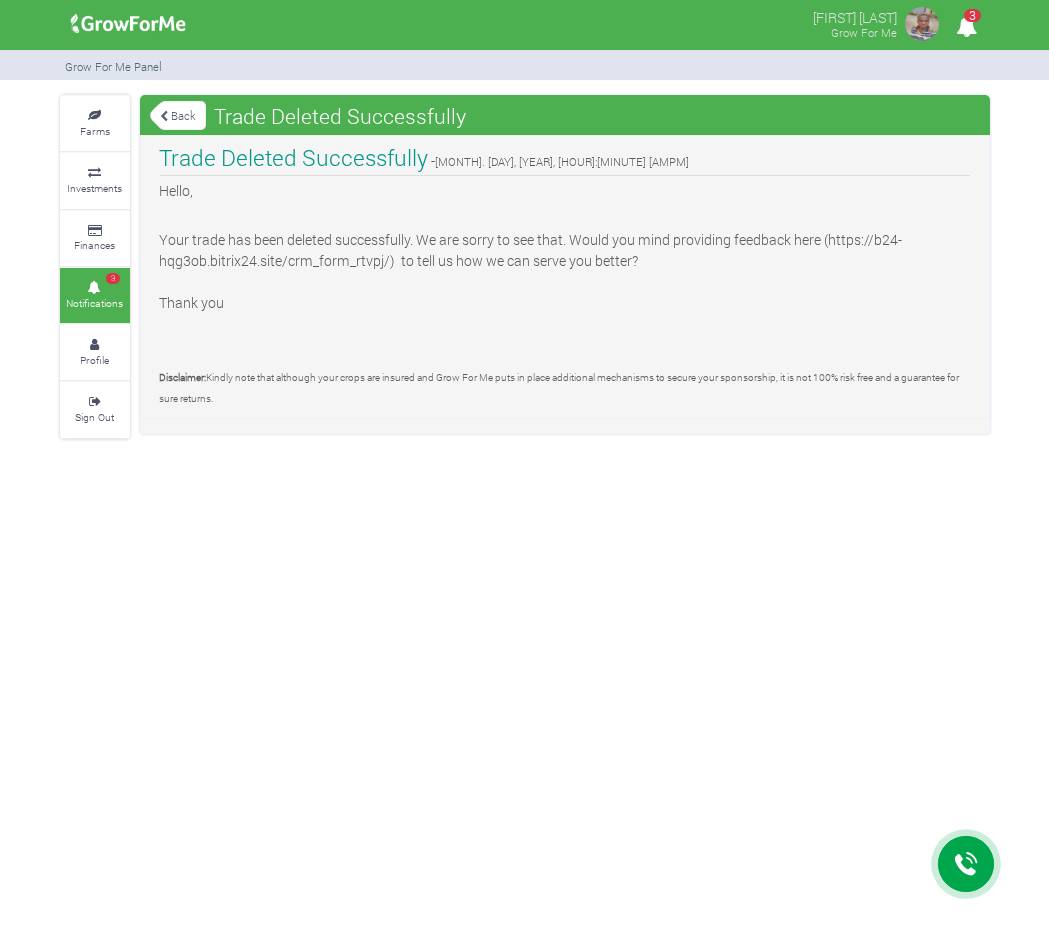 scroll, scrollTop: 0, scrollLeft: 0, axis: both 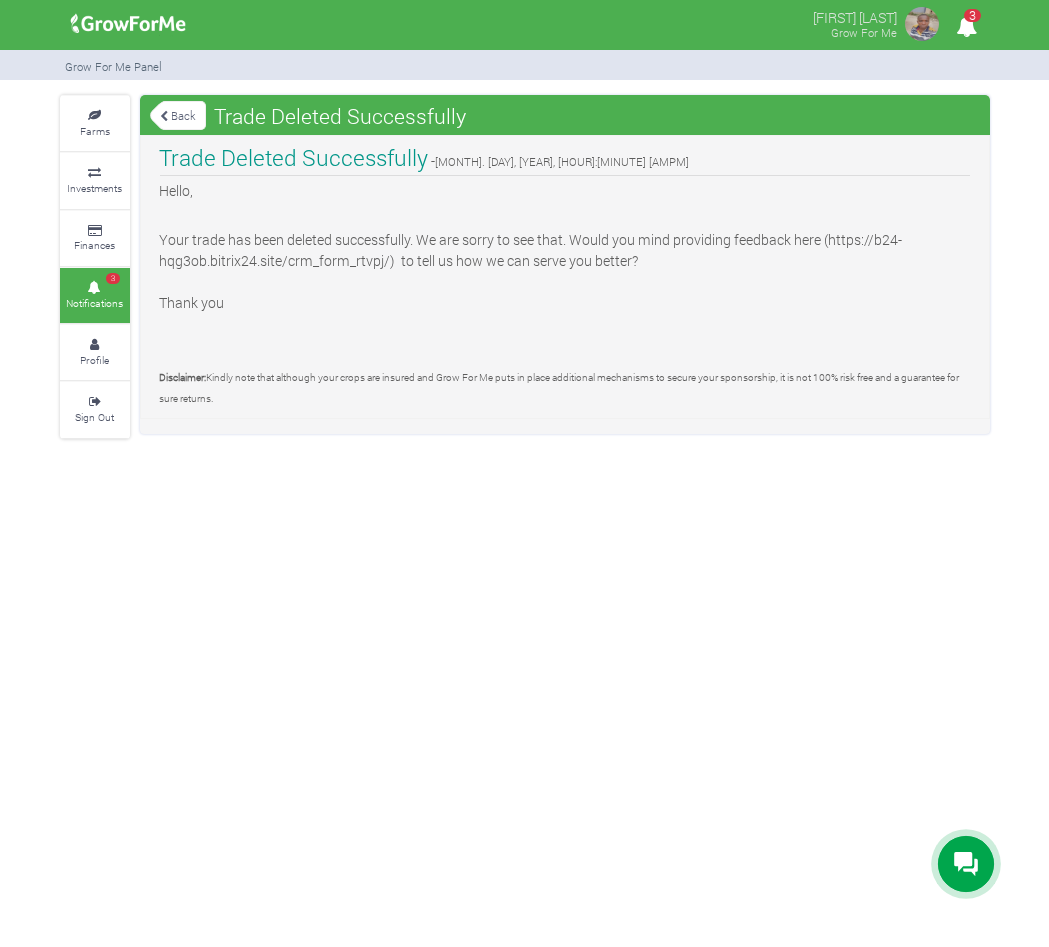click on "Back" at bounding box center [178, 115] 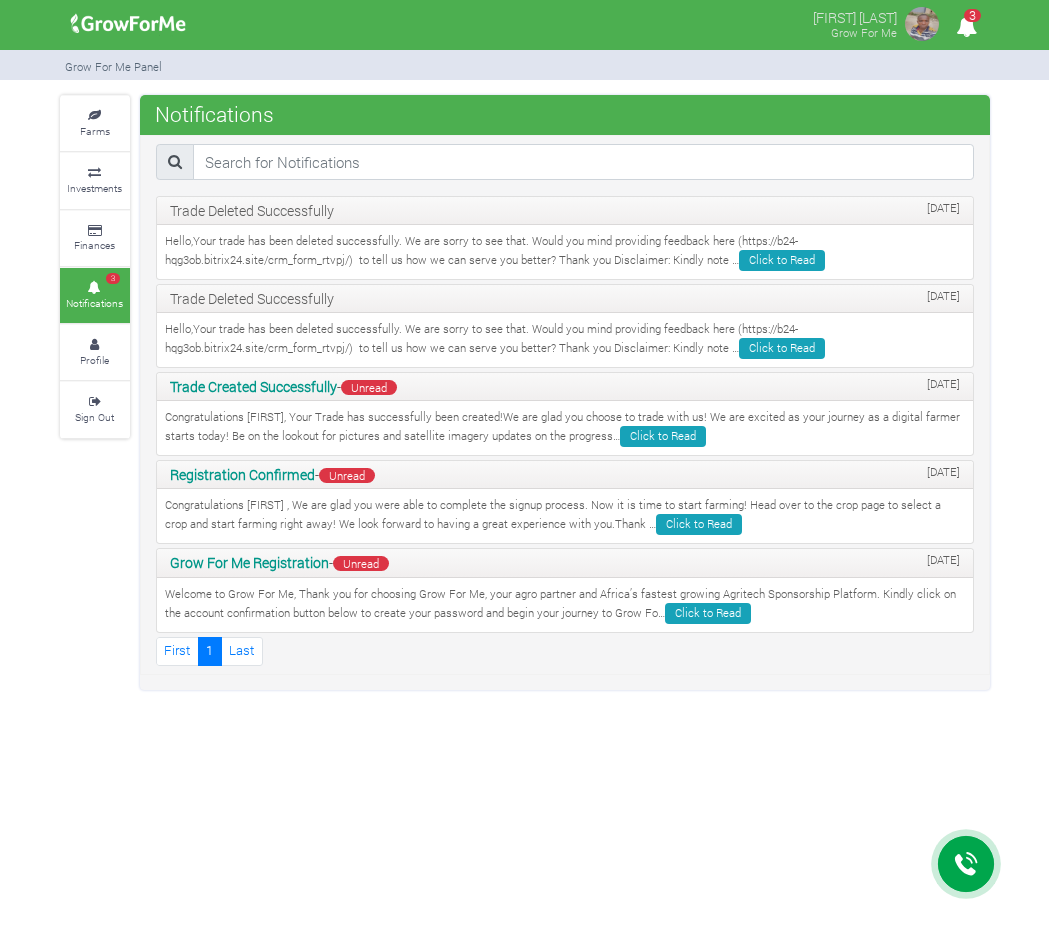 scroll, scrollTop: 0, scrollLeft: 0, axis: both 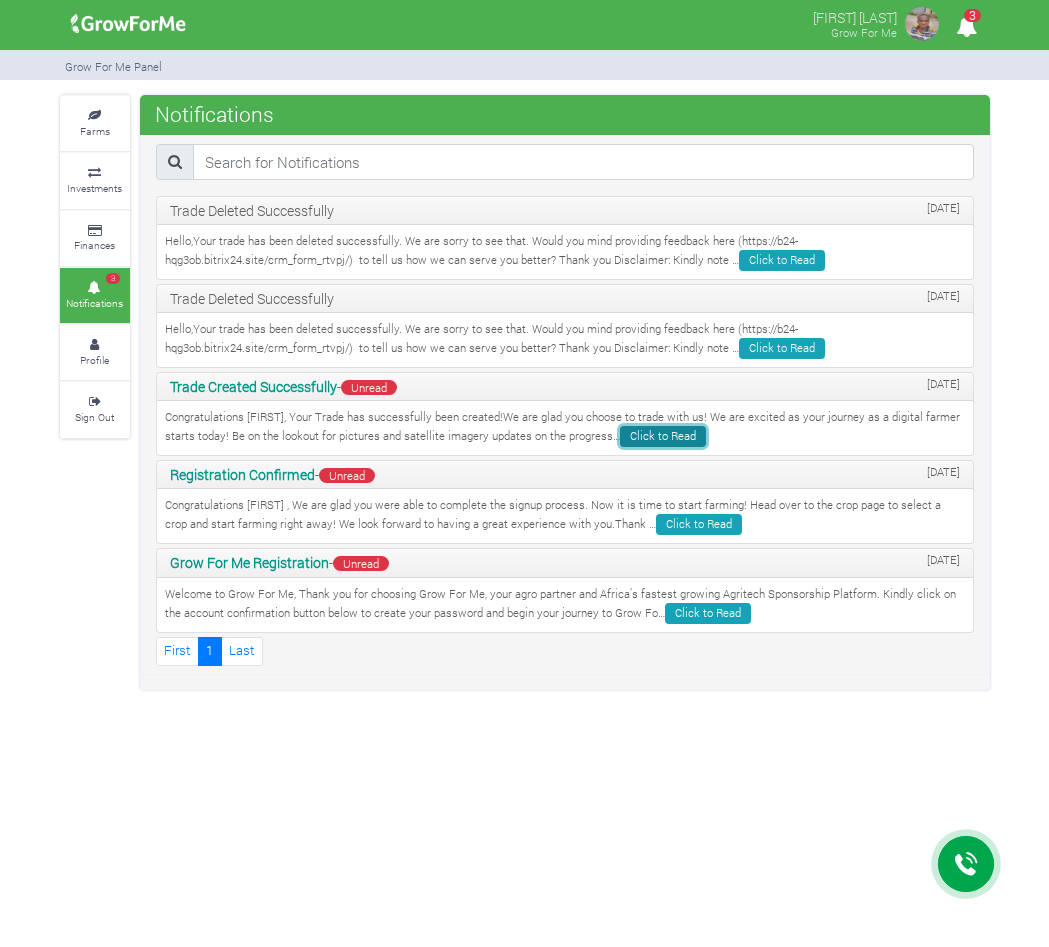 click on "Click to Read" at bounding box center [663, 436] 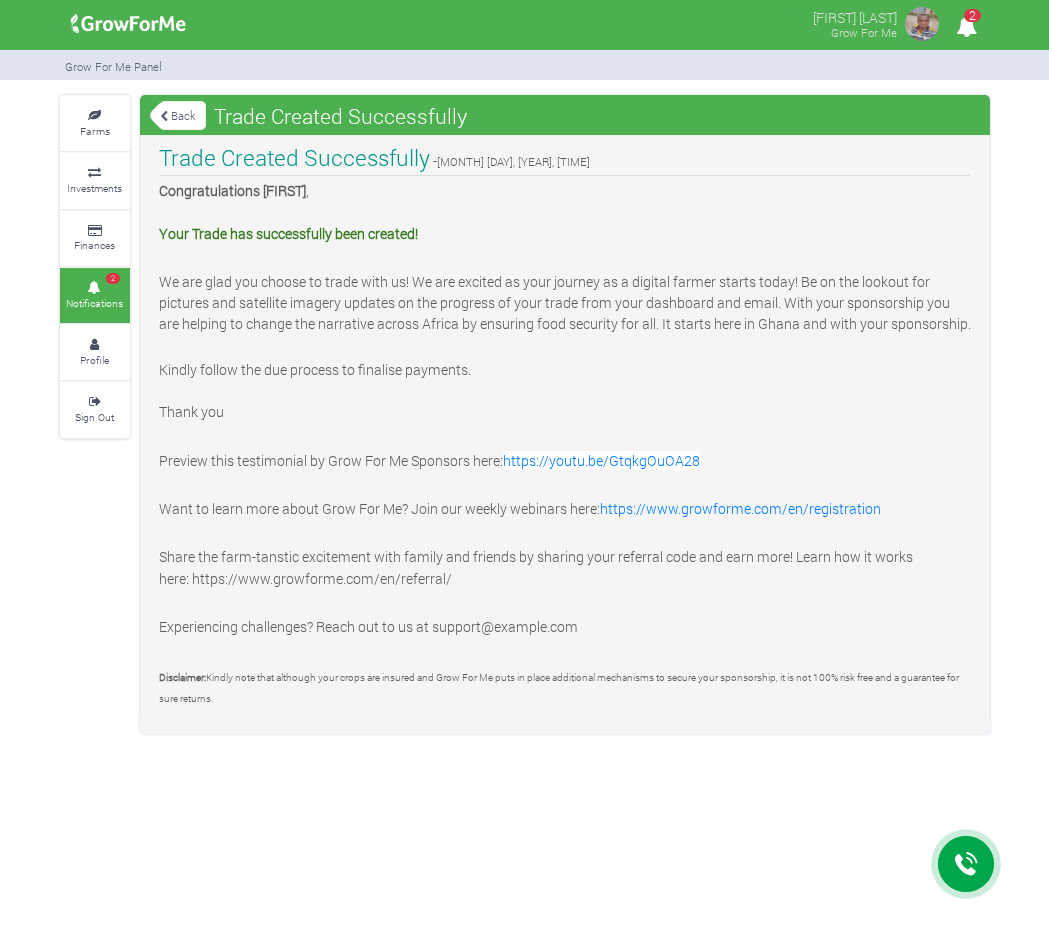 scroll, scrollTop: 0, scrollLeft: 0, axis: both 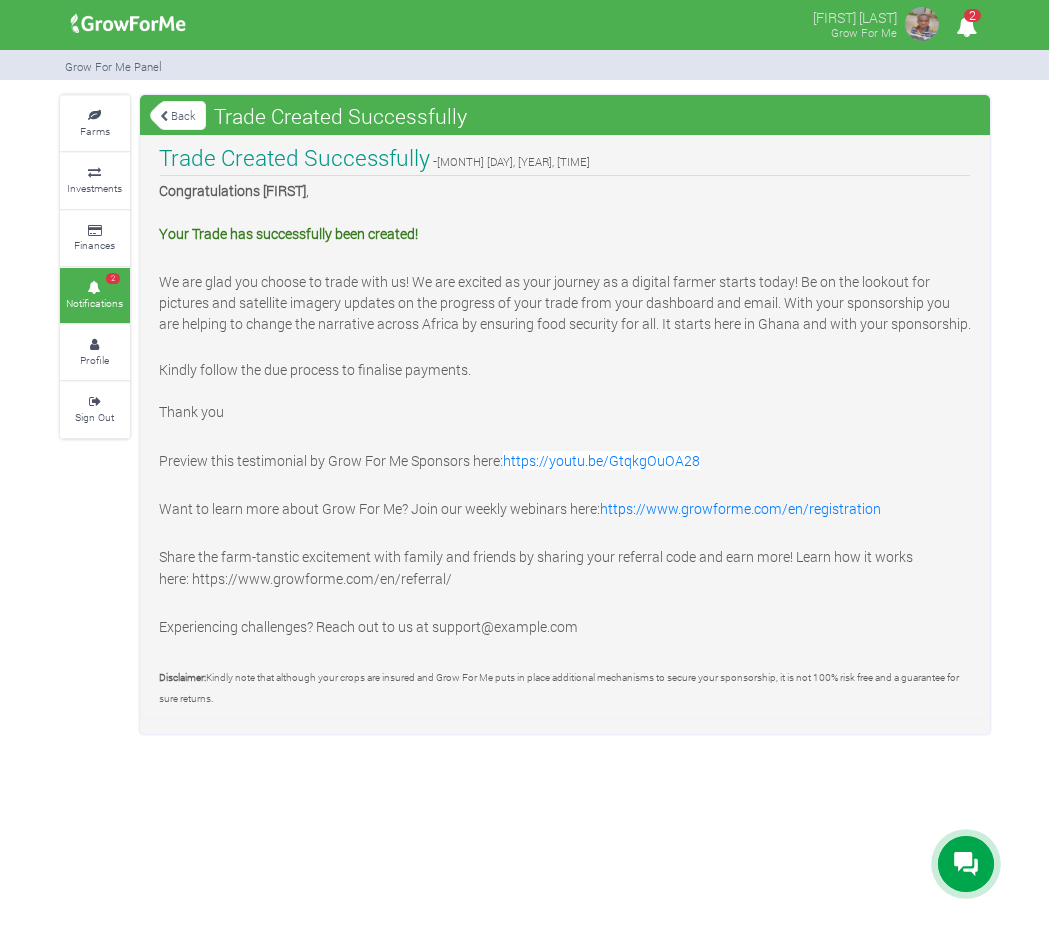 click on "Back" at bounding box center (178, 115) 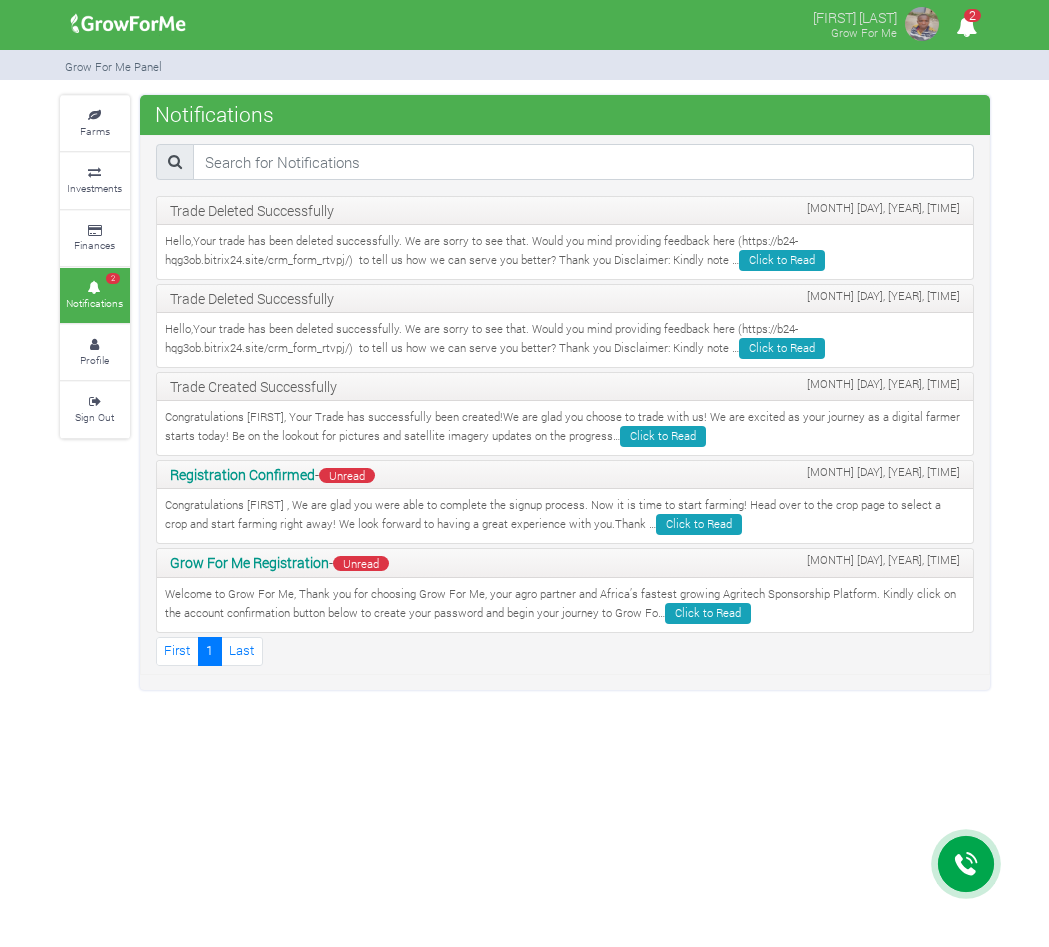 scroll, scrollTop: 0, scrollLeft: 0, axis: both 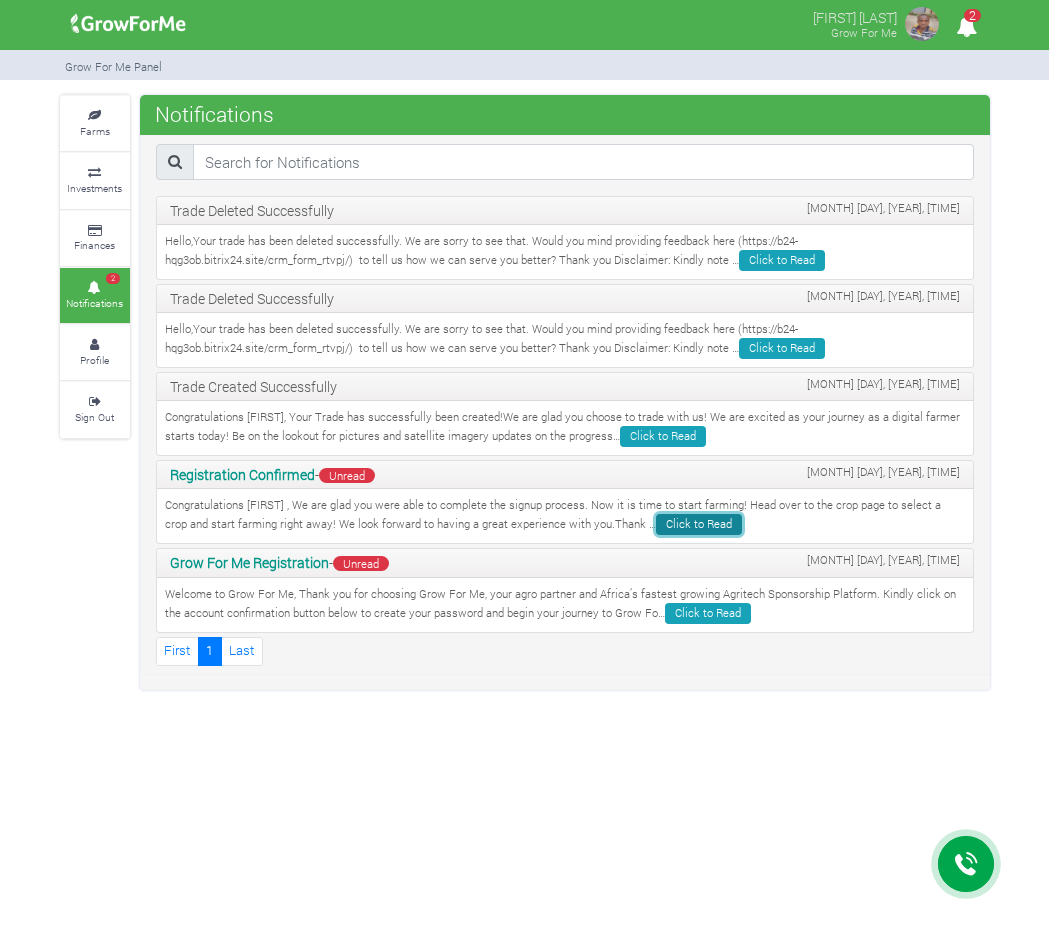 click on "Click to Read" at bounding box center [699, 524] 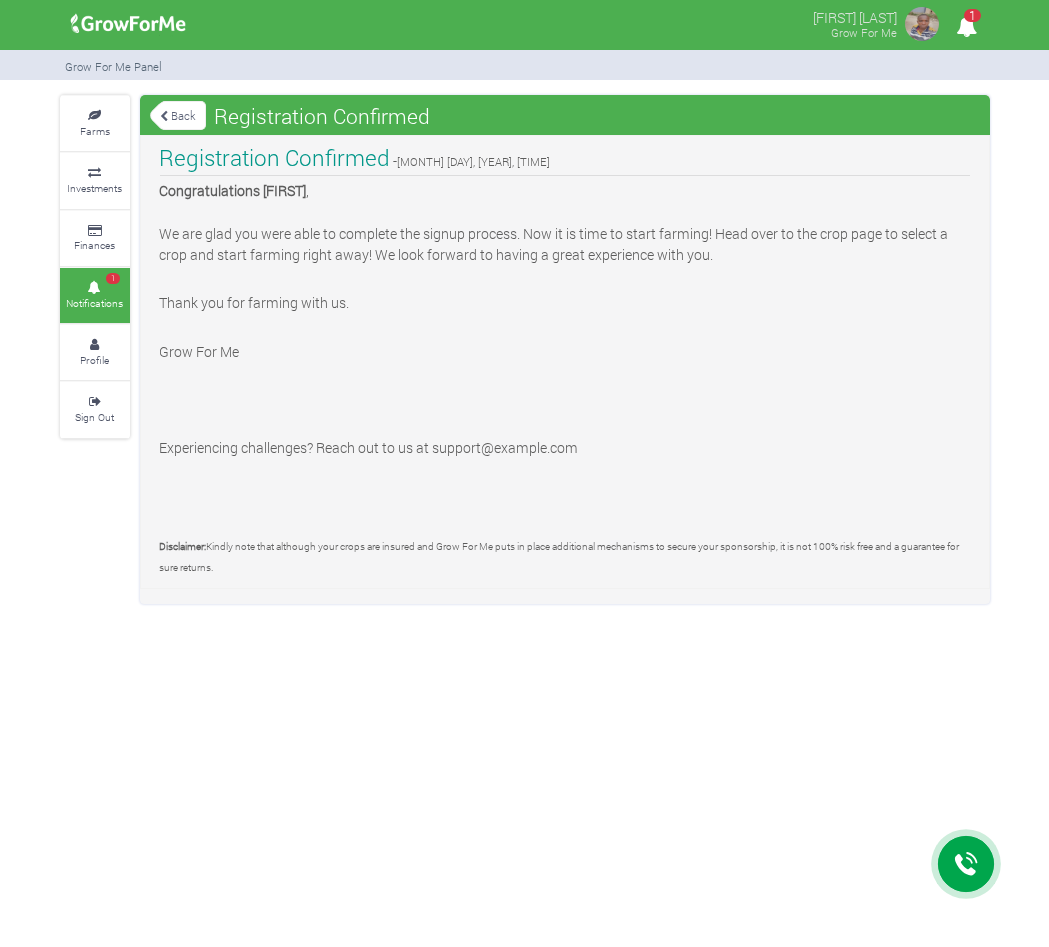 scroll, scrollTop: 0, scrollLeft: 0, axis: both 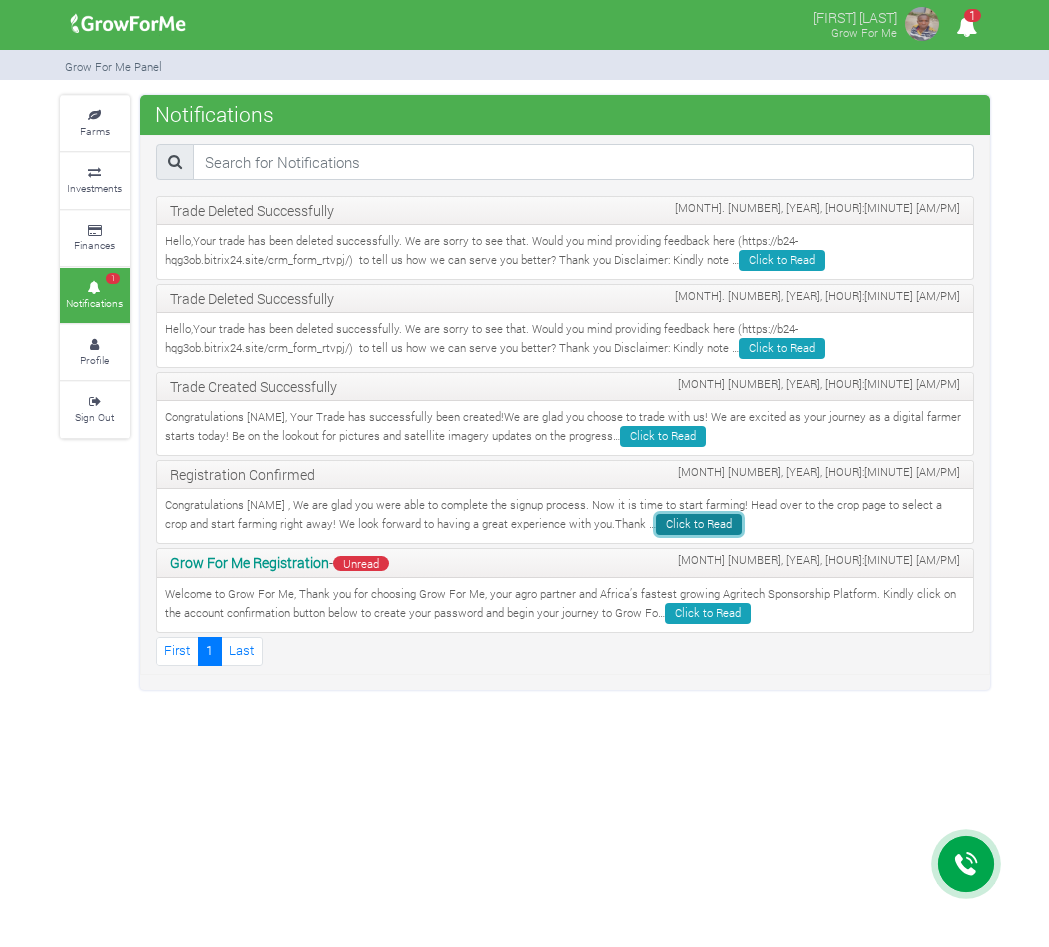 click on "Click to Read" at bounding box center [699, 524] 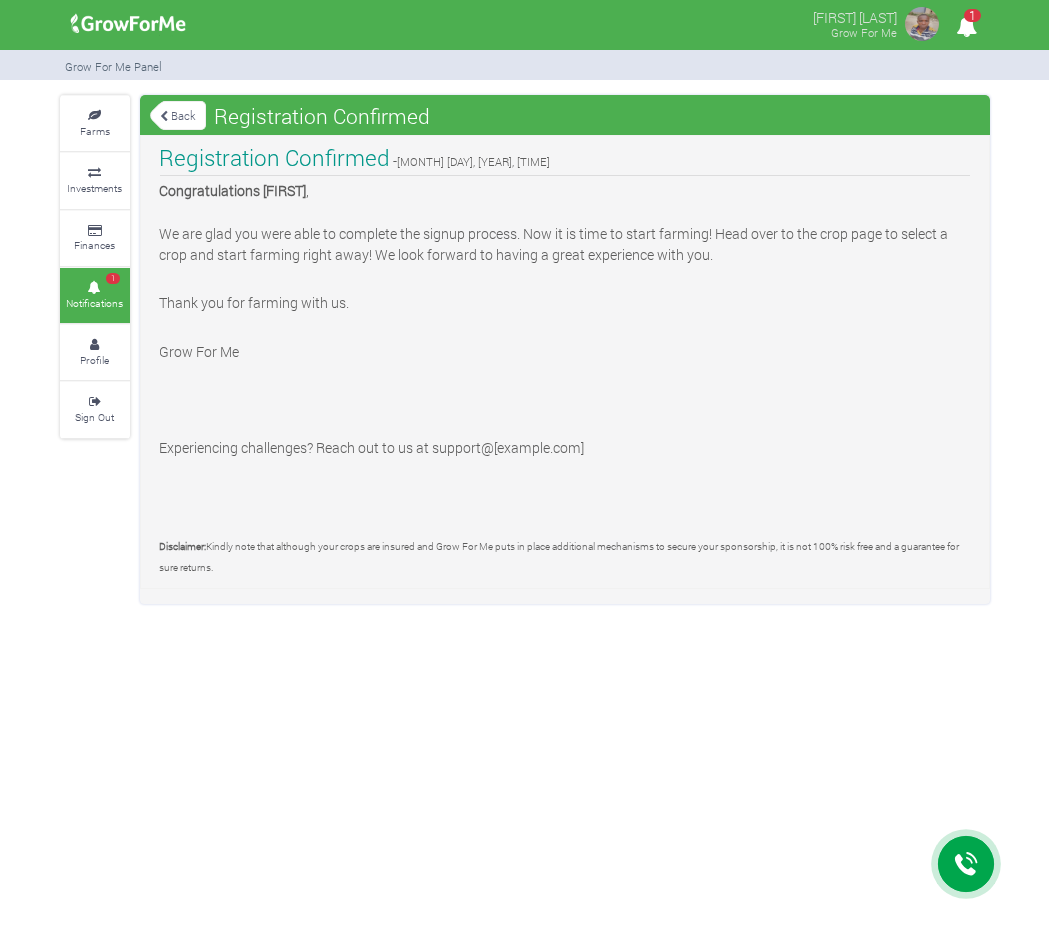 scroll, scrollTop: 0, scrollLeft: 0, axis: both 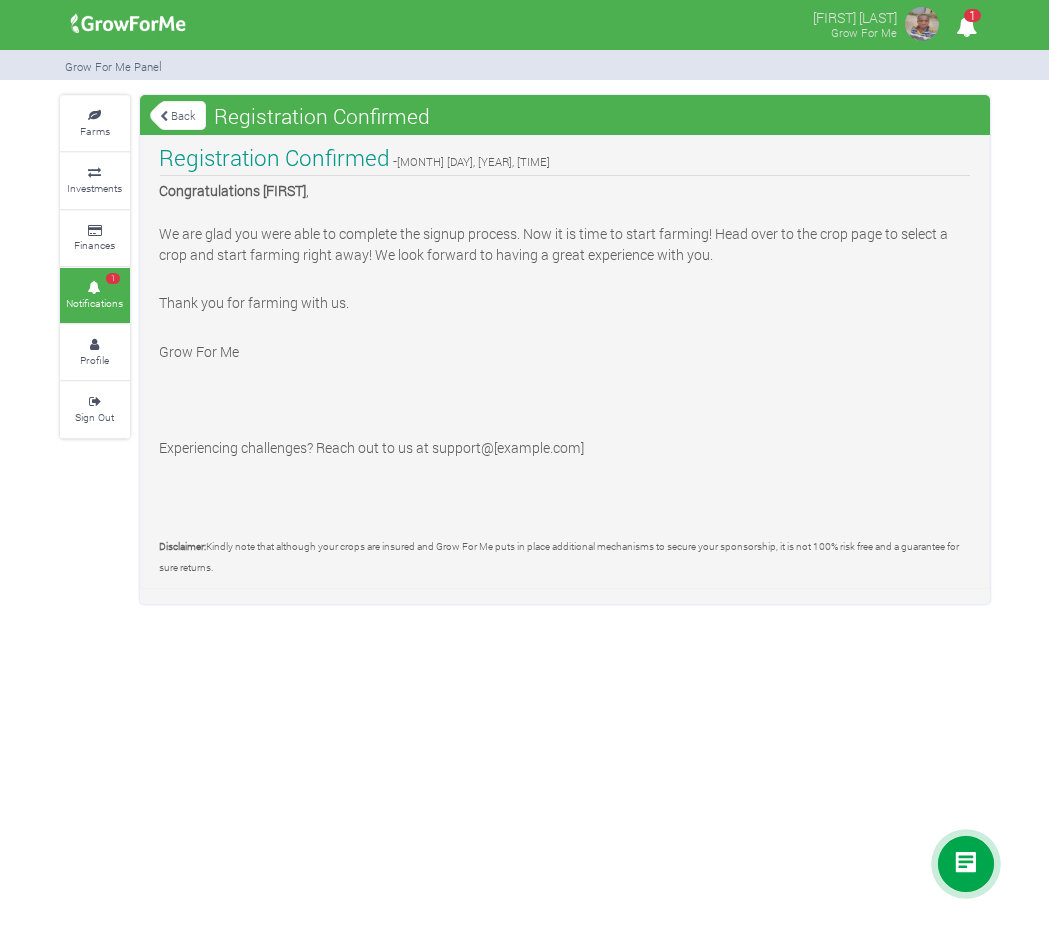 click at bounding box center (164, 116) 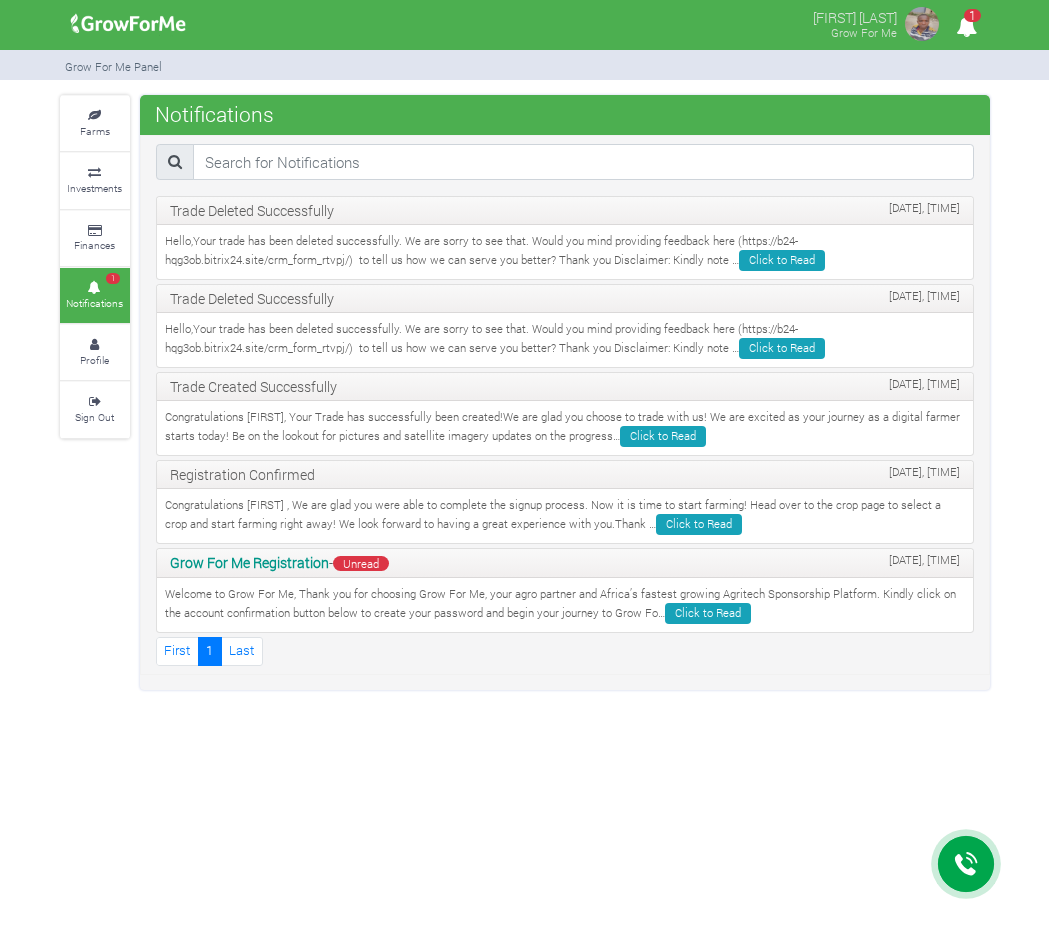 scroll, scrollTop: 0, scrollLeft: 0, axis: both 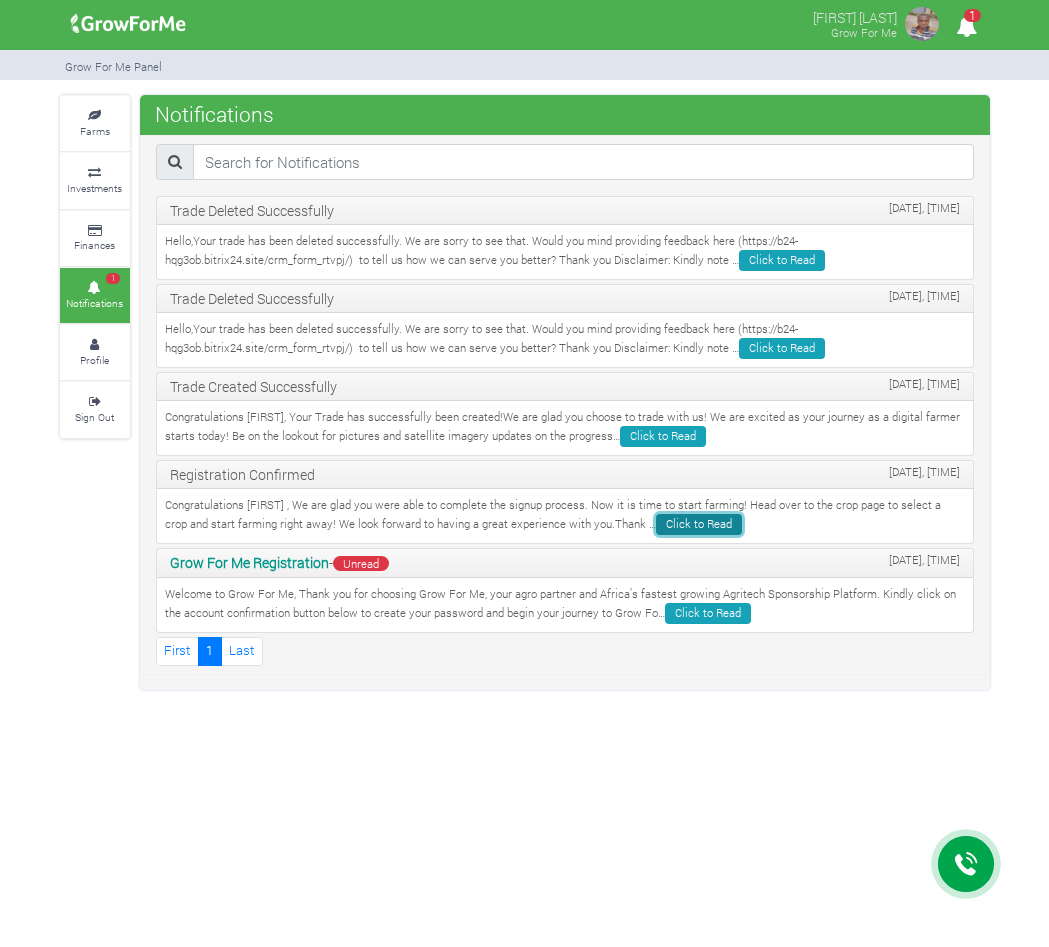 click on "Click to Read" at bounding box center [699, 524] 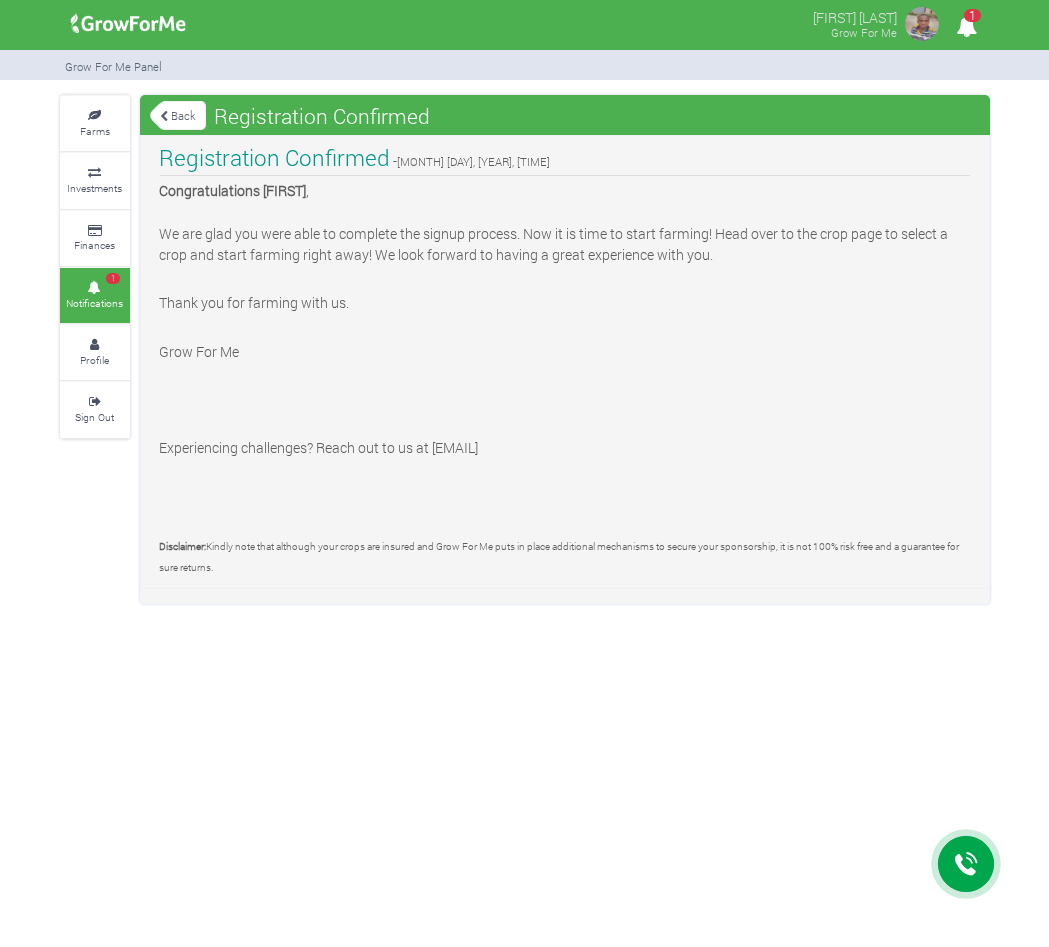 scroll, scrollTop: 0, scrollLeft: 0, axis: both 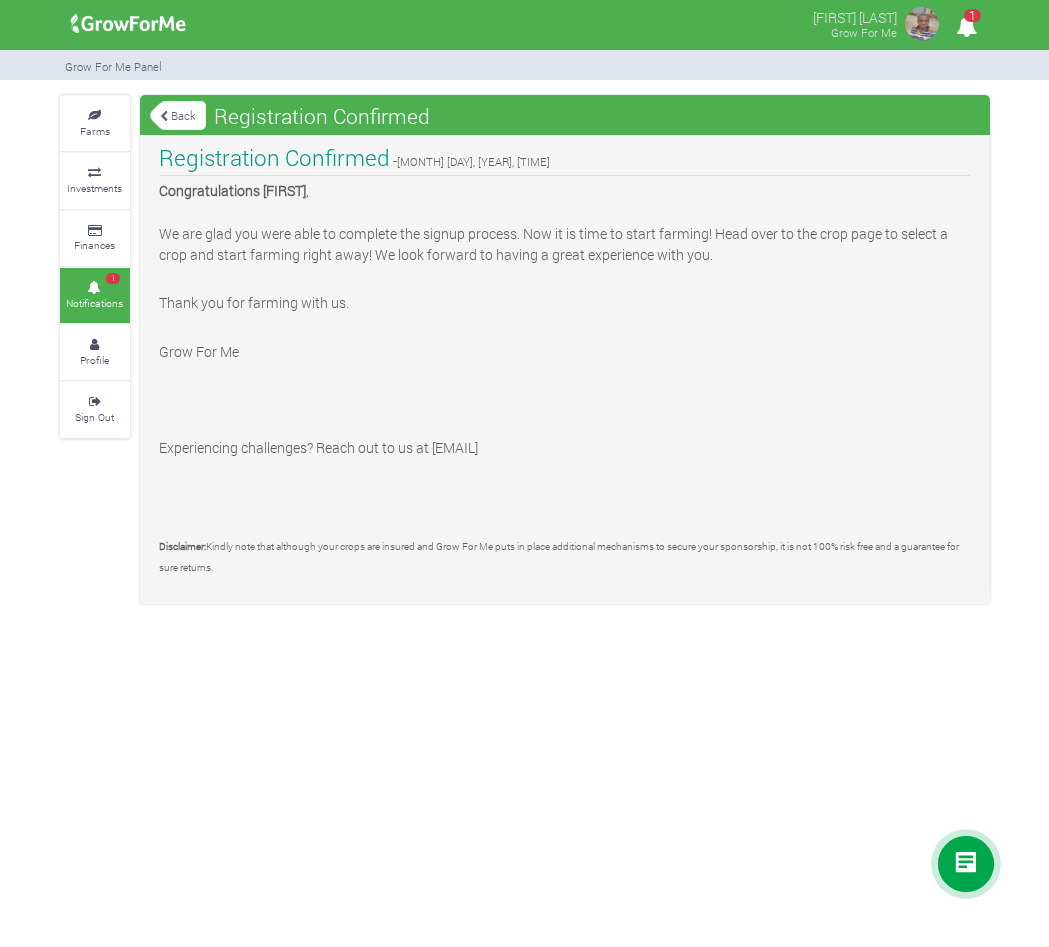 click on "Back" at bounding box center [178, 115] 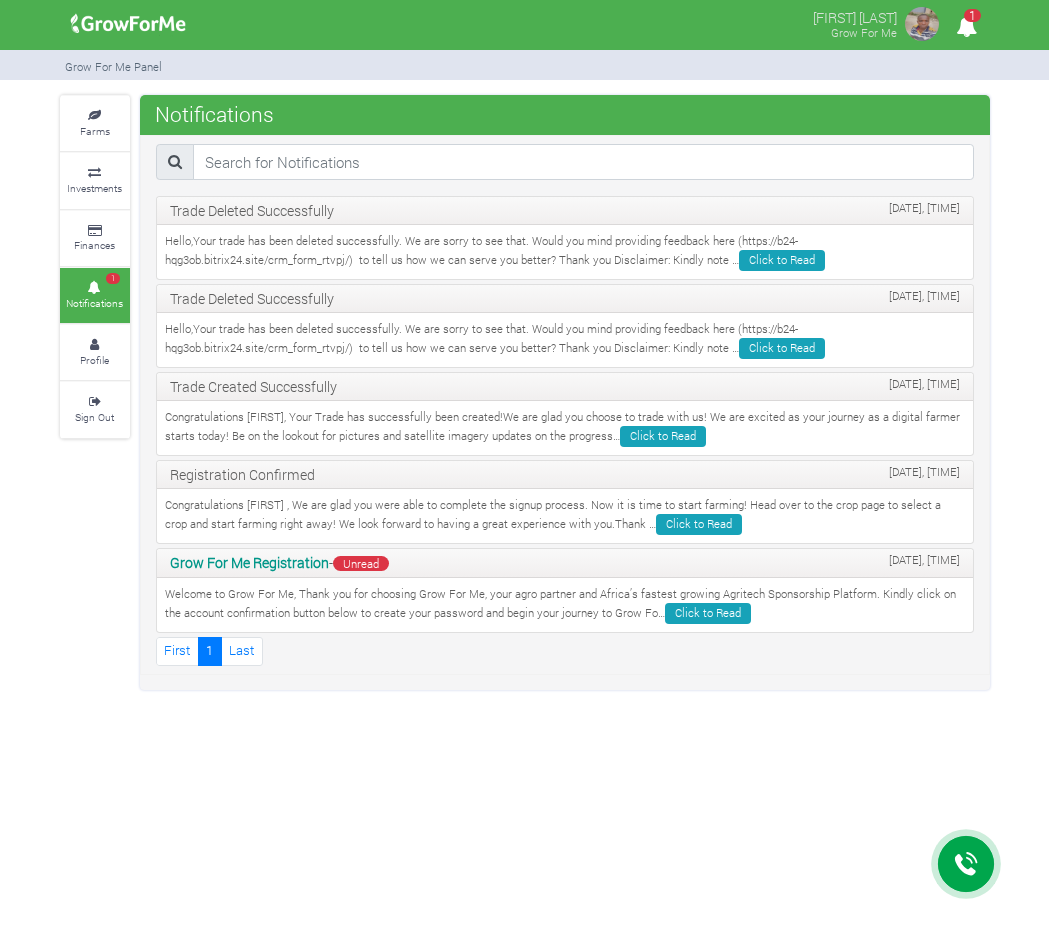 scroll, scrollTop: 0, scrollLeft: 0, axis: both 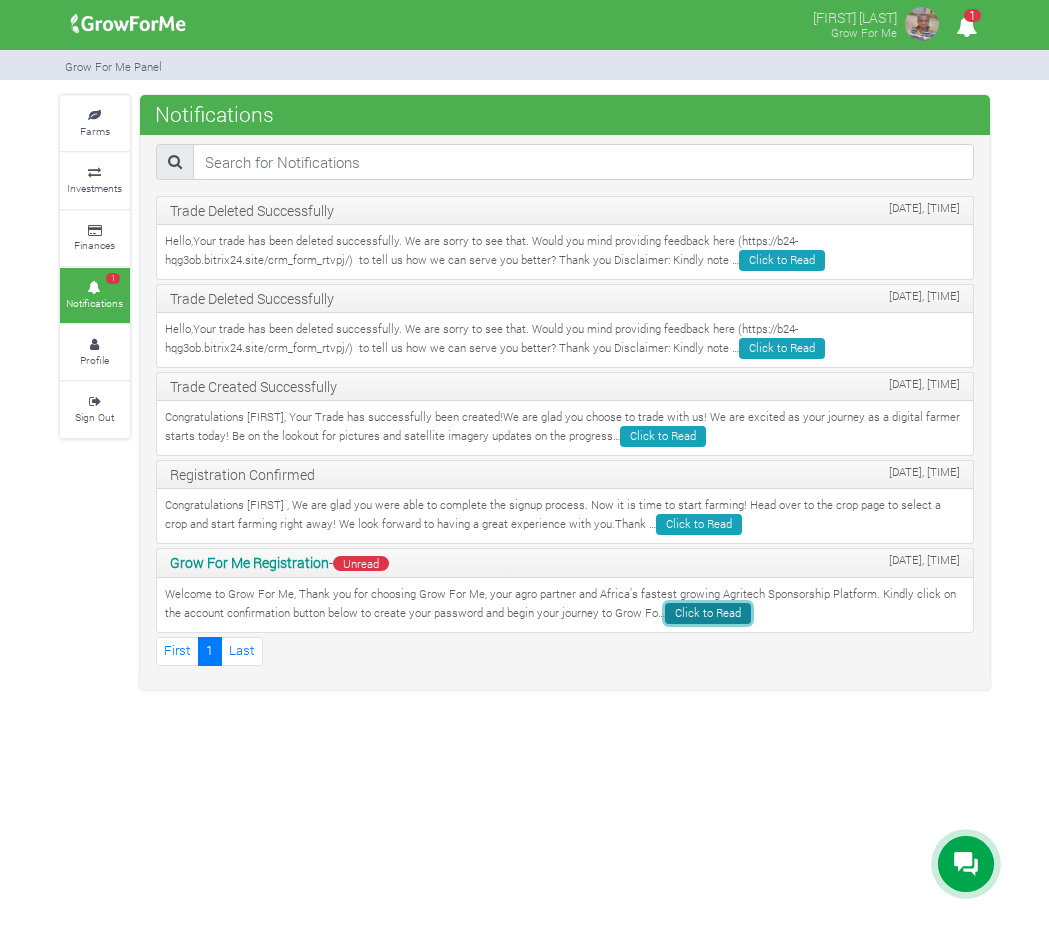 click on "Click to Read" at bounding box center [708, 613] 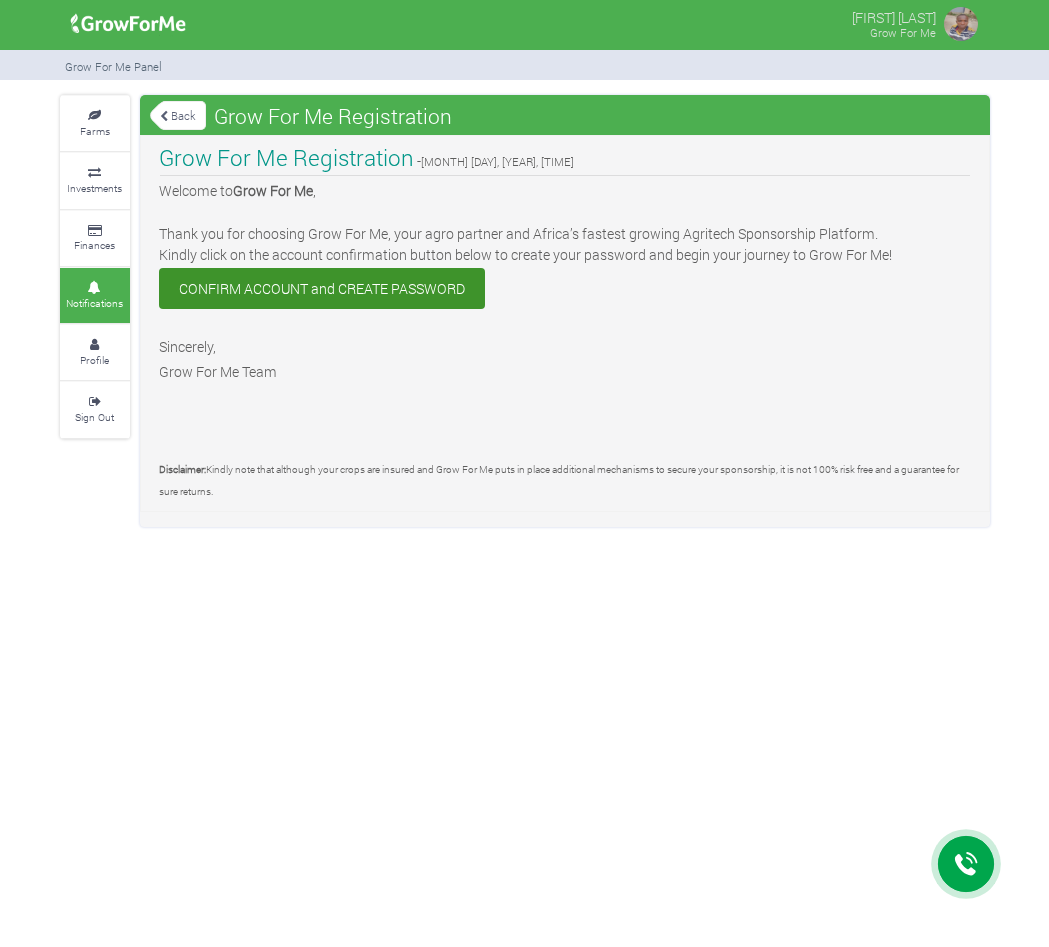 scroll, scrollTop: 0, scrollLeft: 0, axis: both 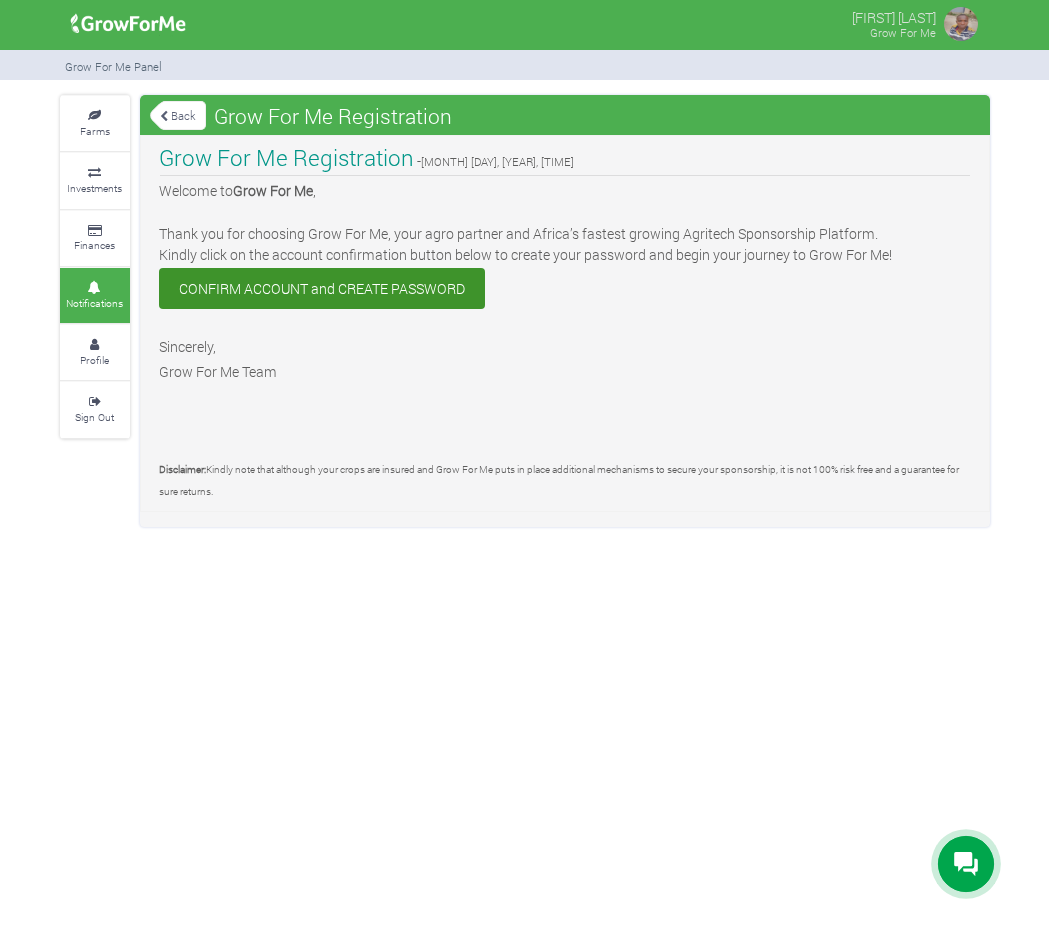 click on "Back" at bounding box center [178, 115] 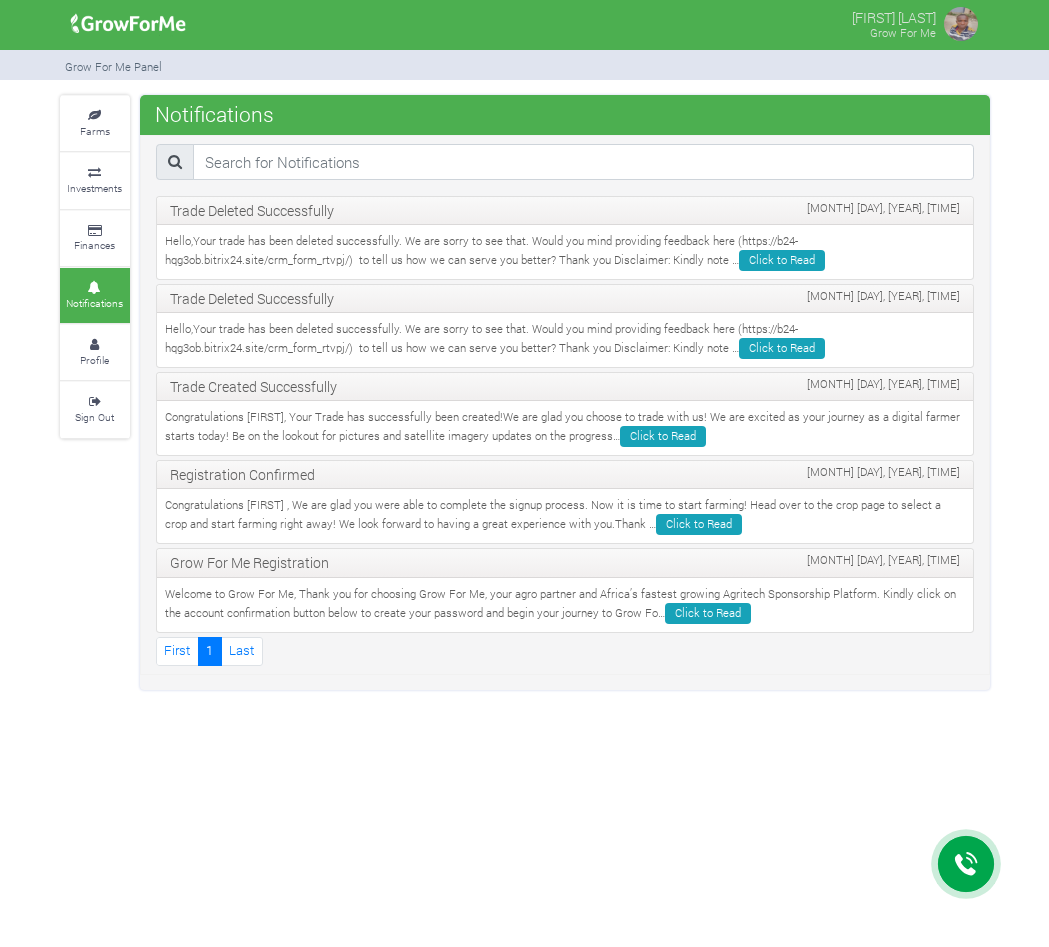 scroll, scrollTop: 0, scrollLeft: 0, axis: both 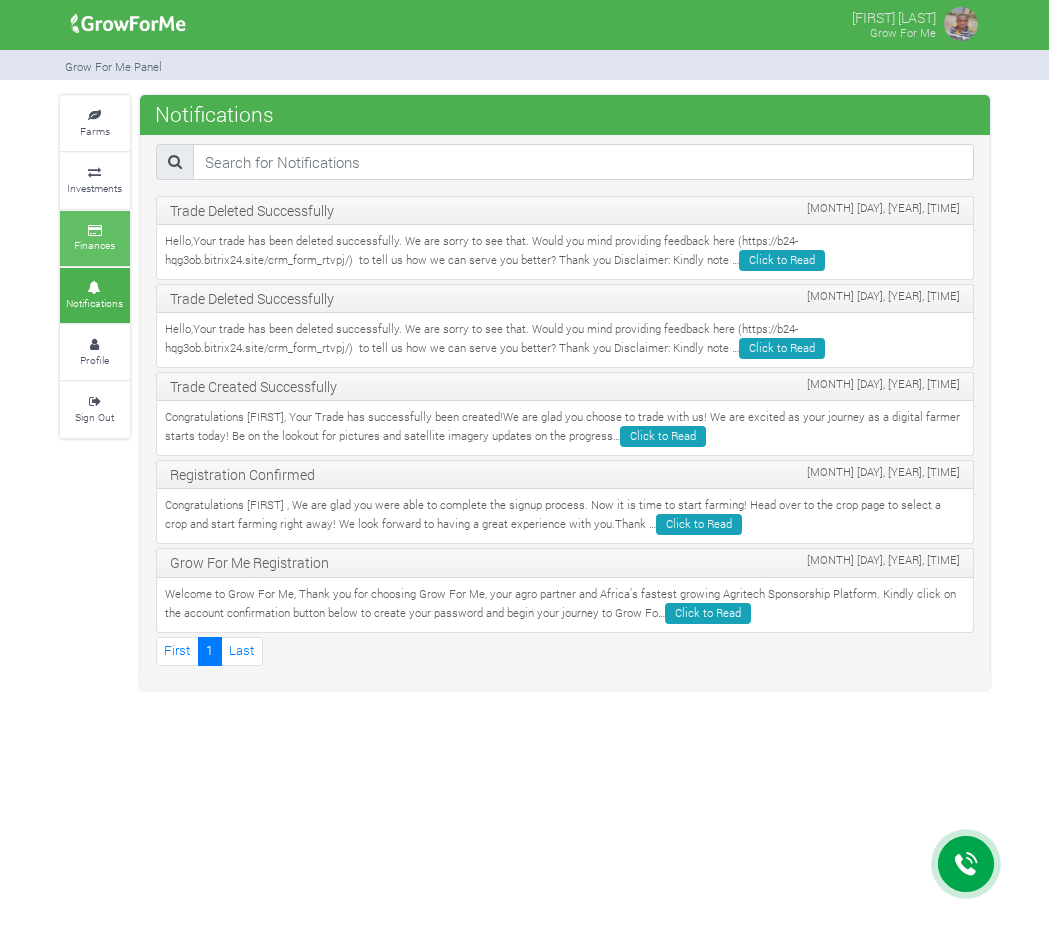 click on "Finances" at bounding box center (94, 245) 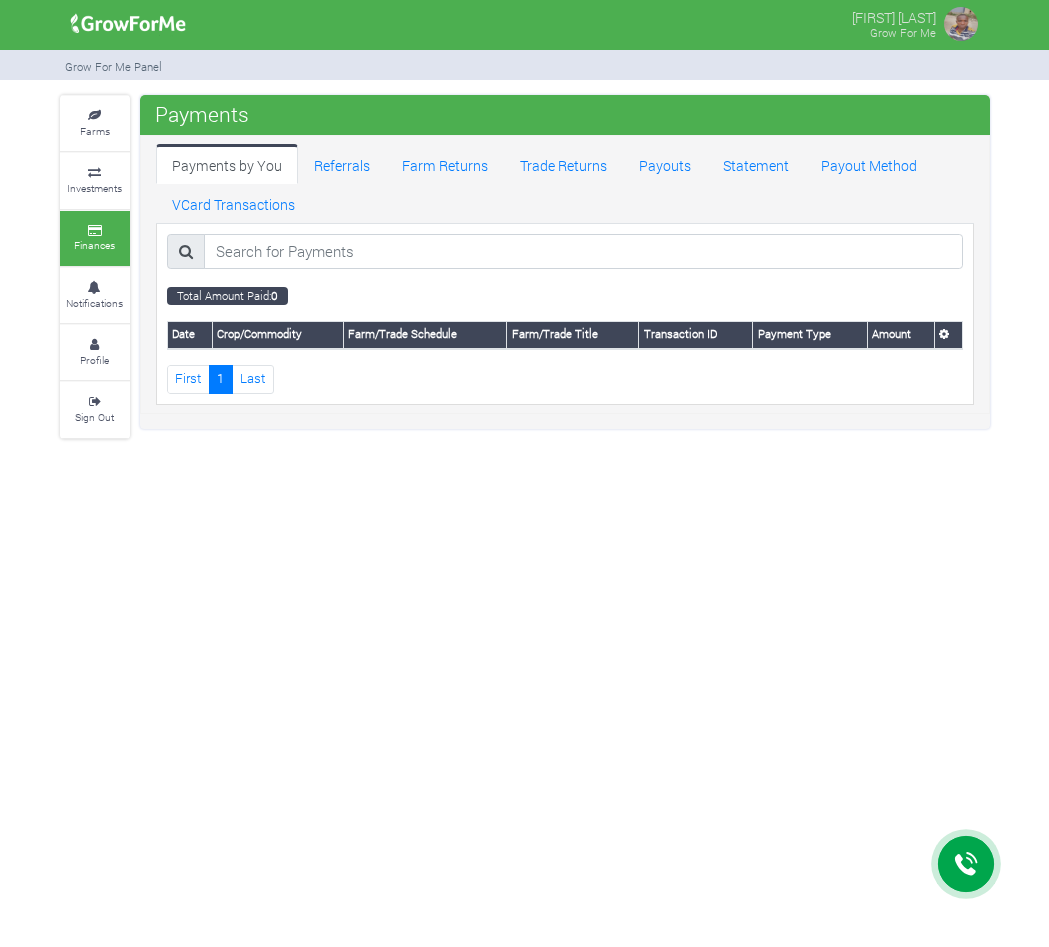scroll, scrollTop: 0, scrollLeft: 0, axis: both 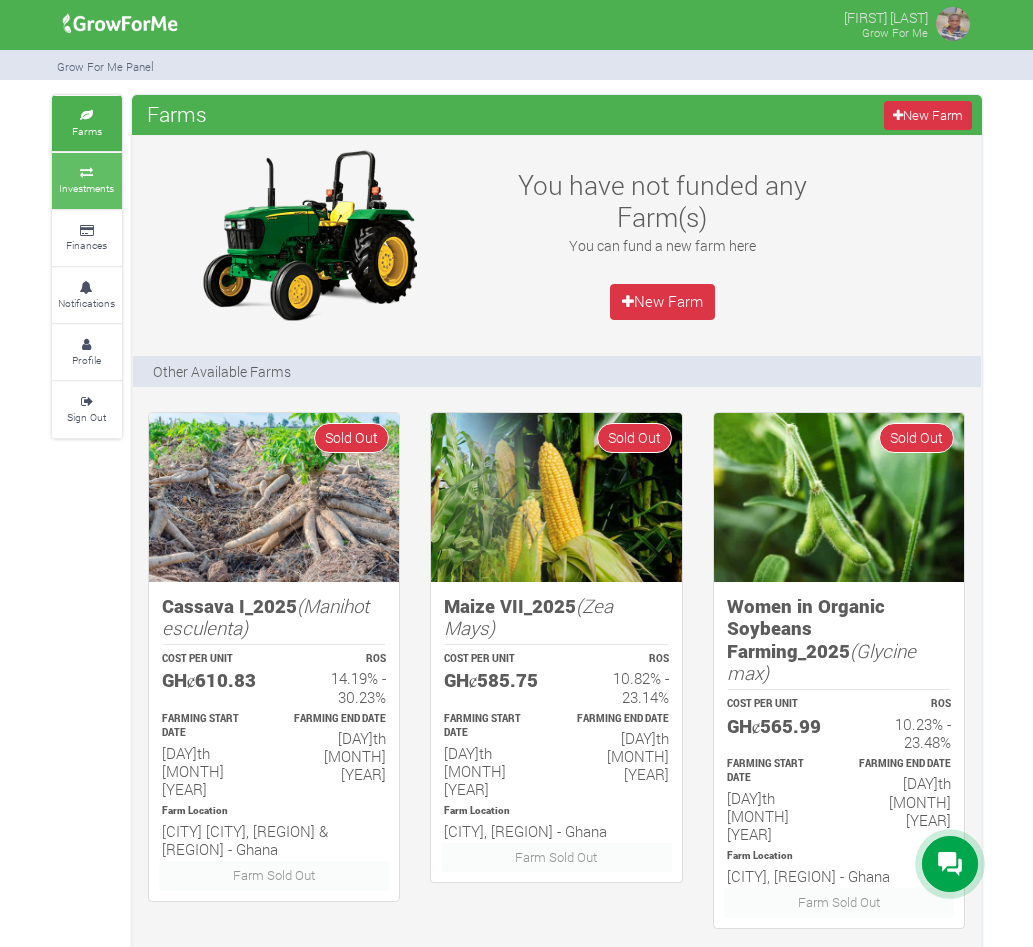 click on "Investments" at bounding box center [86, 188] 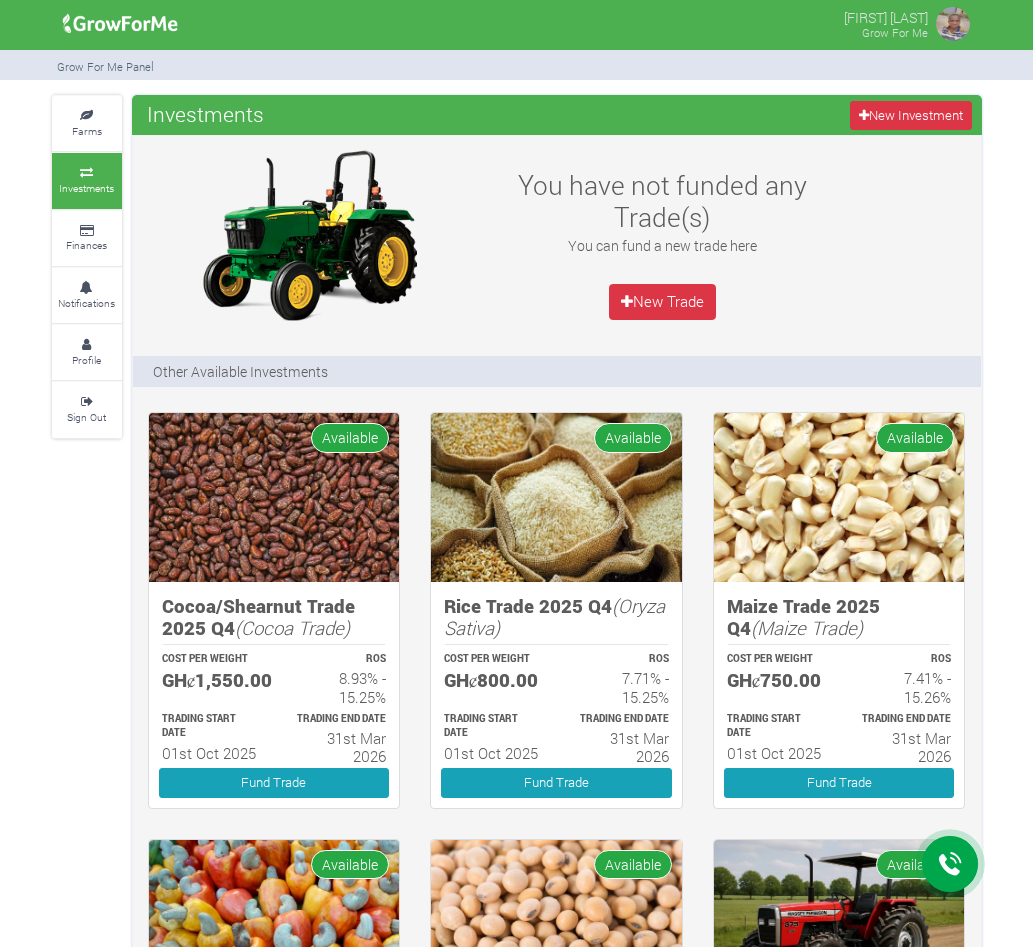 scroll, scrollTop: 0, scrollLeft: 0, axis: both 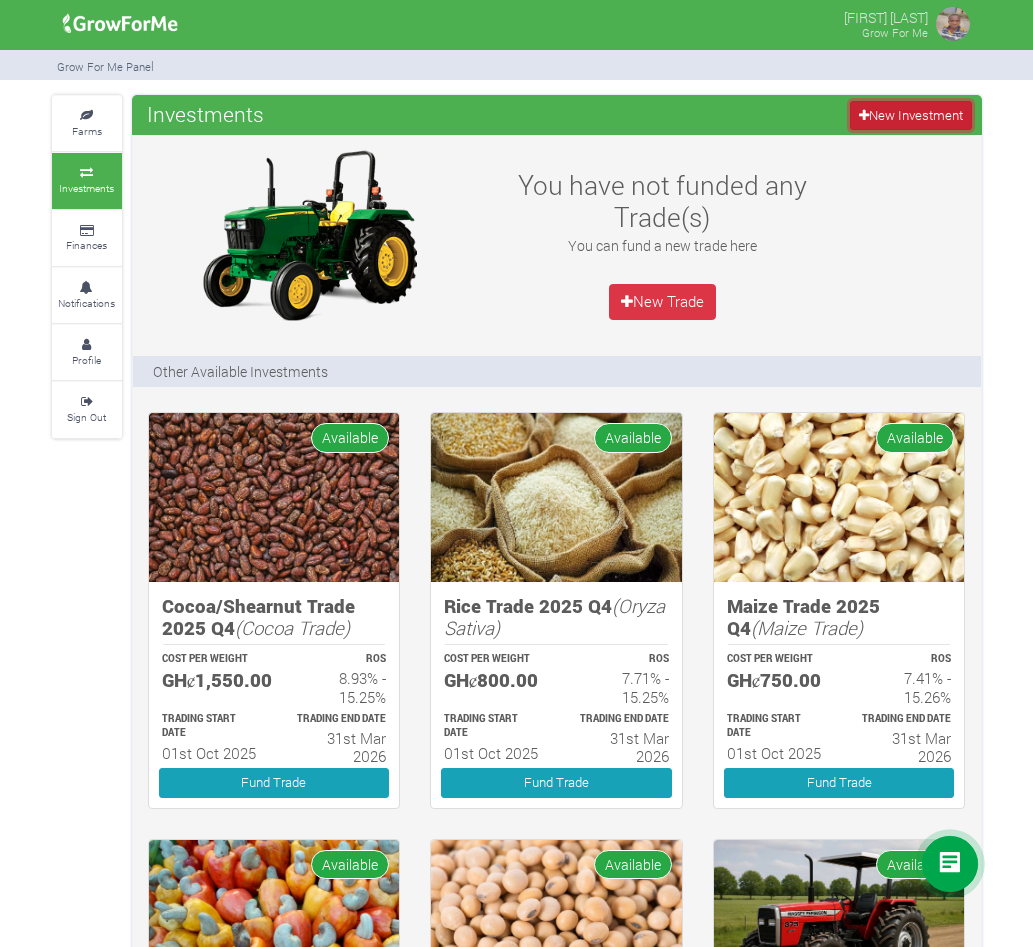 click on "New Investment" at bounding box center (910, 115) 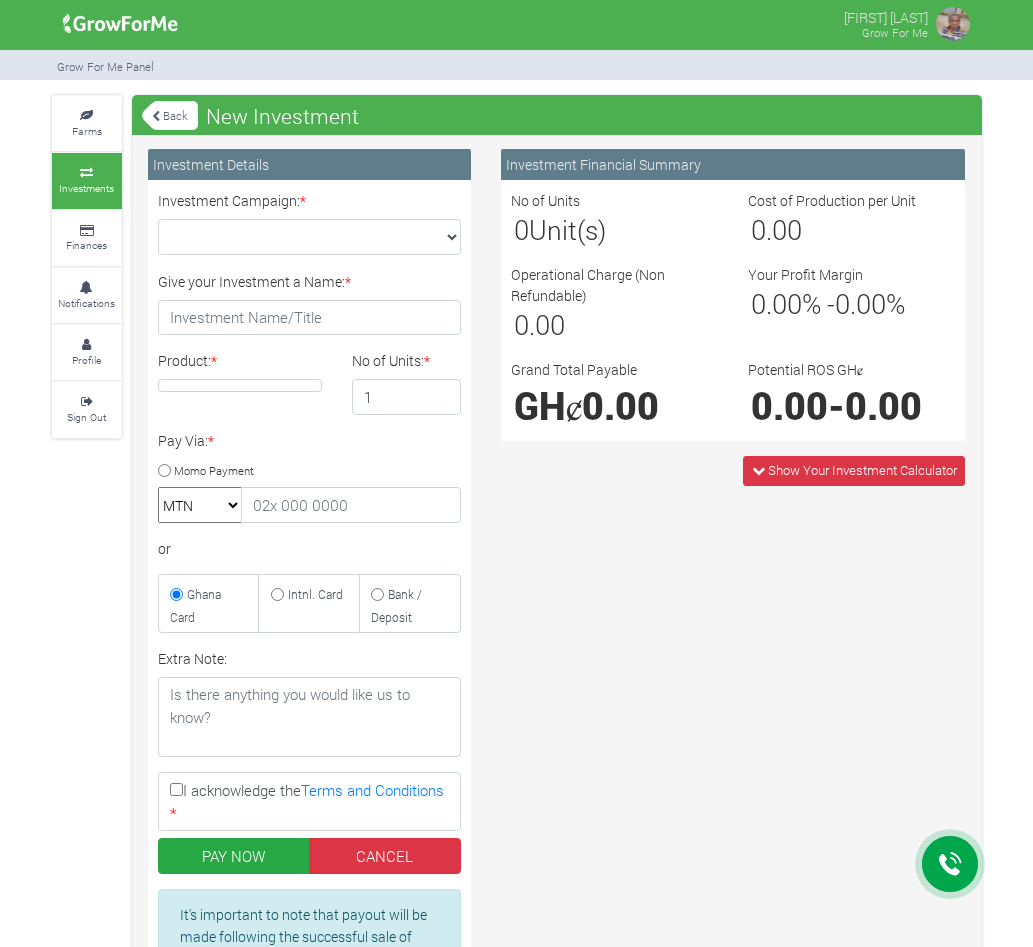 scroll, scrollTop: 0, scrollLeft: 0, axis: both 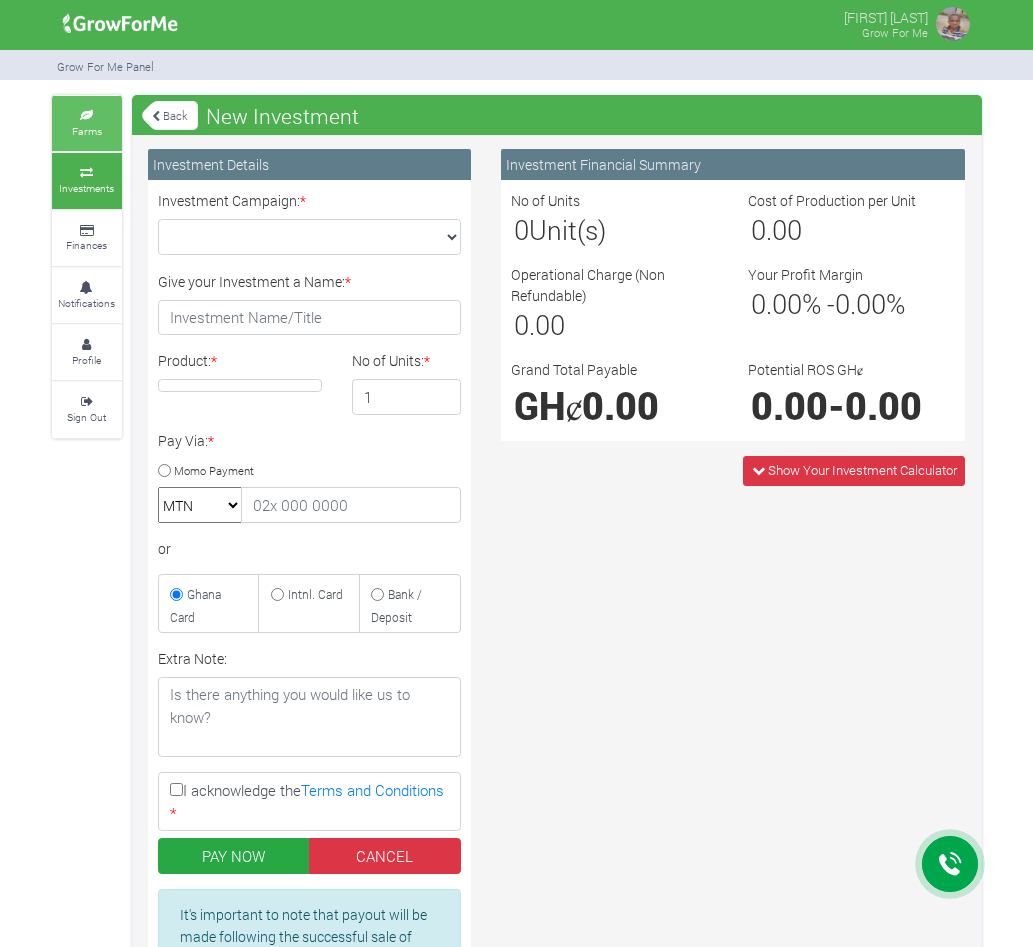 click on "Farms" at bounding box center [87, 131] 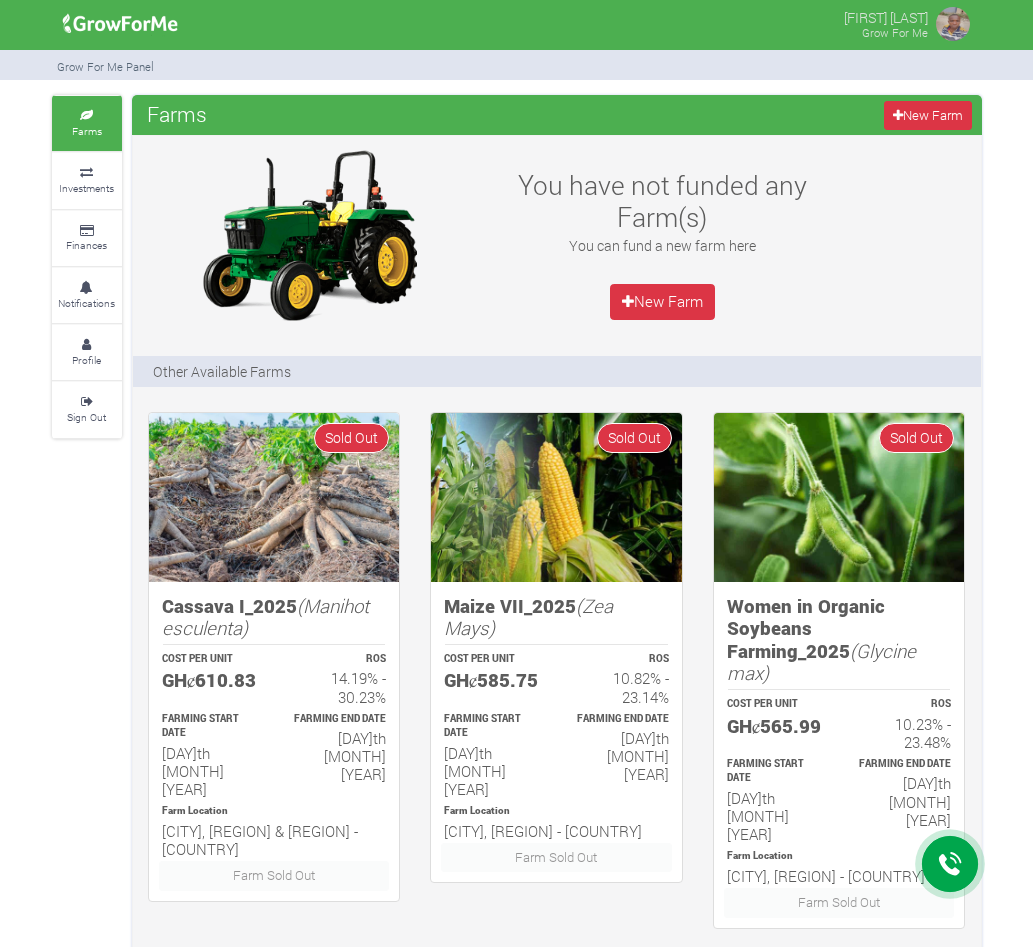 scroll, scrollTop: 0, scrollLeft: 0, axis: both 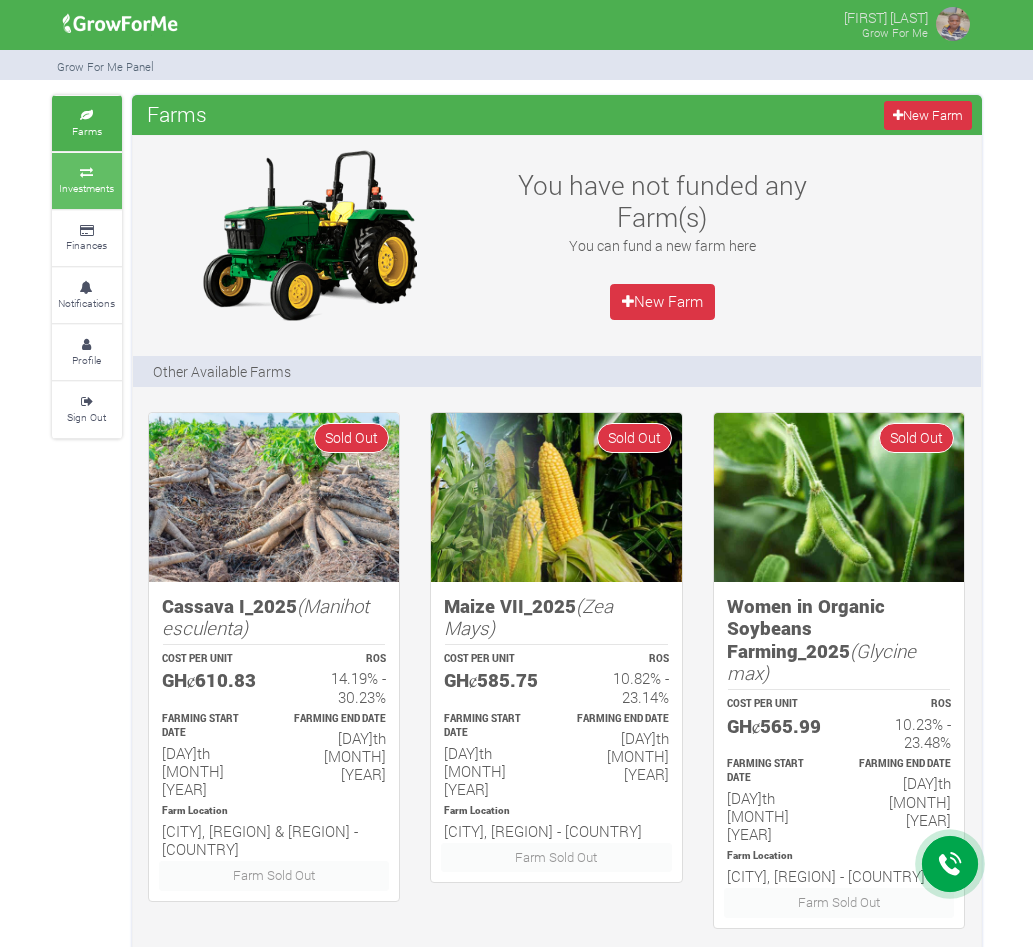 click on "Investments" at bounding box center [87, 180] 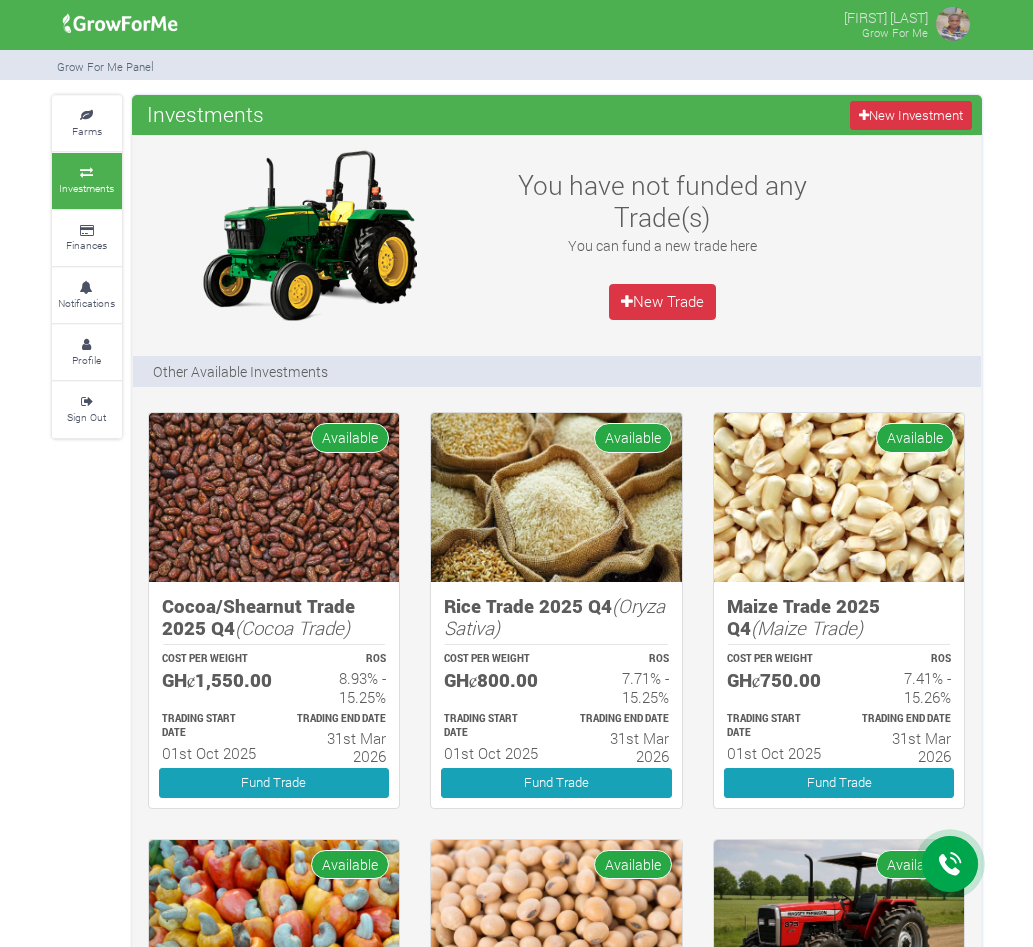 scroll, scrollTop: 0, scrollLeft: 0, axis: both 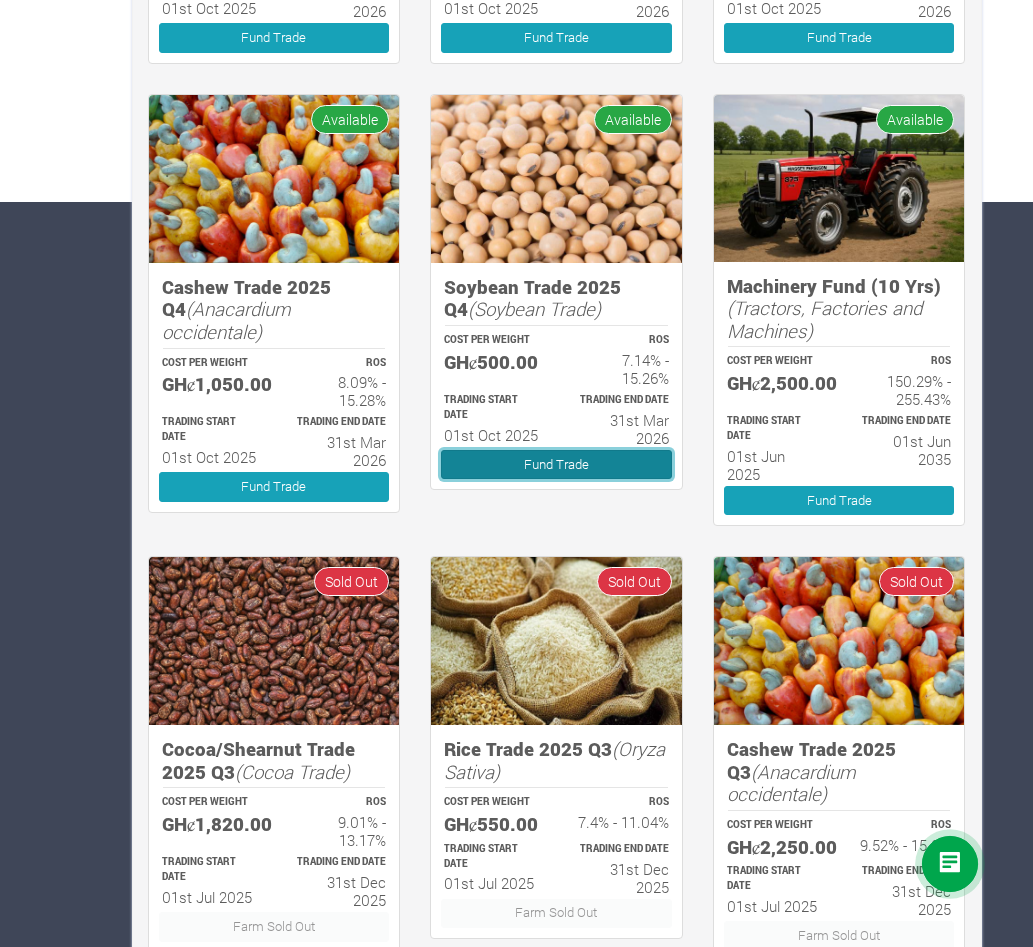 click on "Fund Trade" at bounding box center (556, 464) 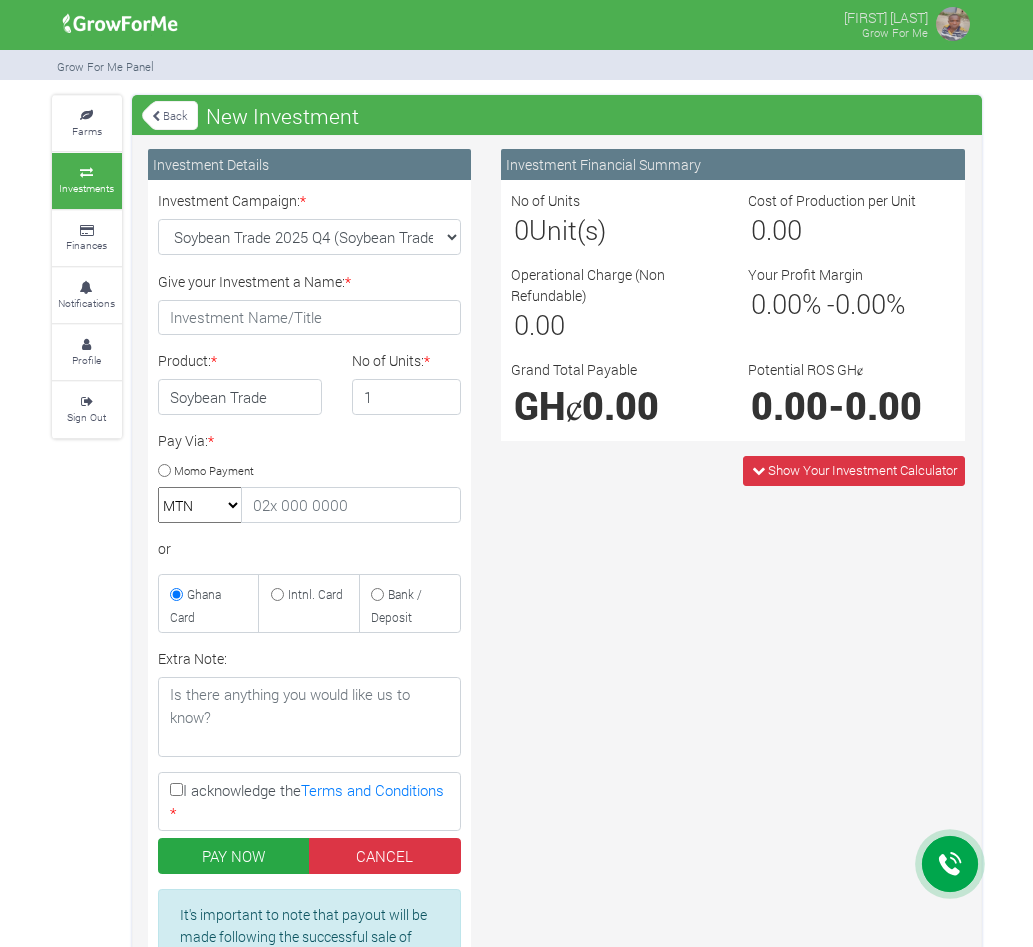 scroll, scrollTop: 0, scrollLeft: 0, axis: both 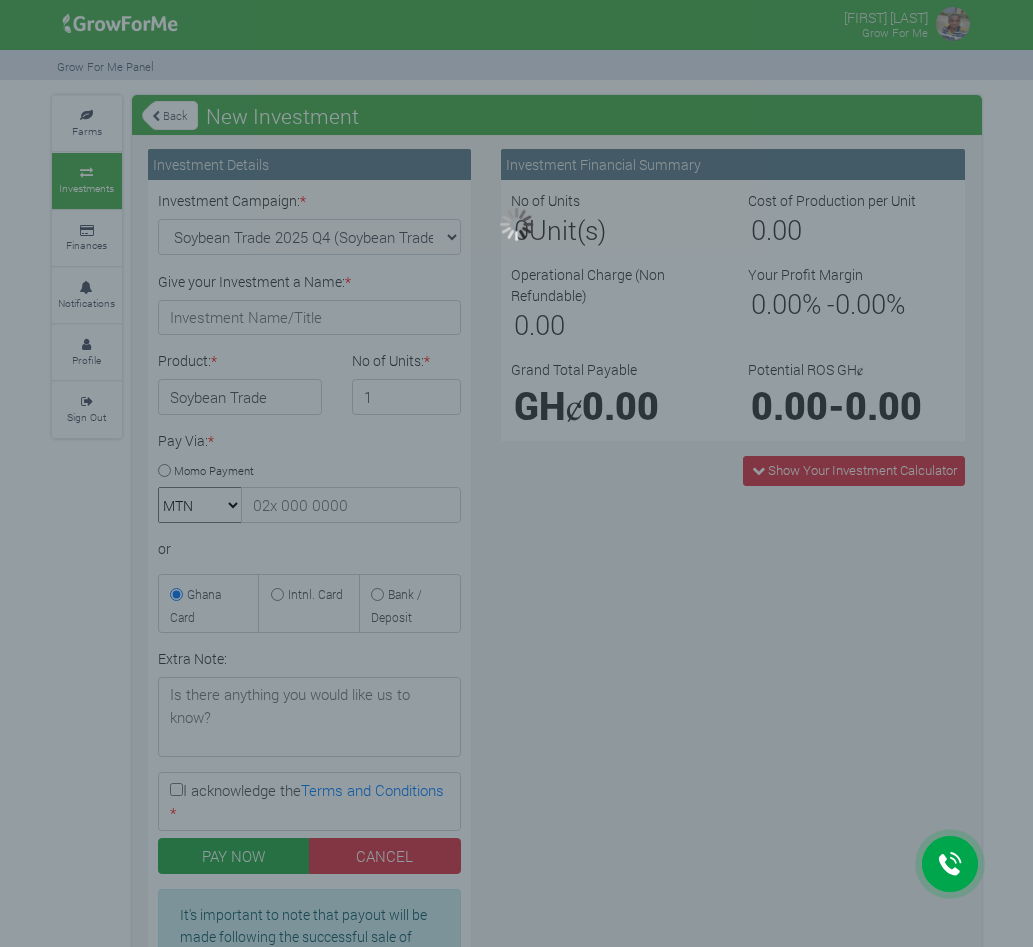 type on "1" 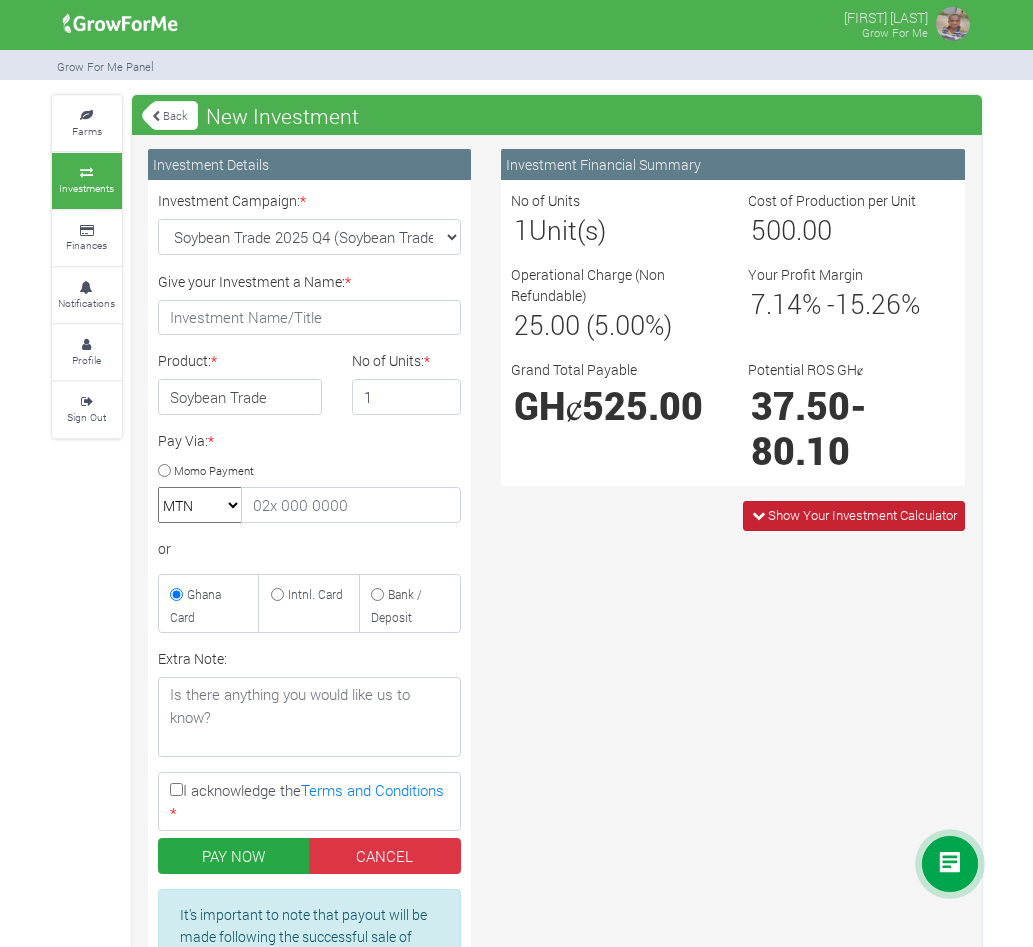 click on "Show Your Investment Calculator" at bounding box center (862, 515) 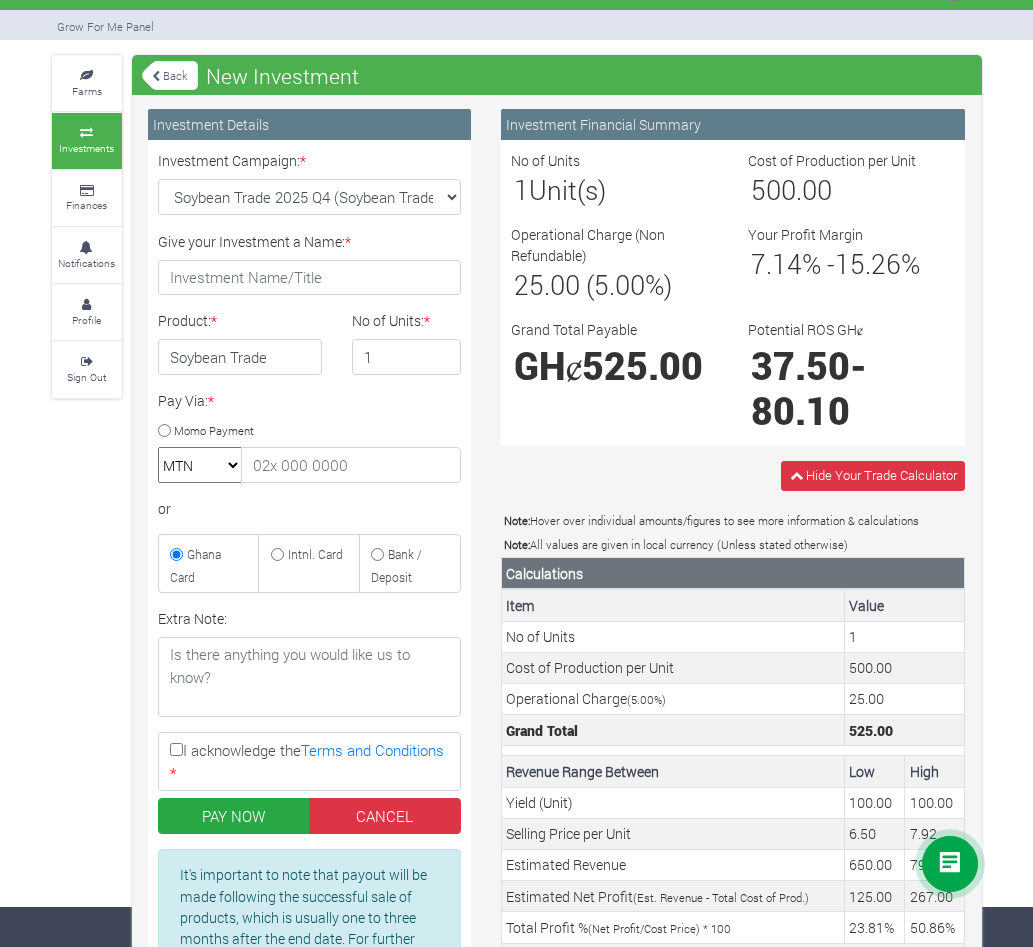 scroll, scrollTop: 0, scrollLeft: 0, axis: both 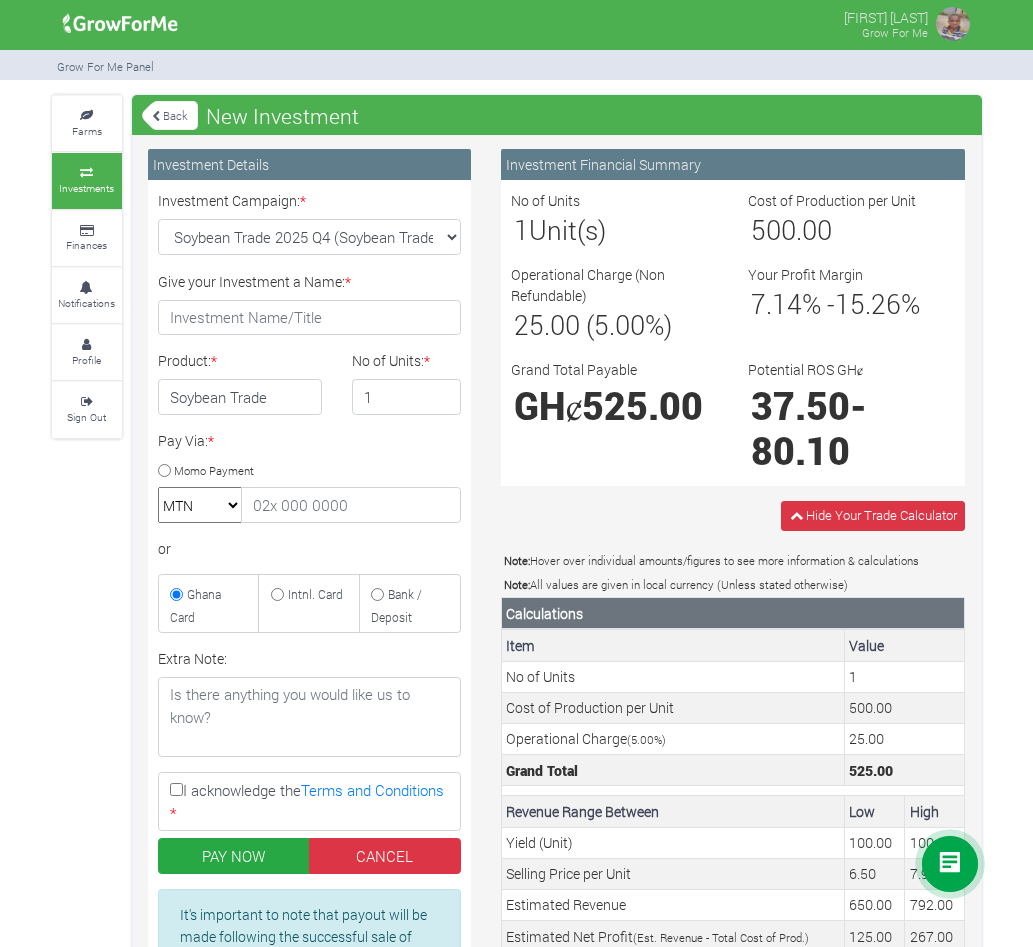 click on "Intnl. Card" at bounding box center (315, 594) 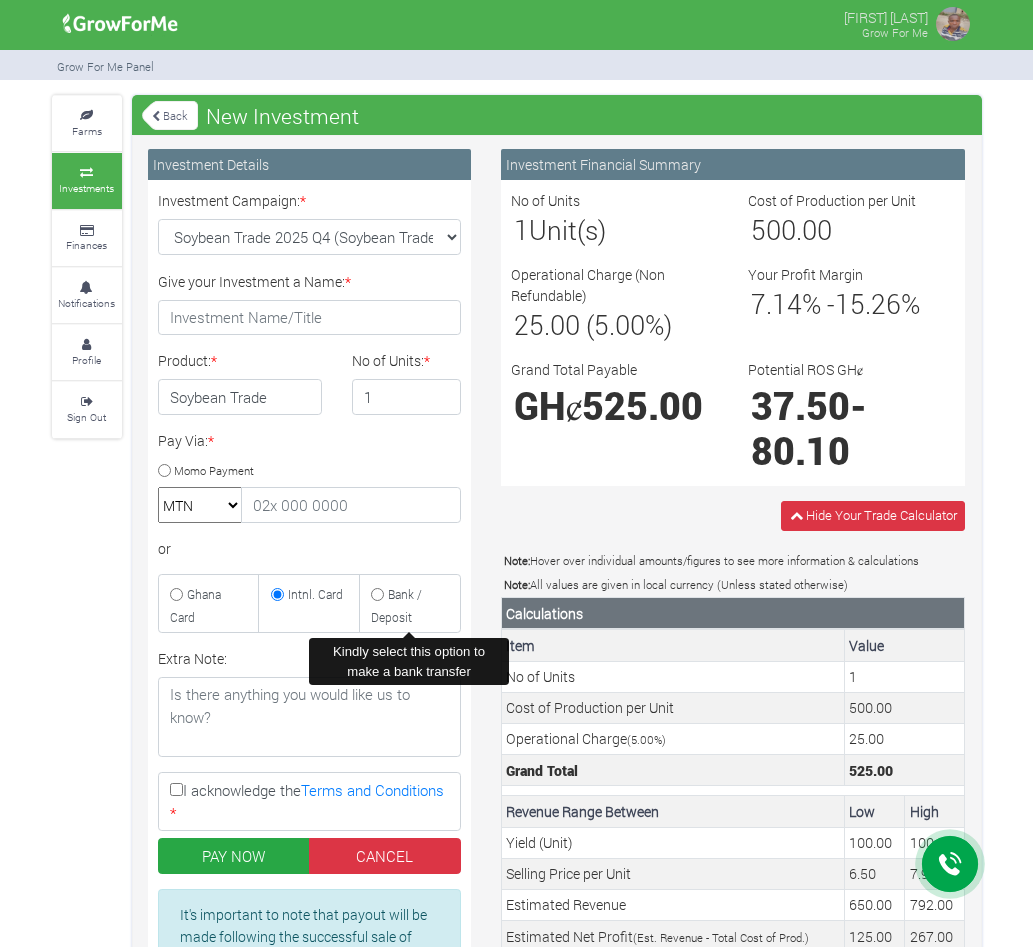 click on "Bank / Deposit" at bounding box center (396, 605) 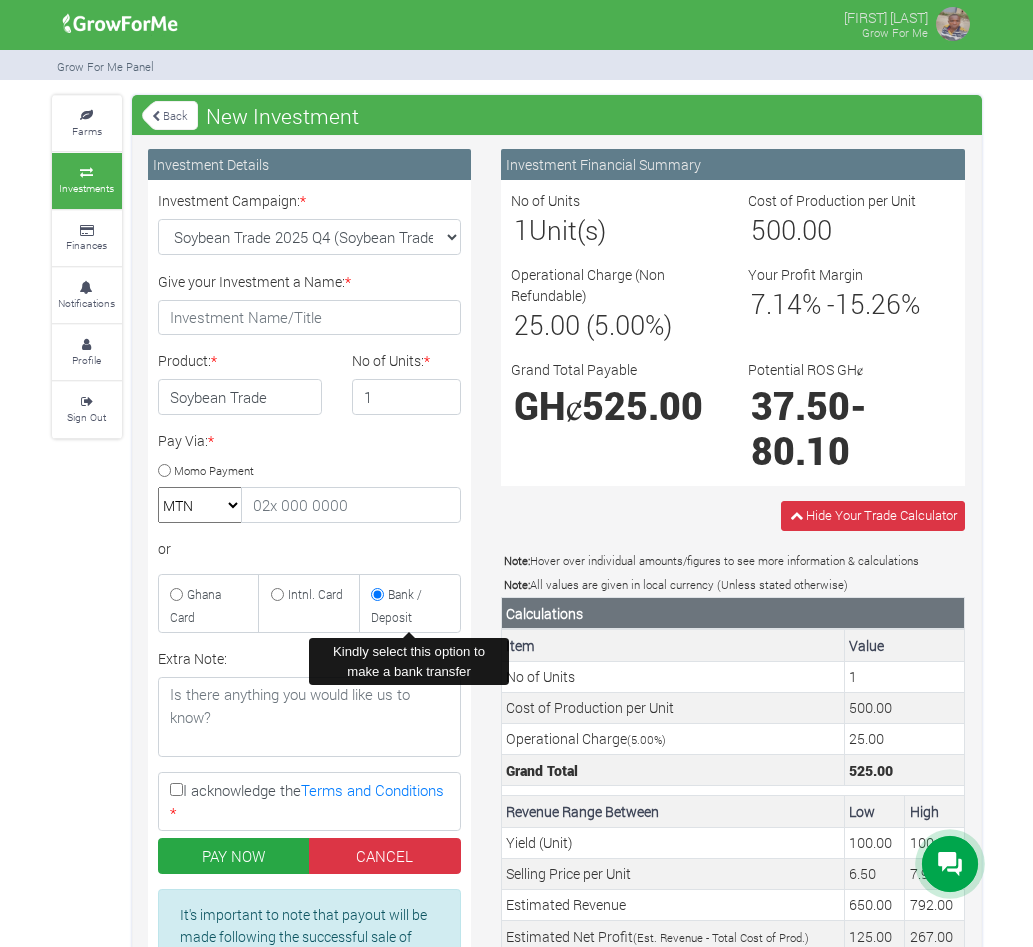 click on "Ghana Card" at bounding box center [209, 603] 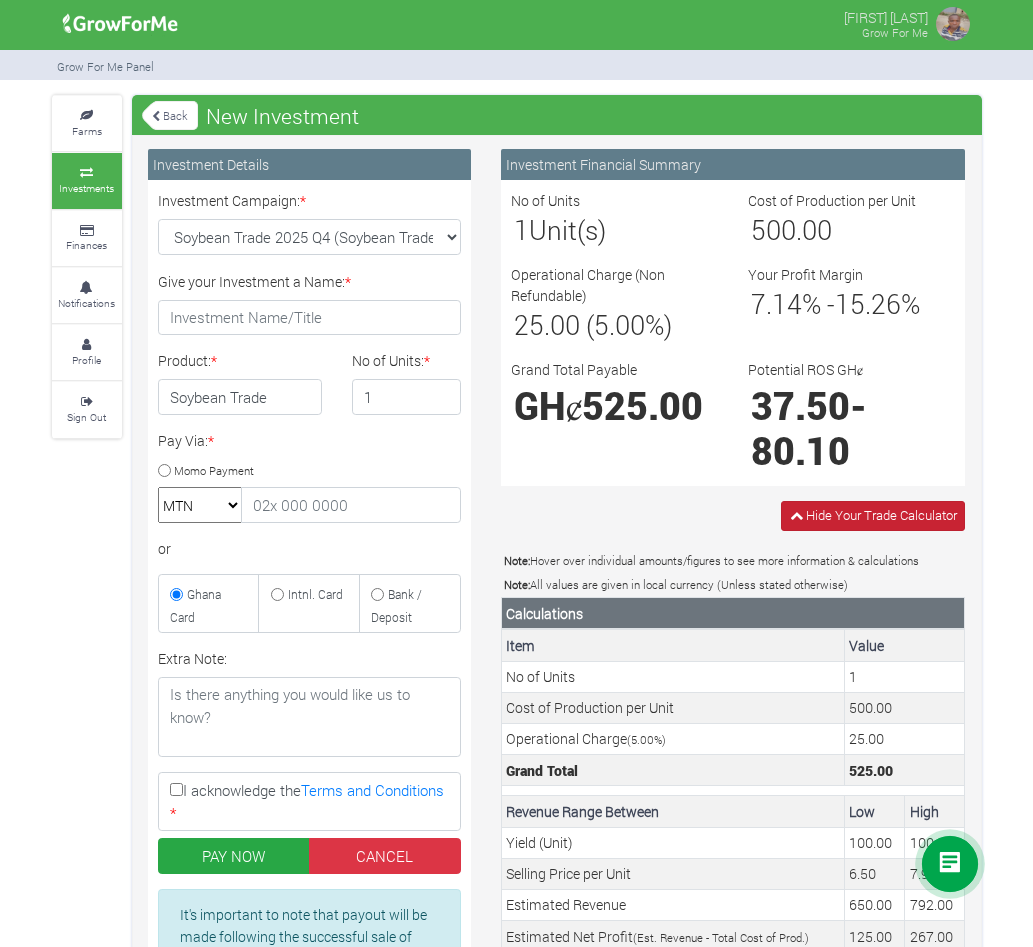 click on "Hide Your Trade Calculator" at bounding box center [881, 515] 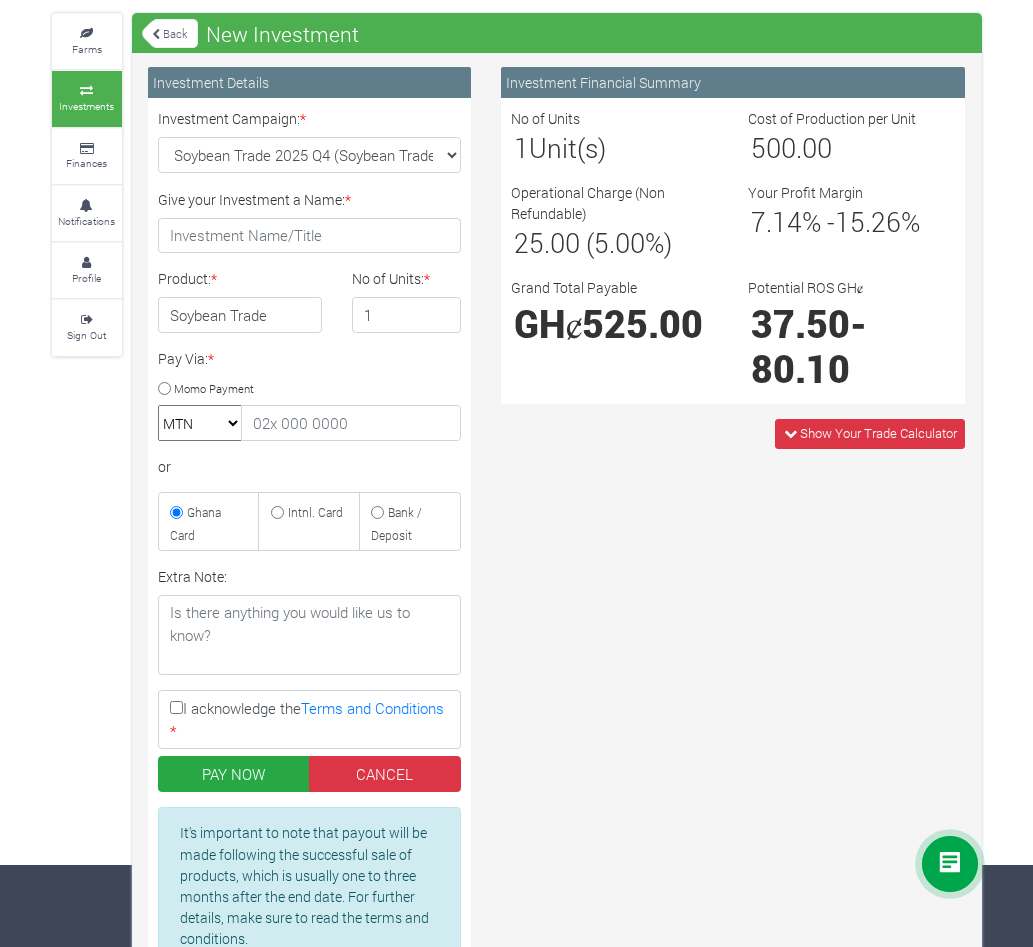 scroll, scrollTop: 194, scrollLeft: 0, axis: vertical 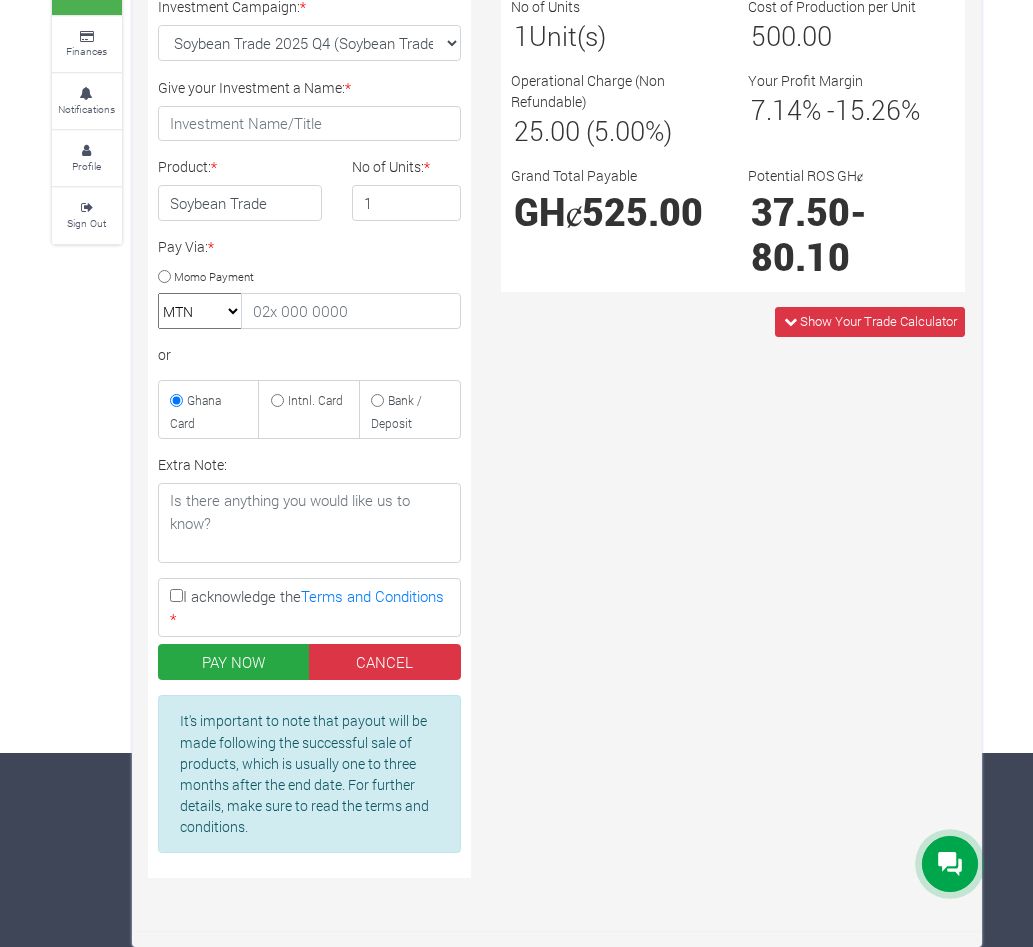click on "I acknowledge the   Terms and Conditions    *" at bounding box center [176, 595] 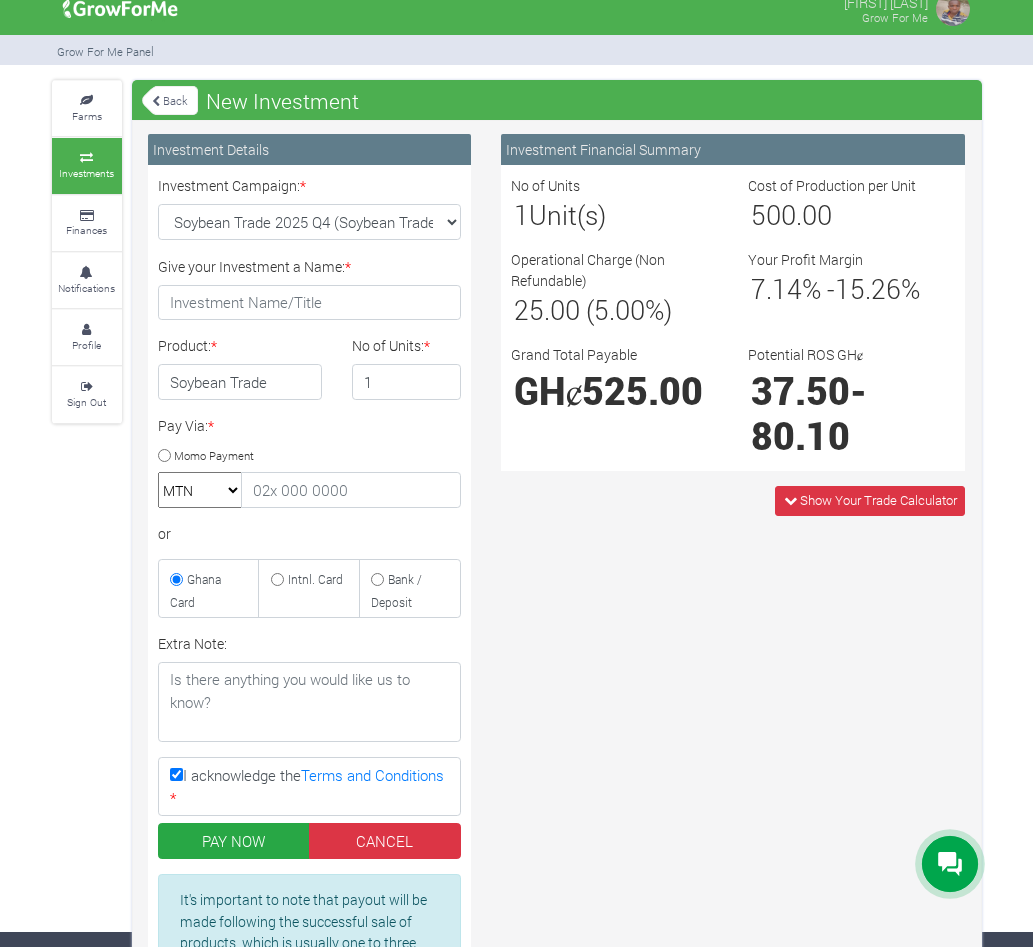 scroll, scrollTop: 0, scrollLeft: 0, axis: both 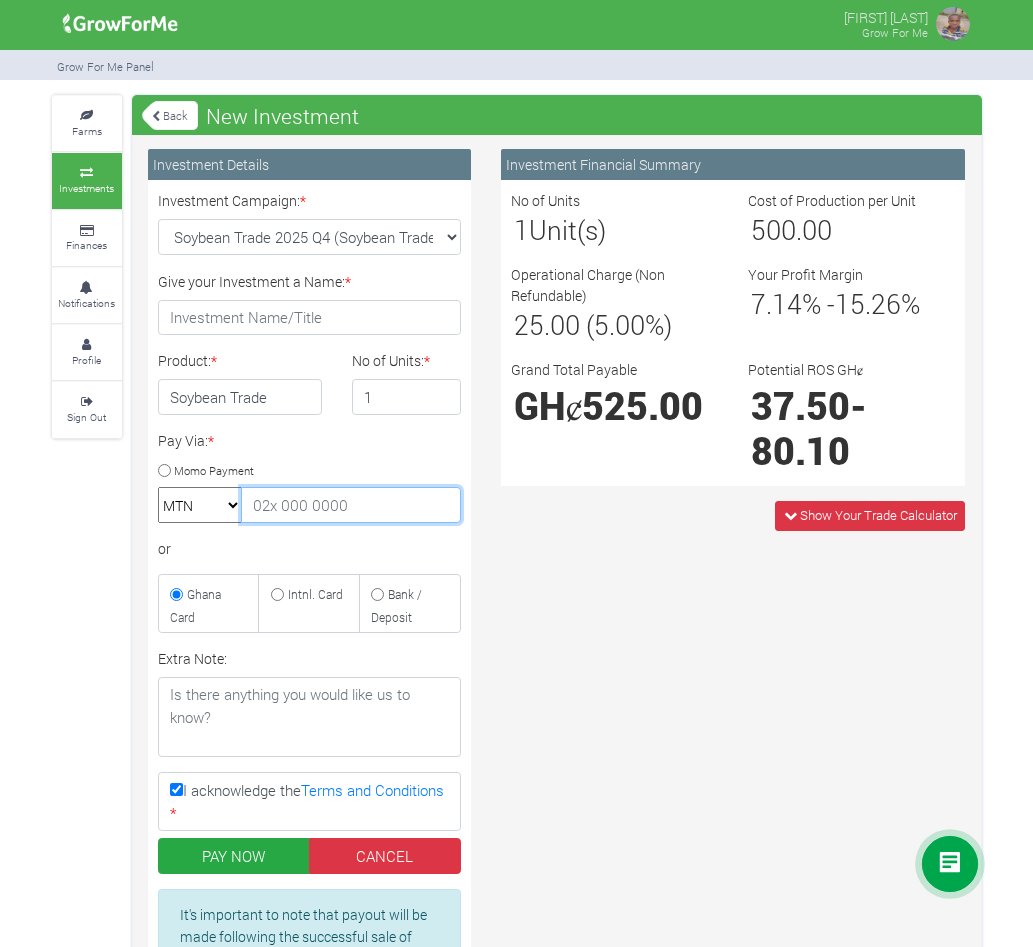 click at bounding box center [351, 505] 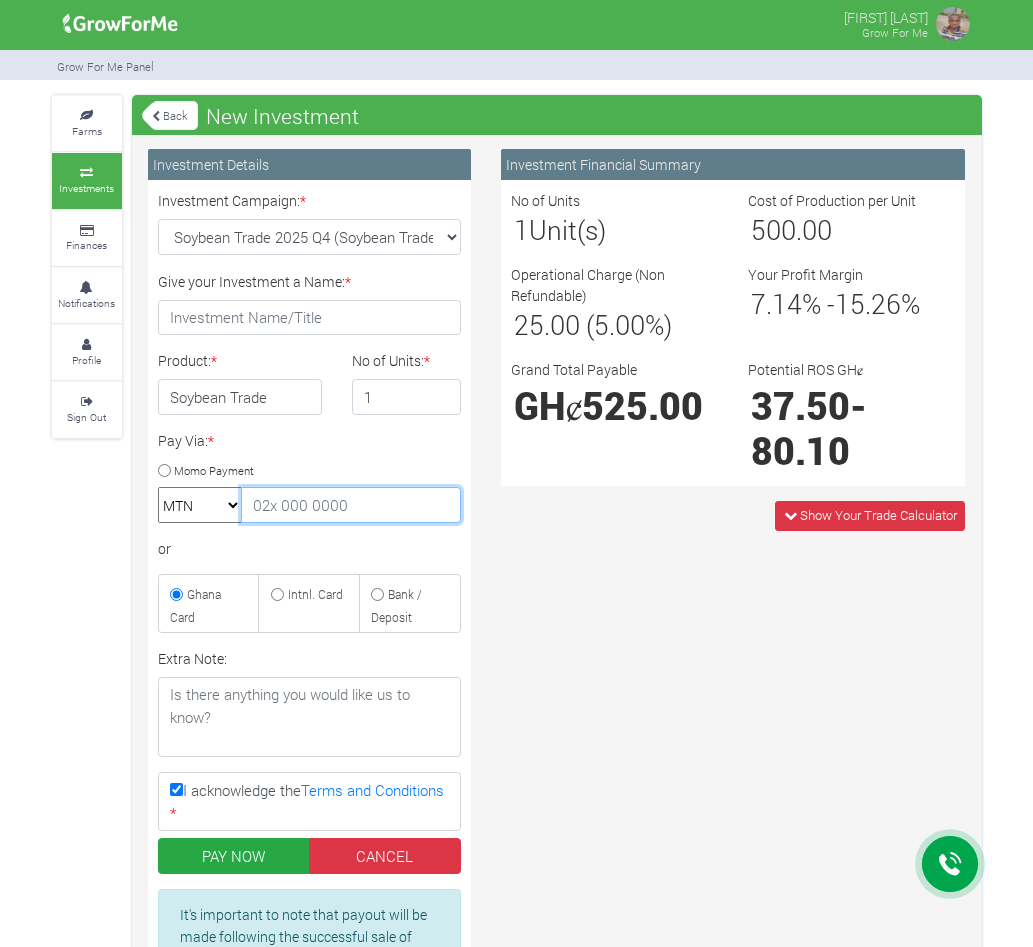 type on "0241549149" 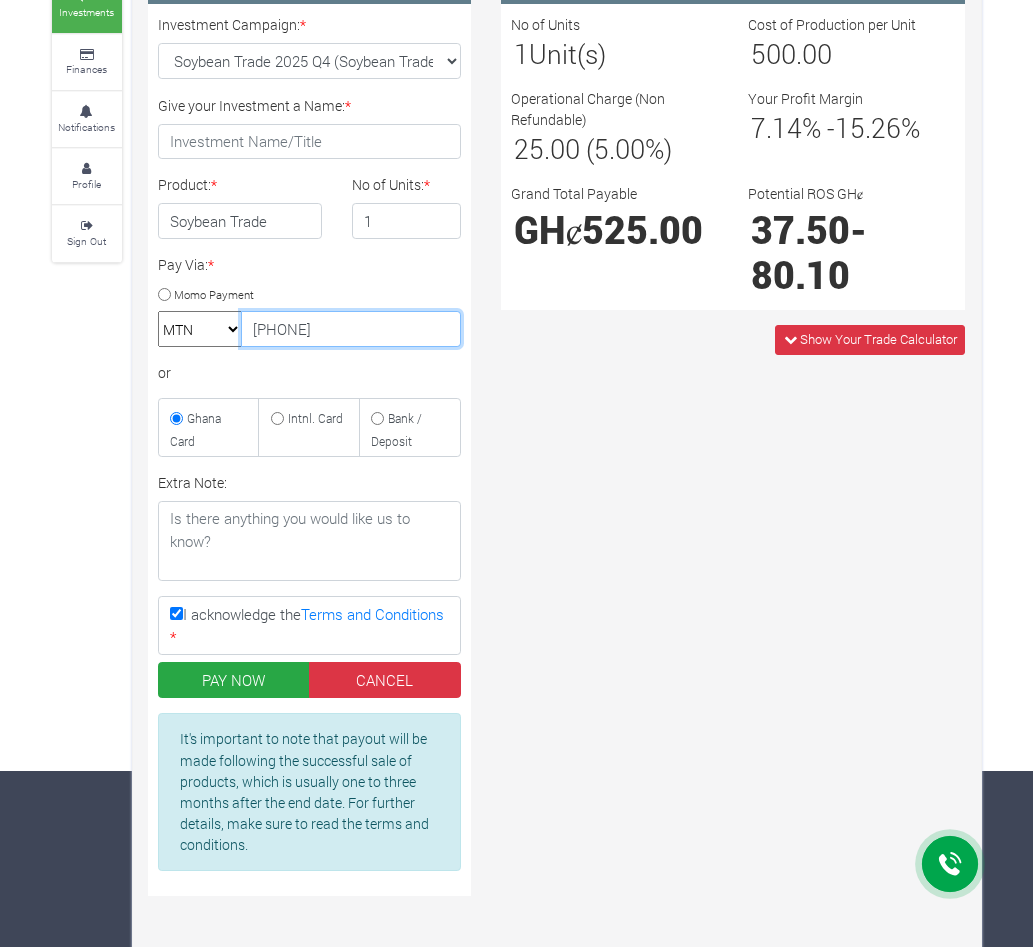 scroll, scrollTop: 194, scrollLeft: 0, axis: vertical 